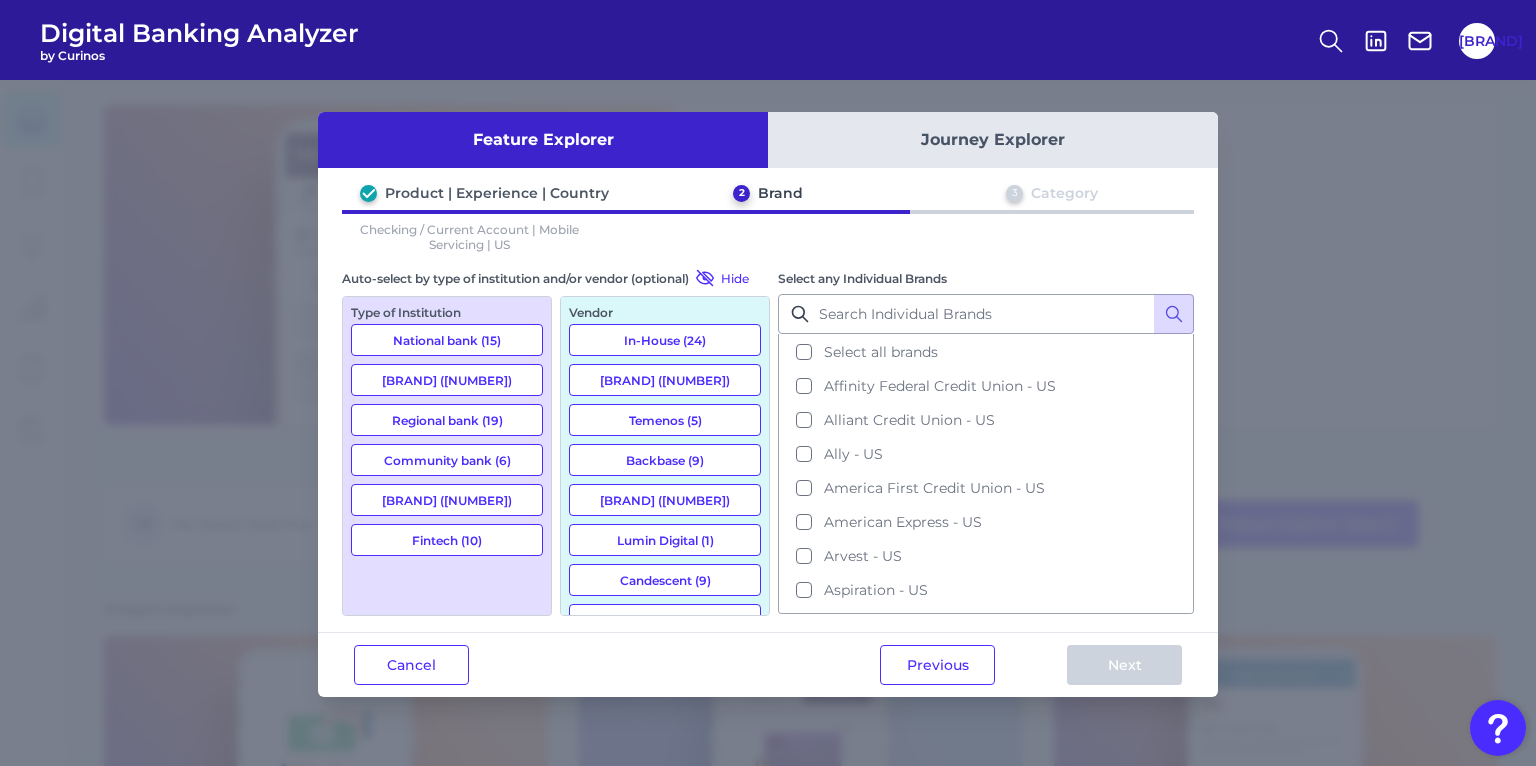 scroll, scrollTop: 3, scrollLeft: 0, axis: vertical 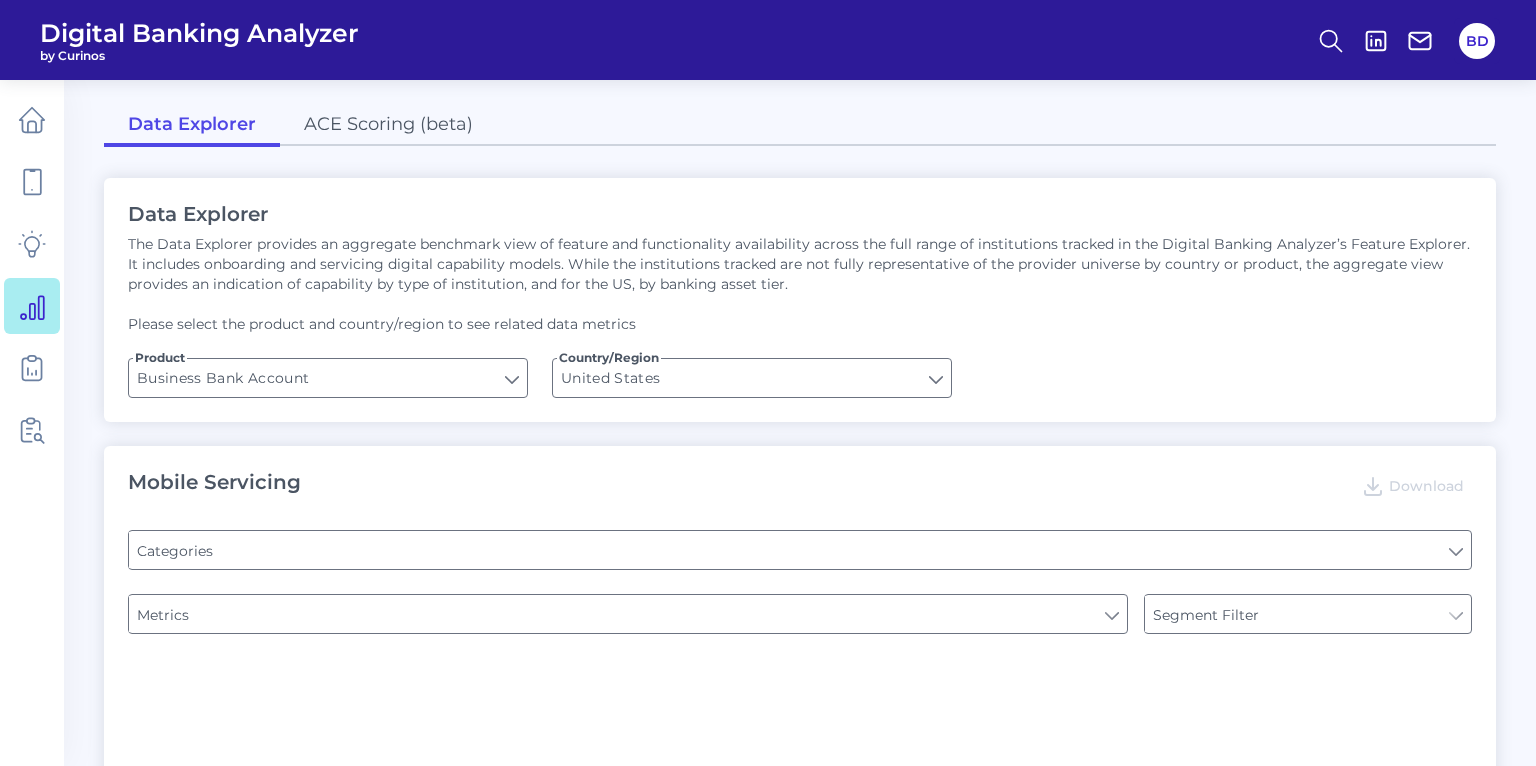 type on "Pre-login Features" 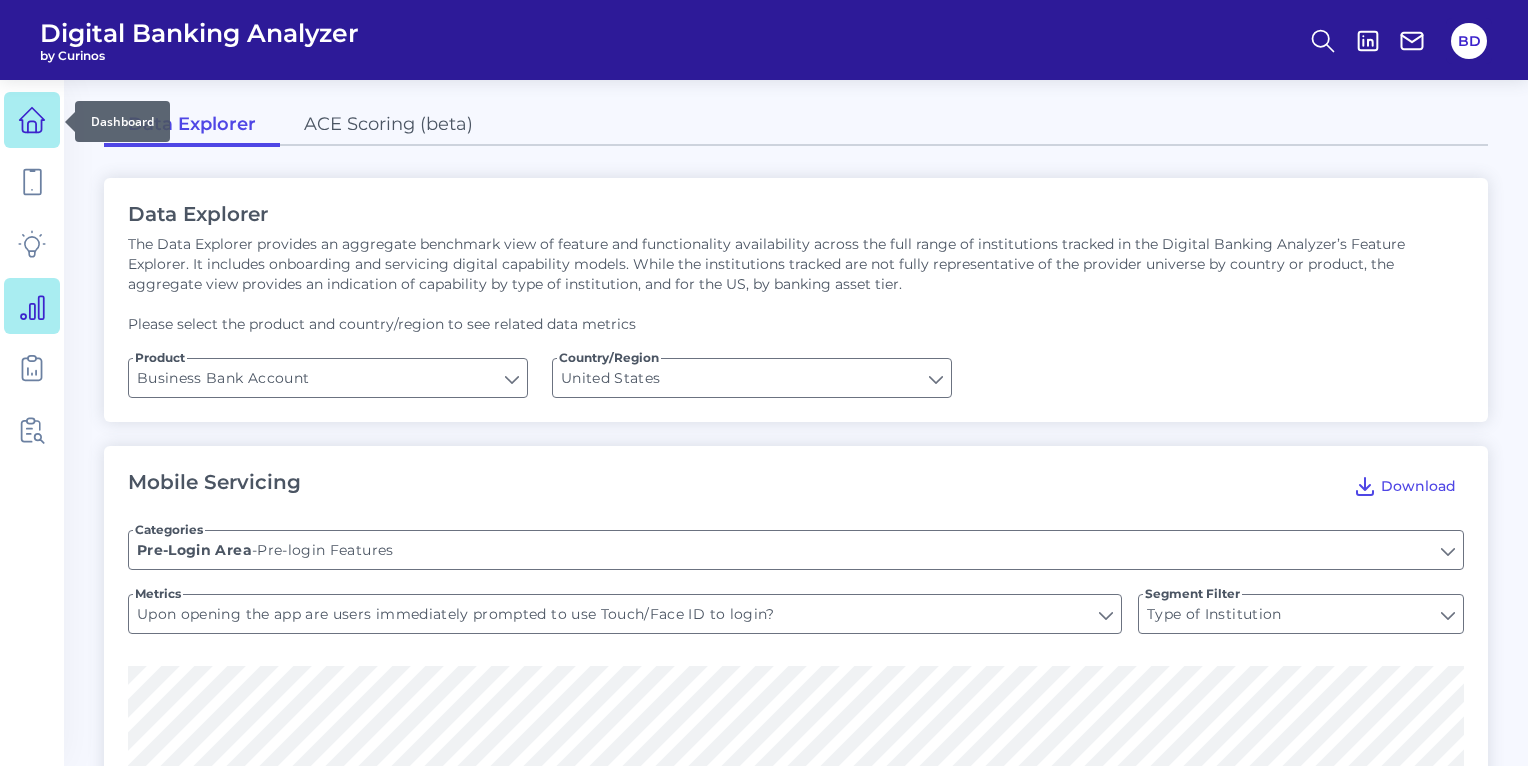 click 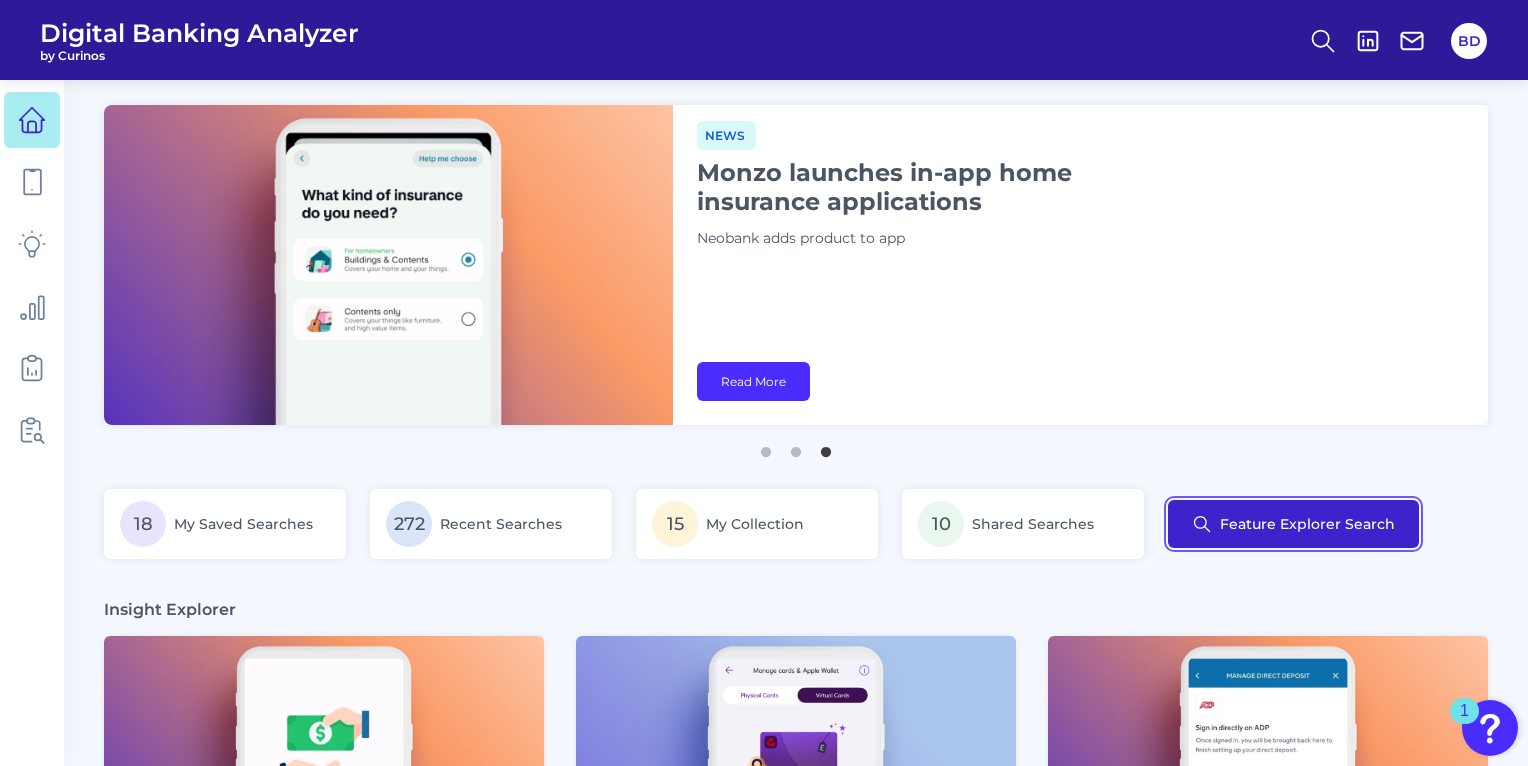 click on "Feature Explorer Search" at bounding box center [1293, 524] 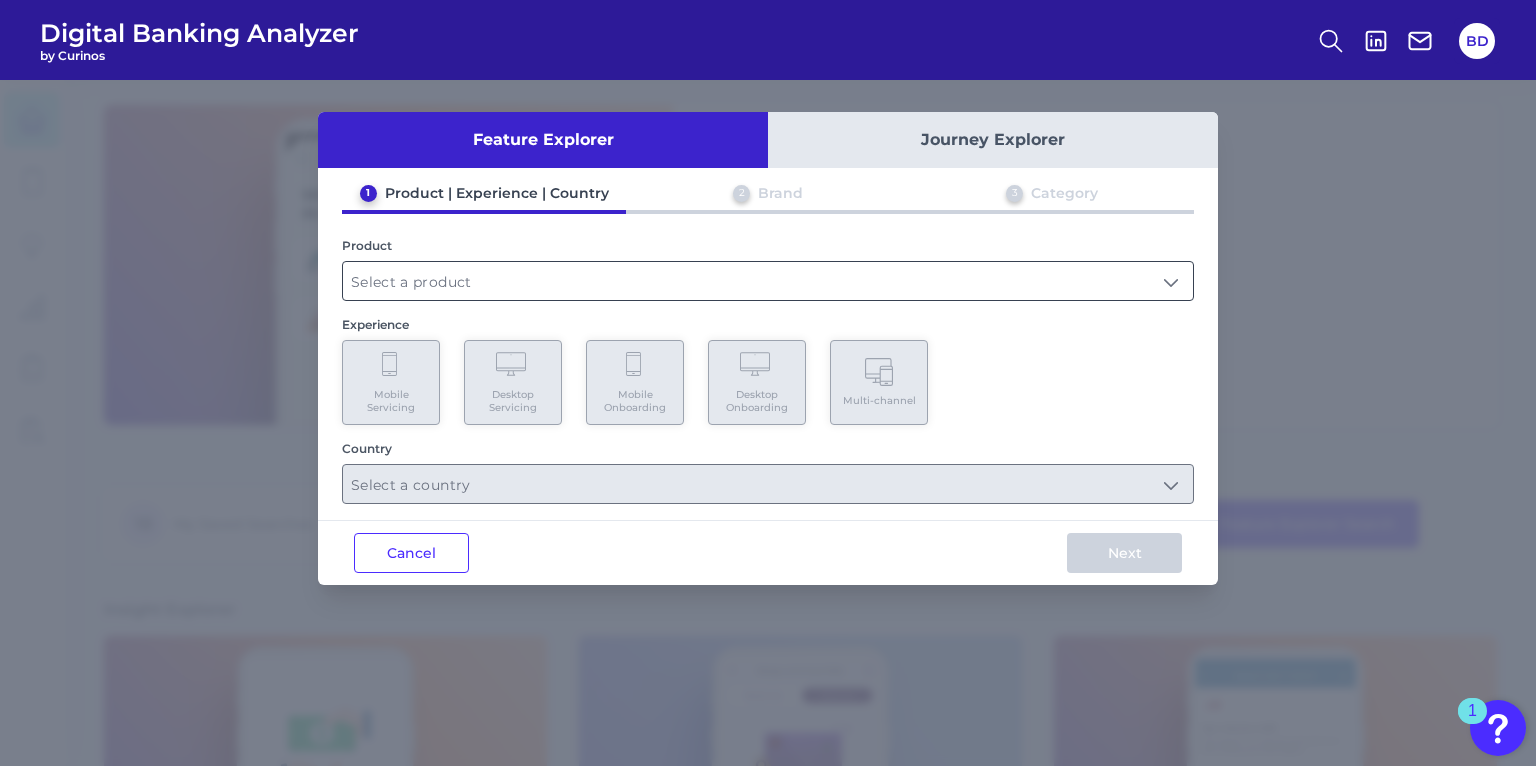 click at bounding box center (768, 281) 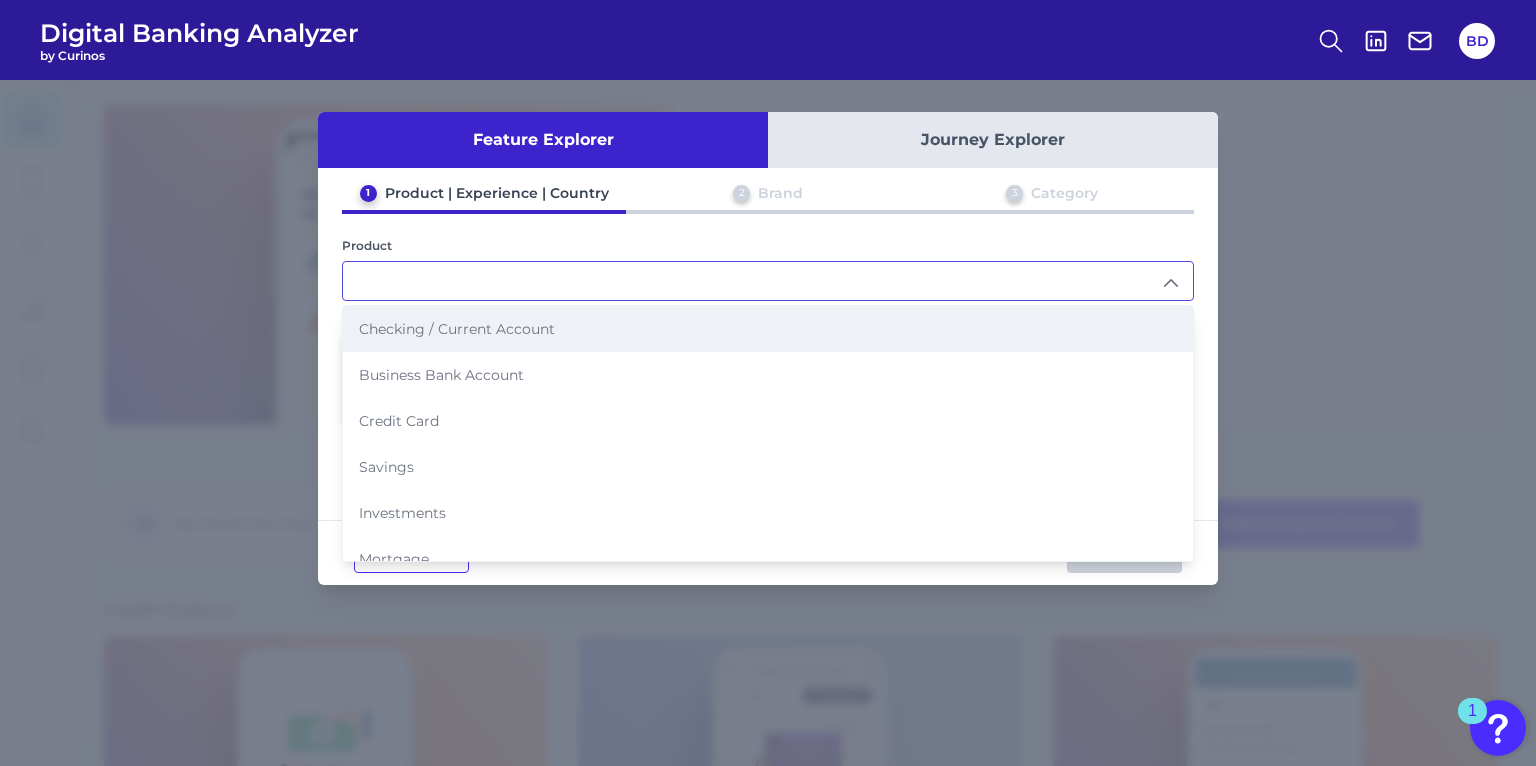 click on "Checking / Current Account" at bounding box center (457, 329) 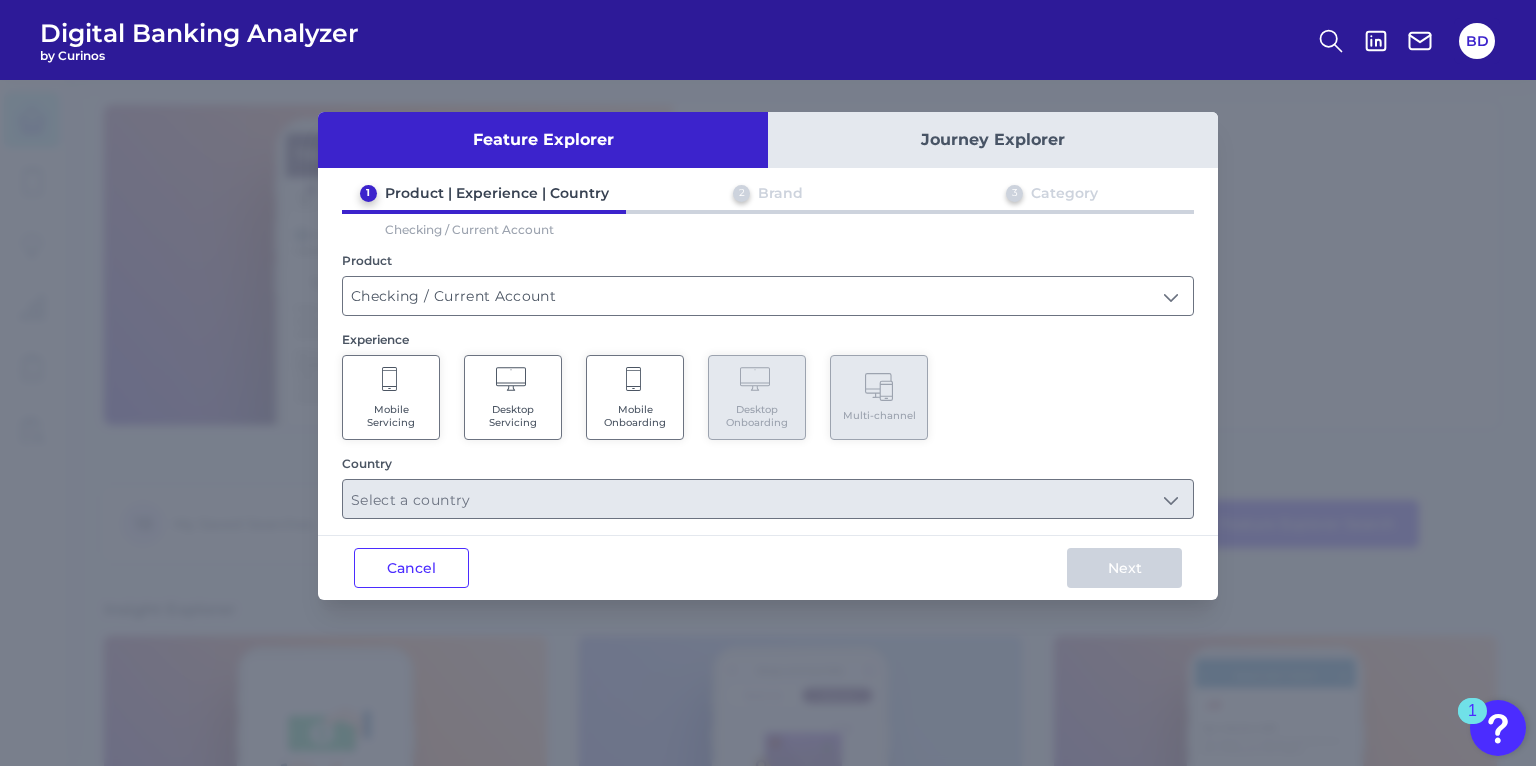 click on "Mobile Servicing" at bounding box center (391, 397) 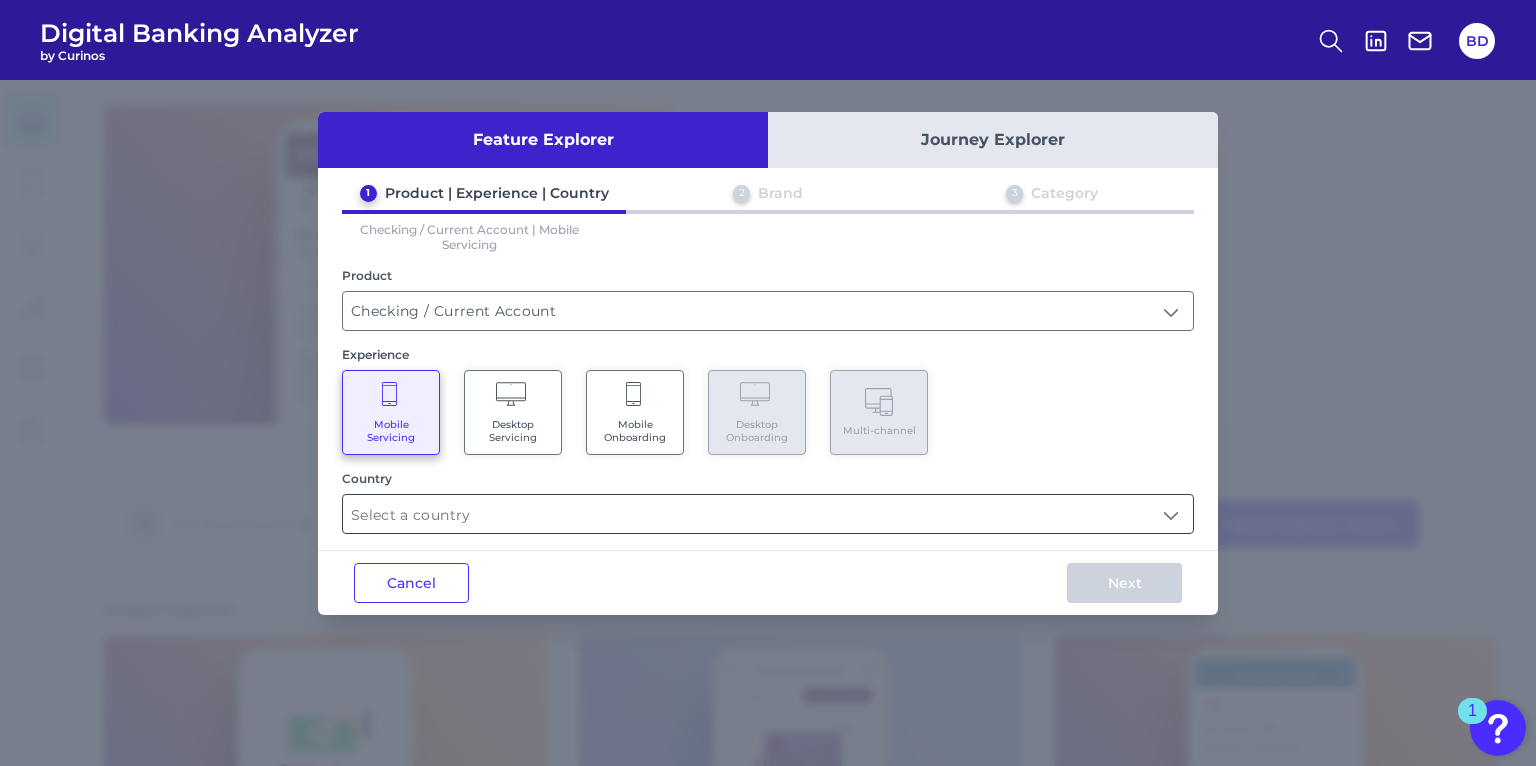 click at bounding box center (768, 514) 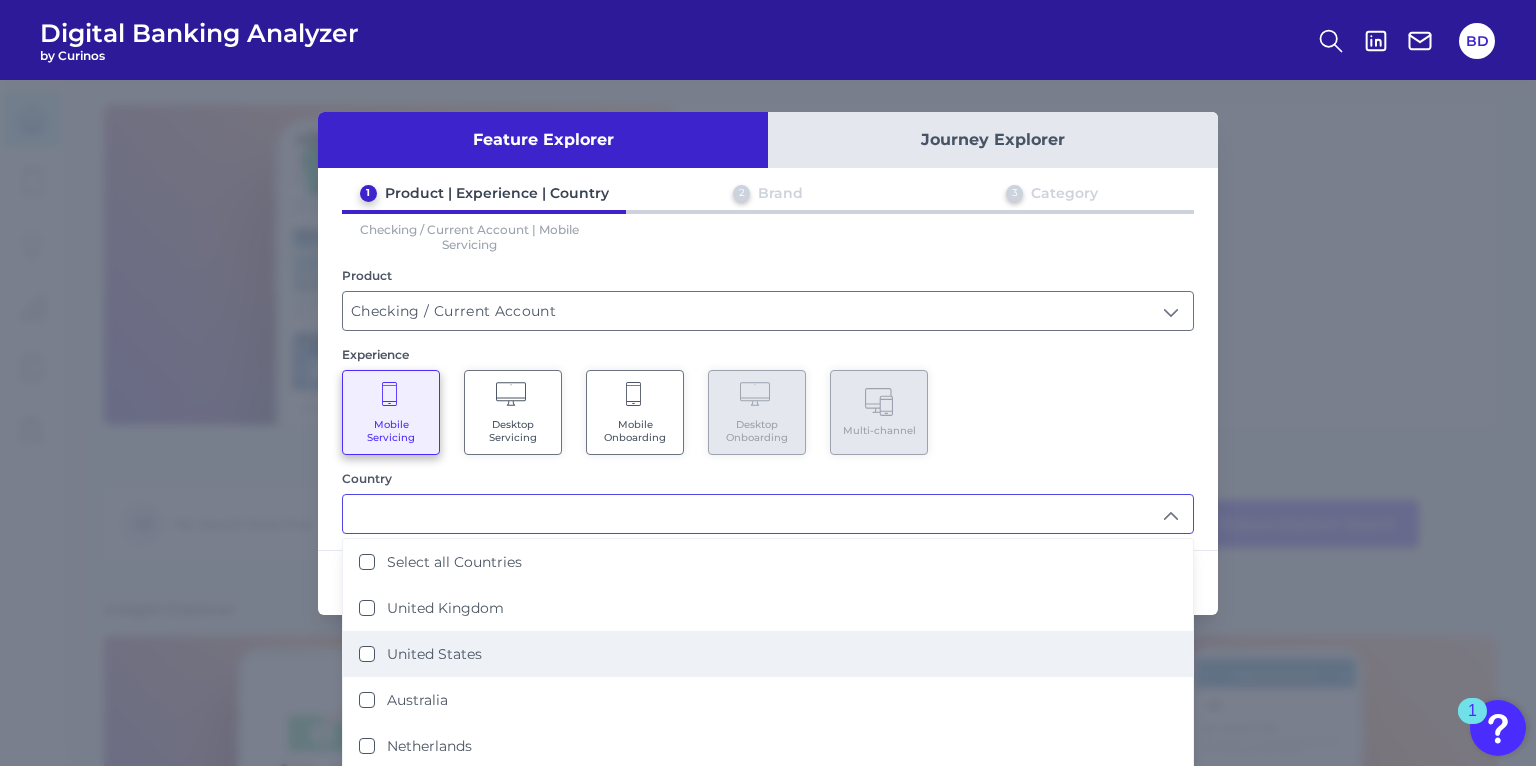 click on "United States" at bounding box center [367, 654] 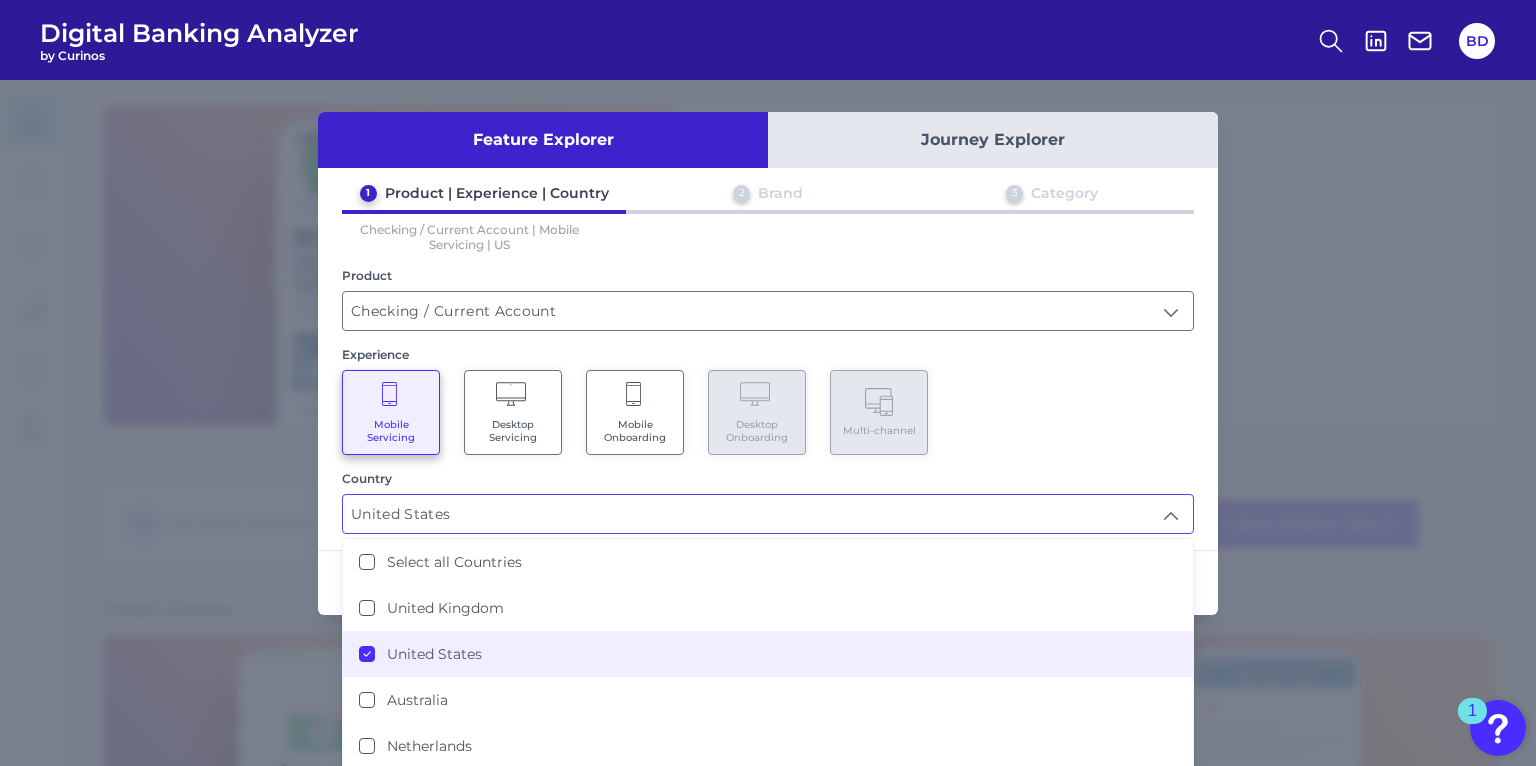 click on "1 Product | Experience | Country 2 Brand 3 Category Checking / Current Account | Mobile Servicing | [COUNTRY] Product Checking / Current Account Checking / Current Account Experience Mobile Servicing Desktop Servicing Mobile Onboarding Desktop Onboarding Multi-channel Country United States United States Select all Countries United Kingdom United States Australia Netherlands Spain" at bounding box center (768, 359) 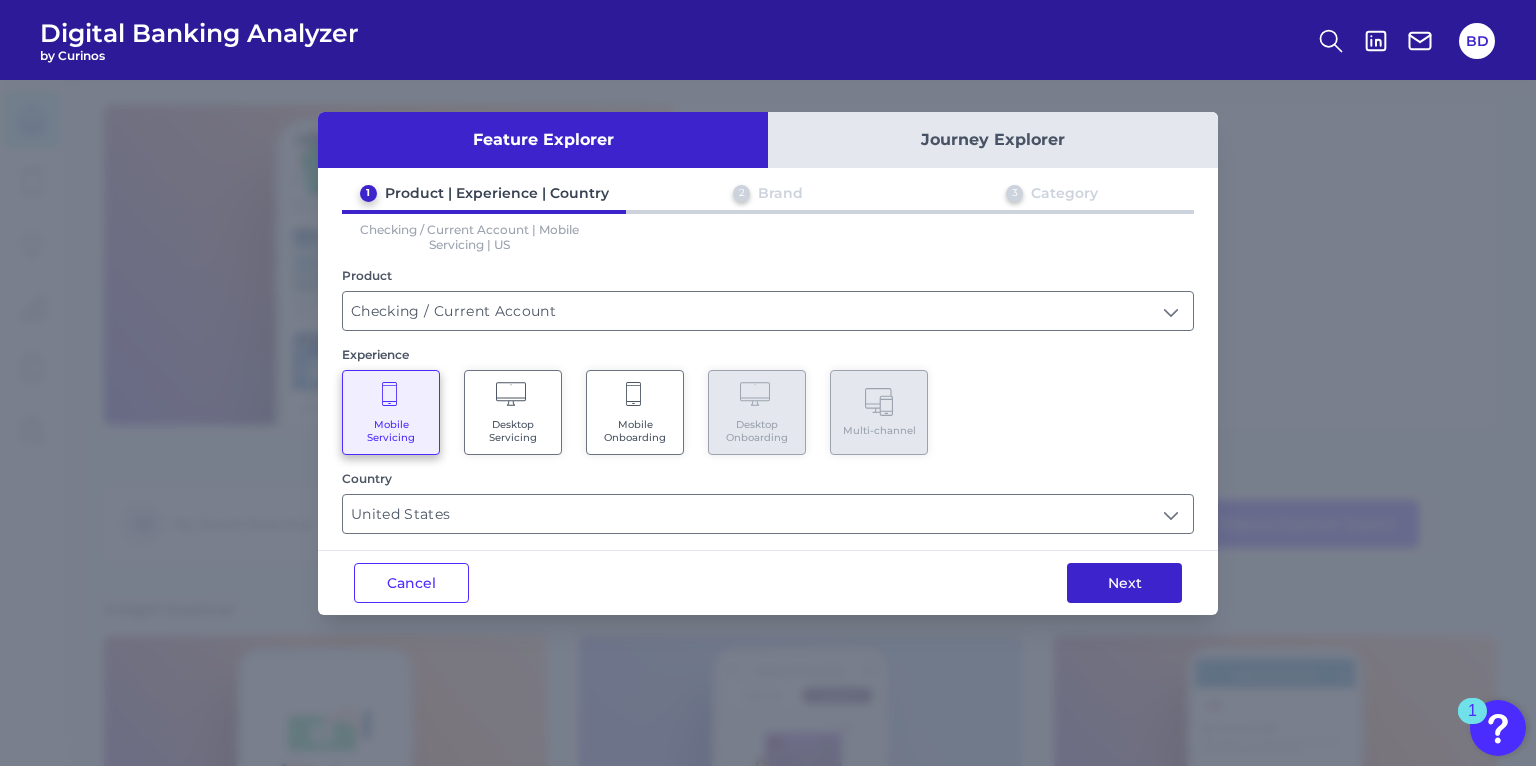 click on "Next" at bounding box center (1124, 583) 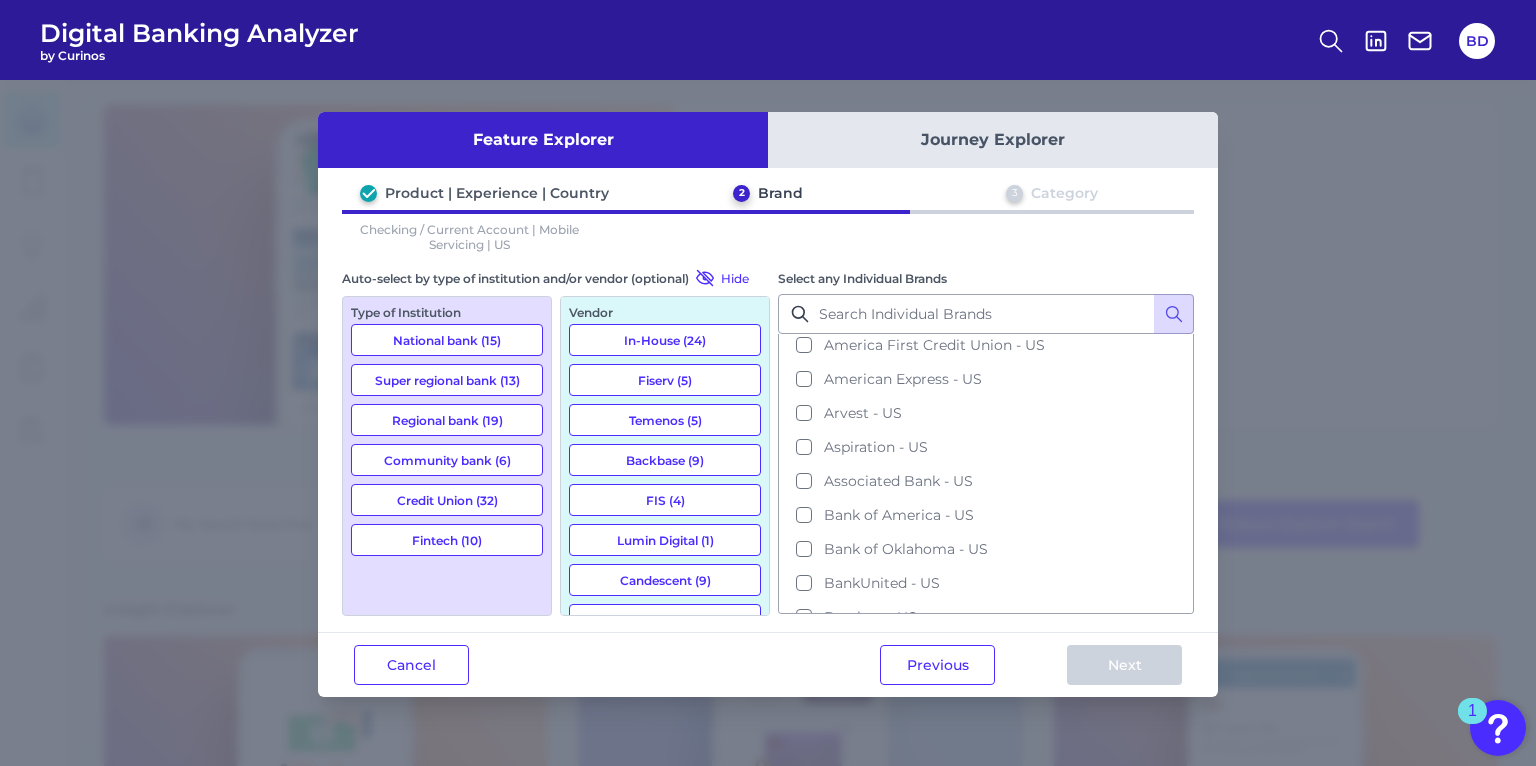 scroll, scrollTop: 0, scrollLeft: 0, axis: both 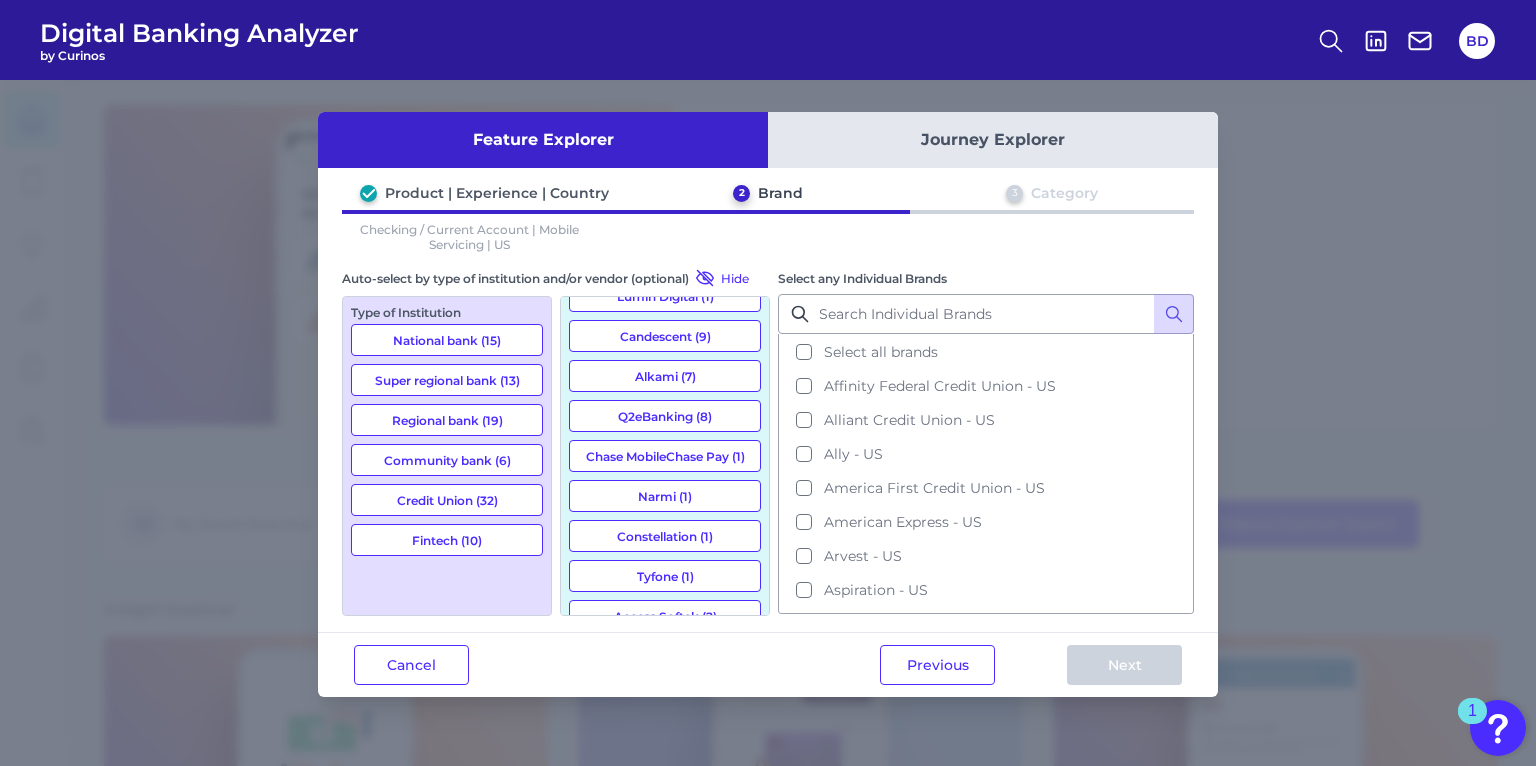 click on "Q2eBanking (8)" at bounding box center (665, 416) 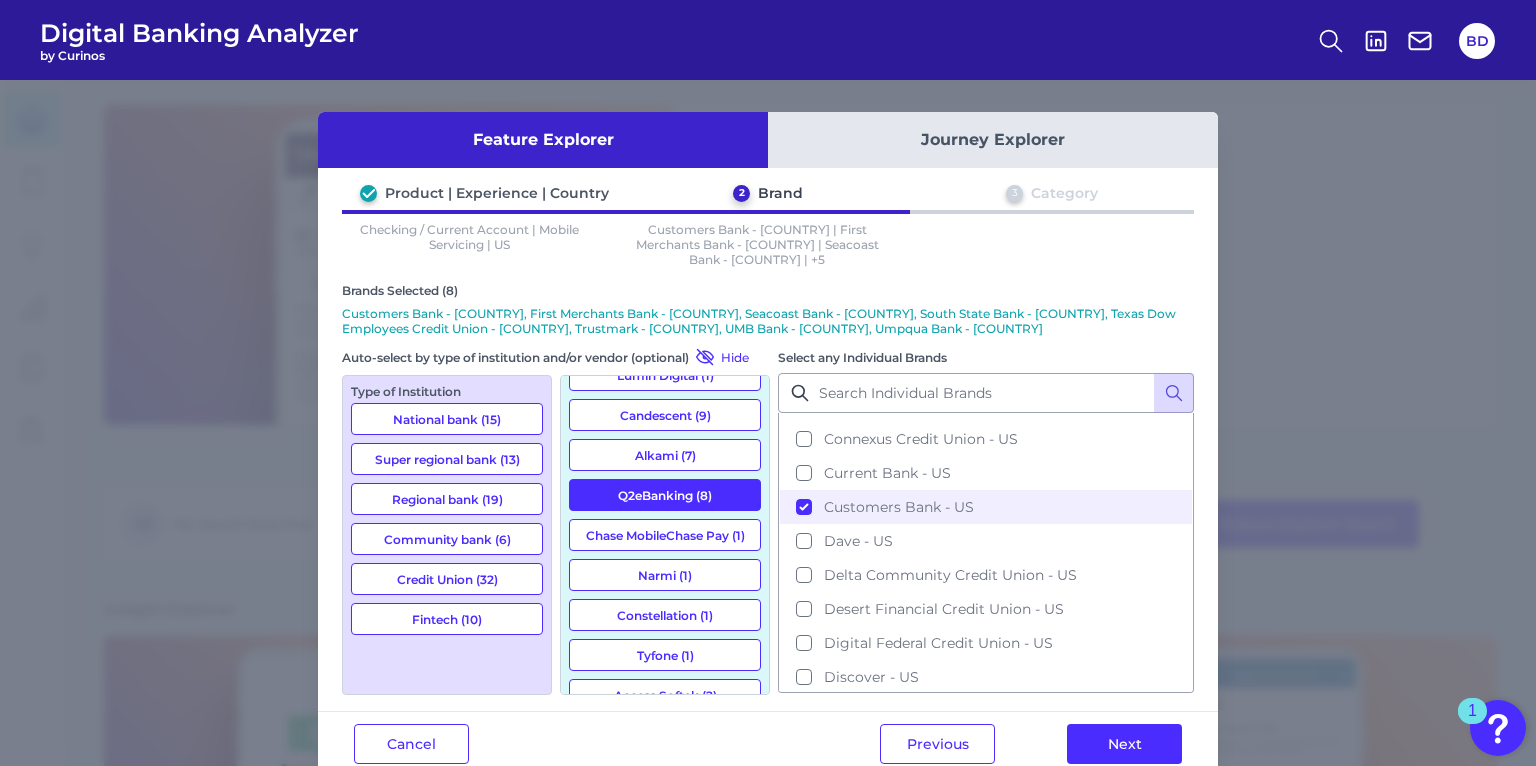 scroll, scrollTop: 706, scrollLeft: 0, axis: vertical 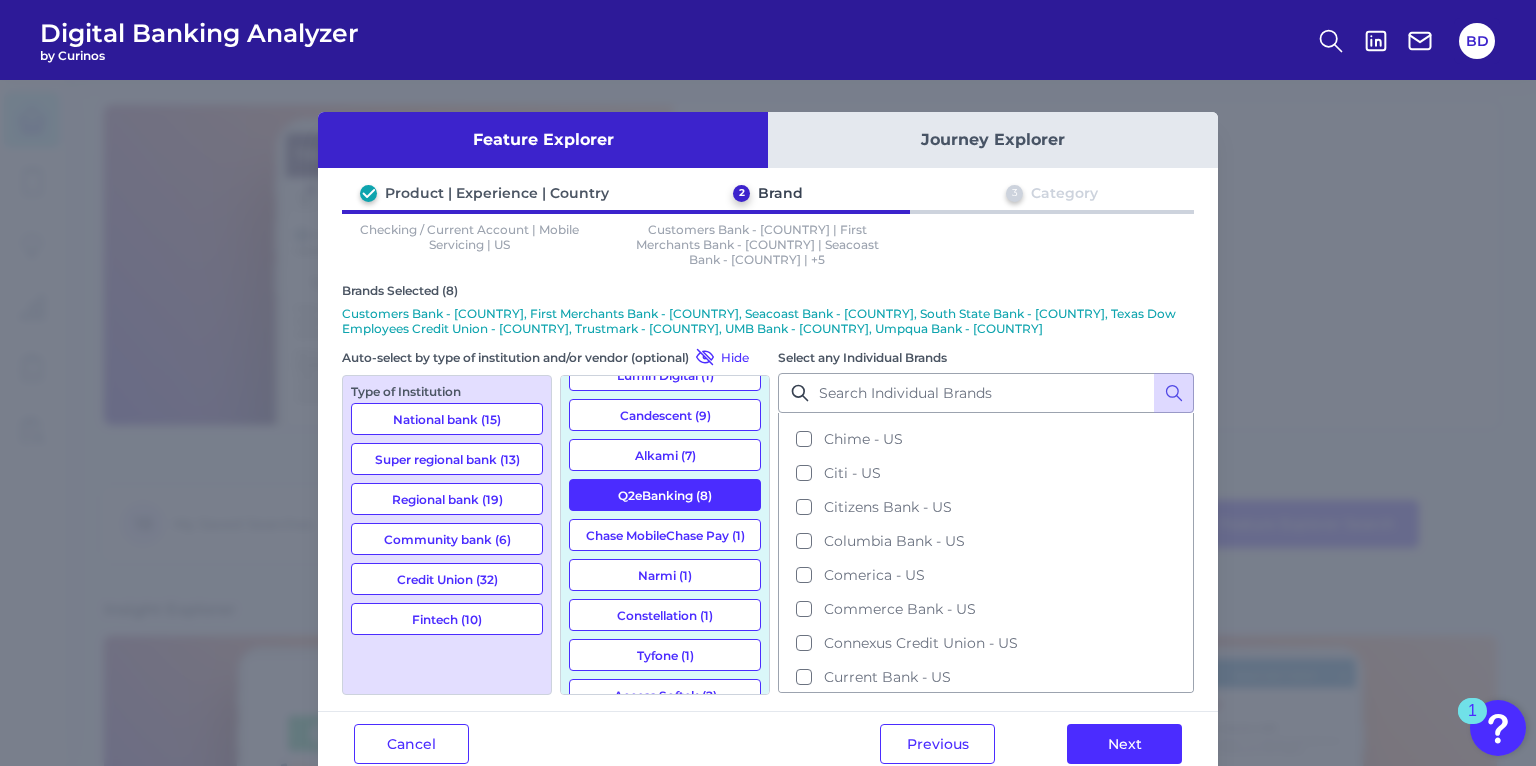 click on "Q2eBanking (8)" at bounding box center [665, 495] 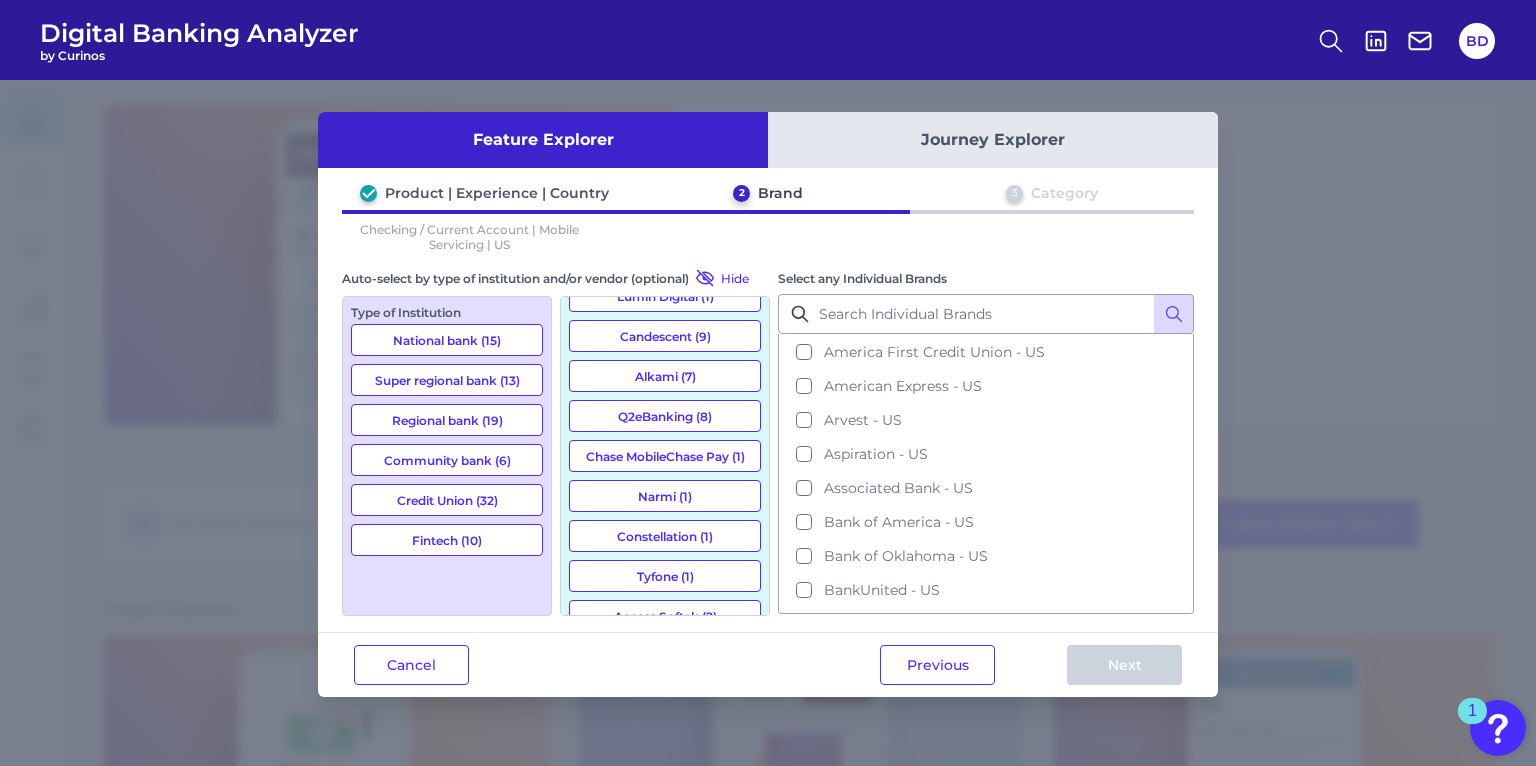 scroll, scrollTop: 0, scrollLeft: 0, axis: both 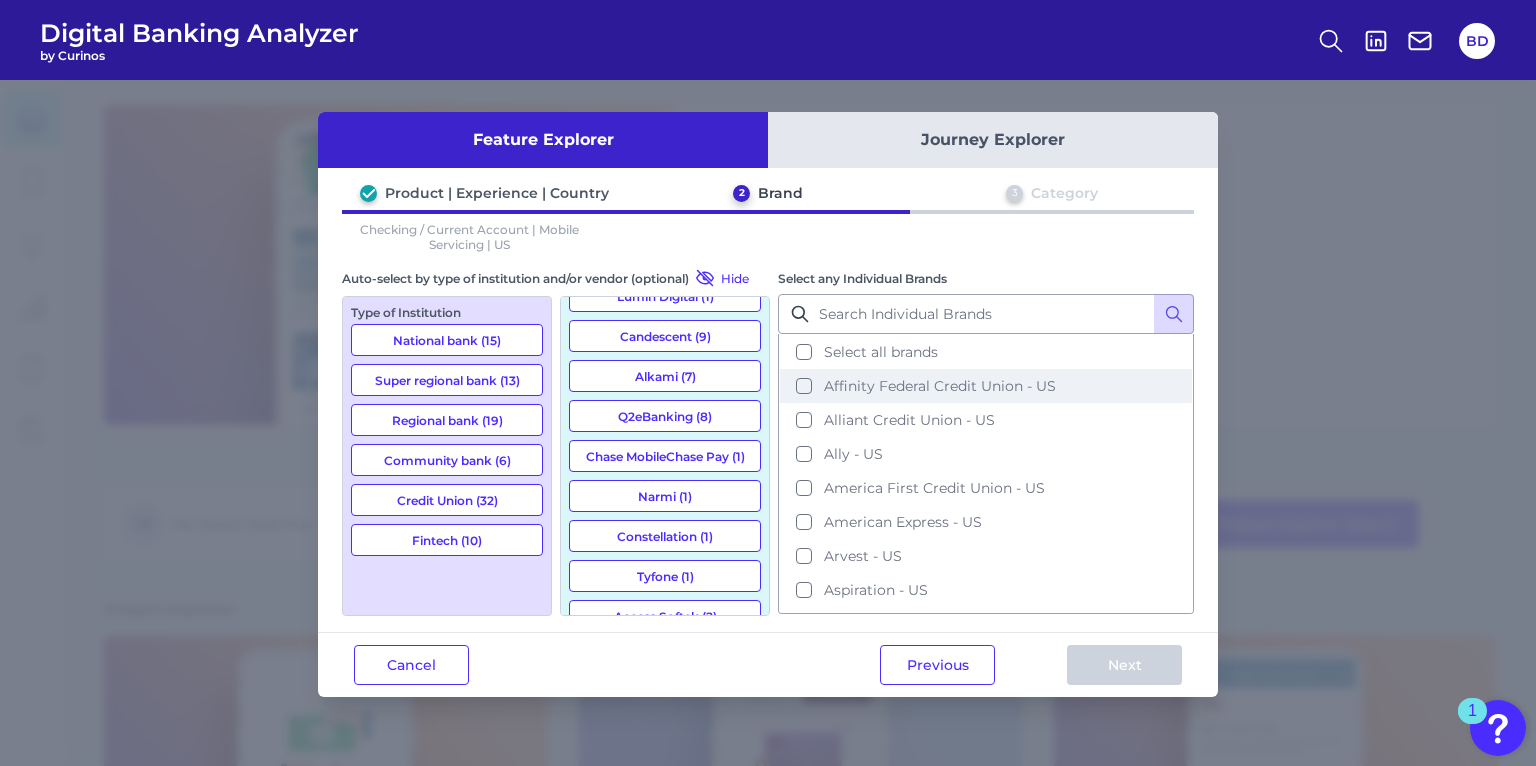 click on "Affinity Federal Credit Union - US" at bounding box center [986, 386] 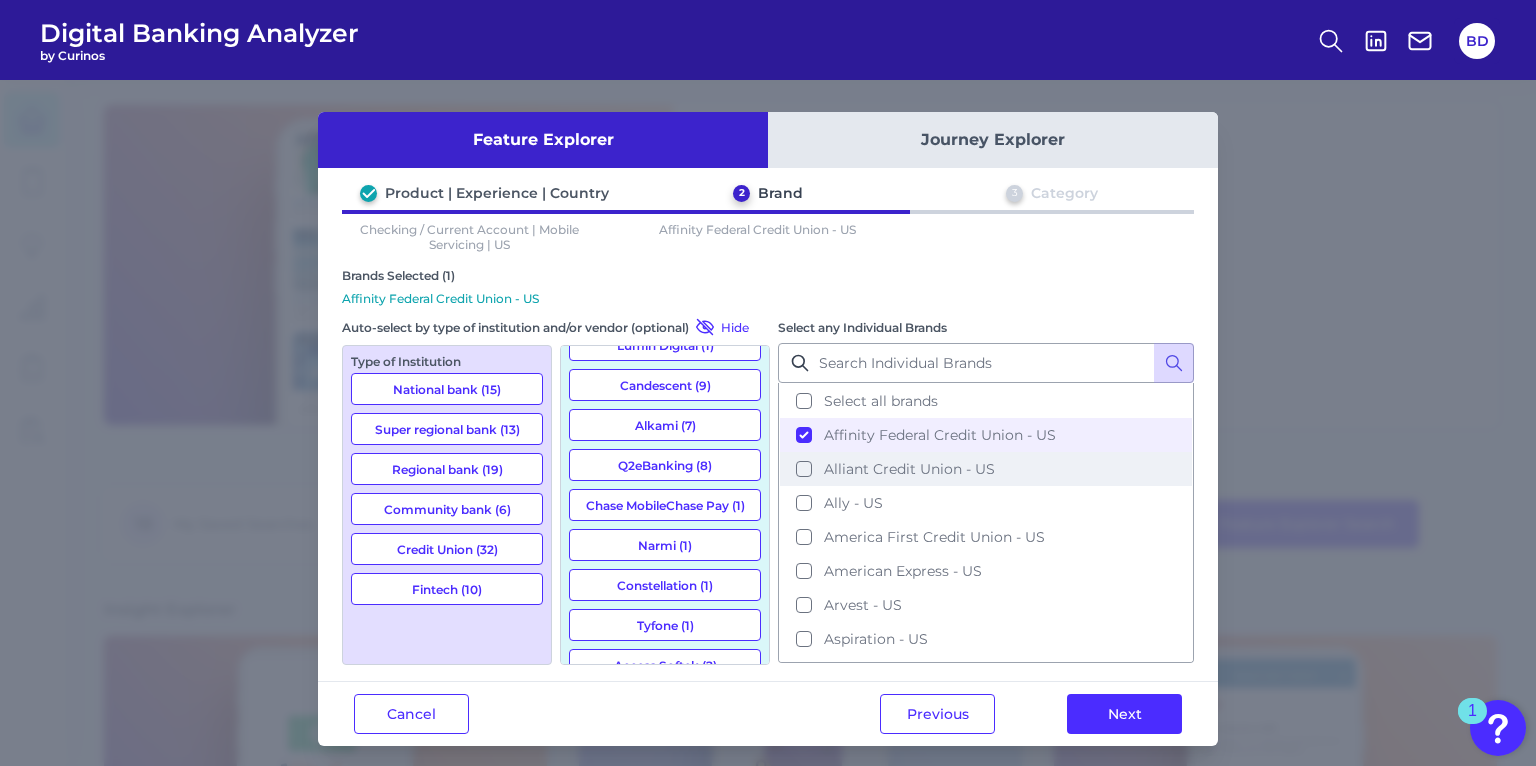 click on "Alliant Credit Union - US" at bounding box center (986, 469) 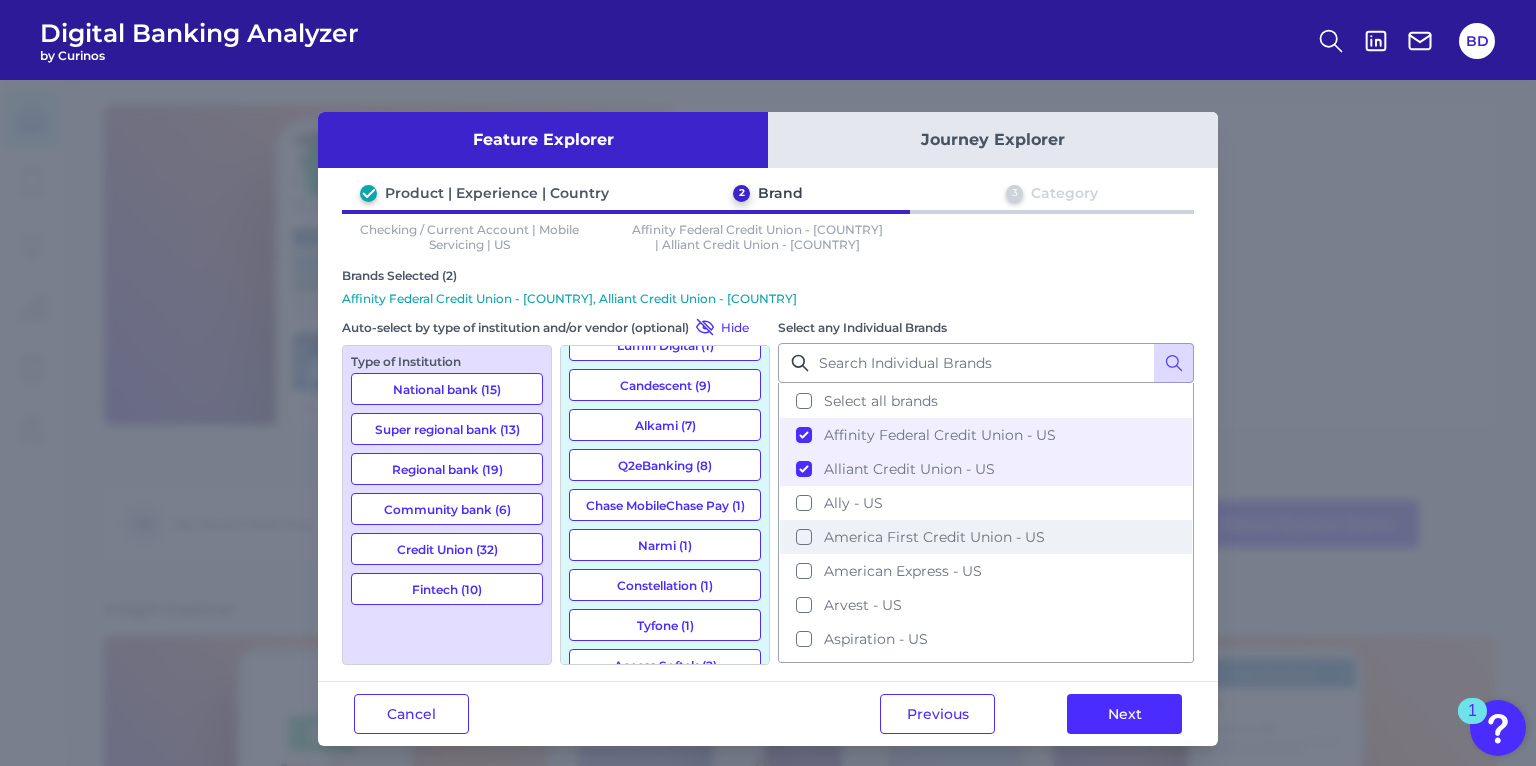 click on "America First Credit Union - US" at bounding box center [986, 537] 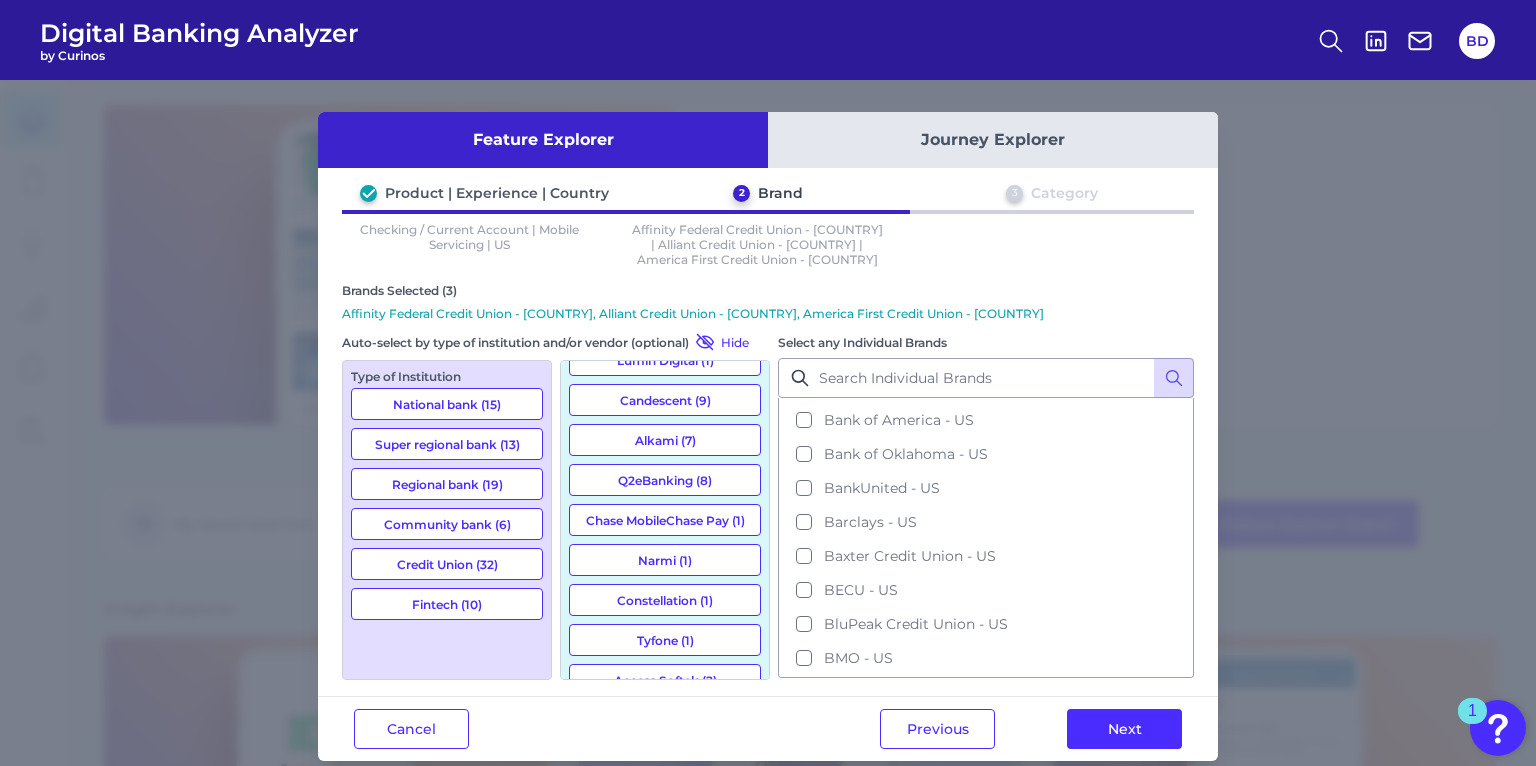 scroll, scrollTop: 313, scrollLeft: 0, axis: vertical 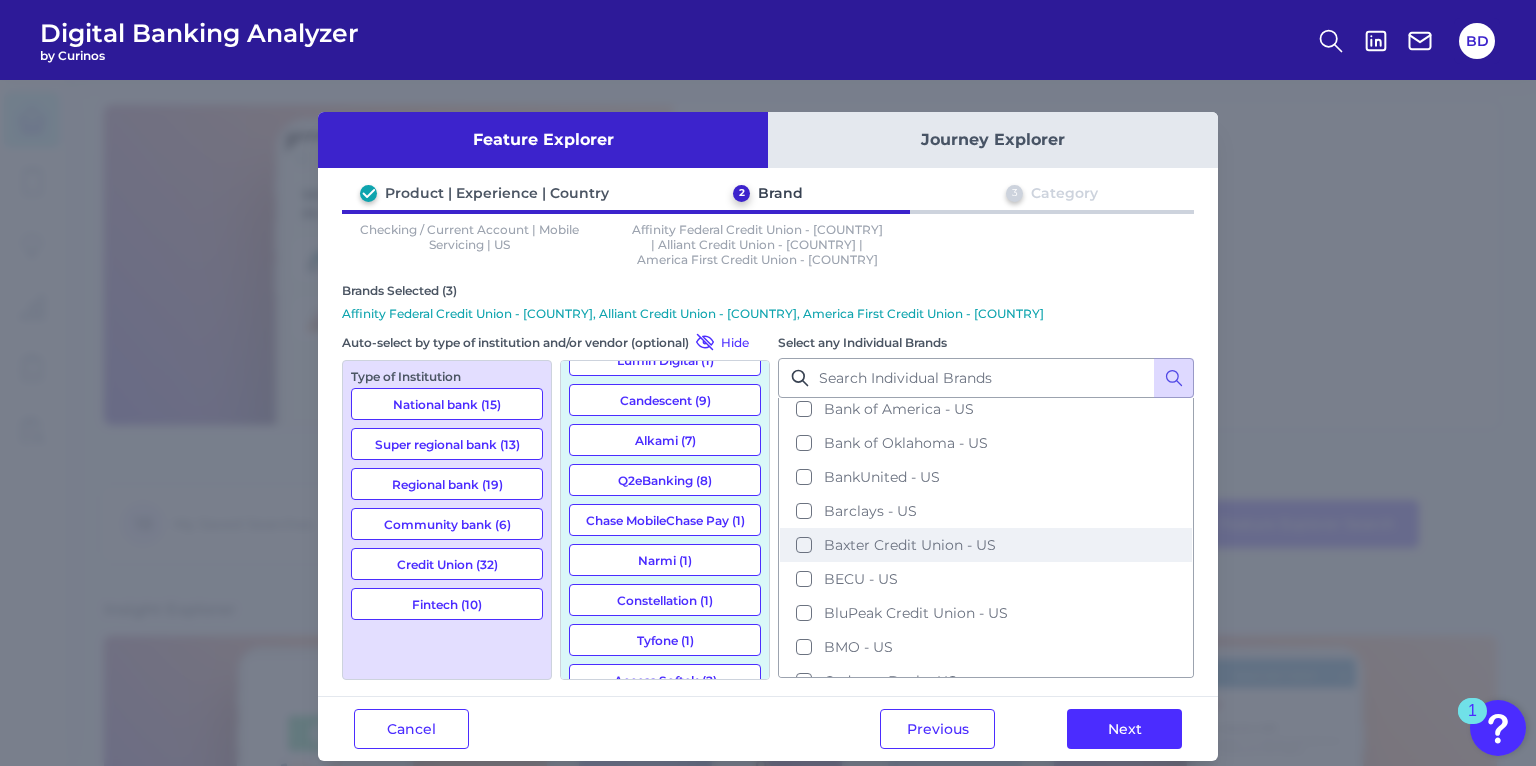 click on "Baxter Credit Union - US" at bounding box center [986, 545] 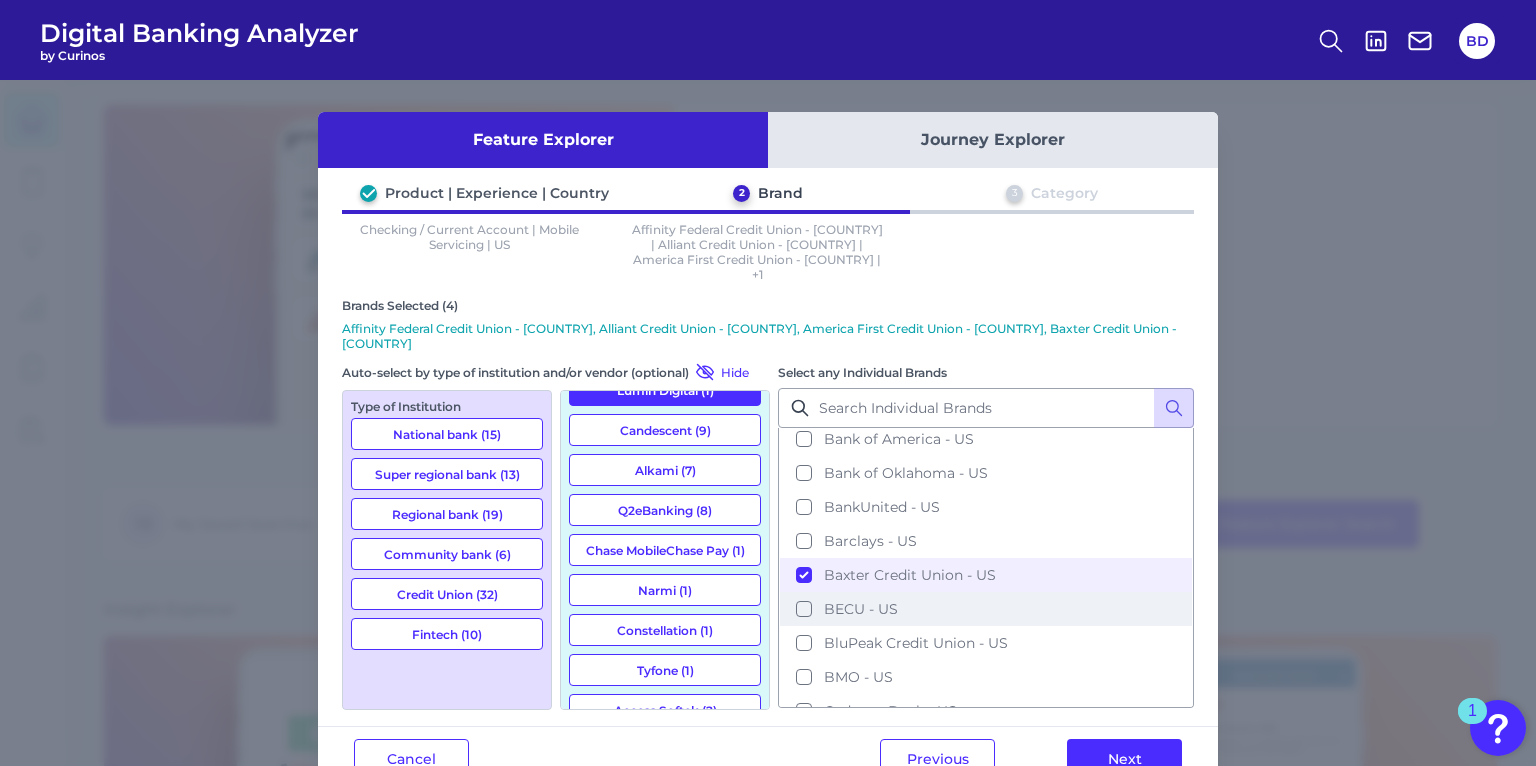 click on "BECU - US" at bounding box center (986, 609) 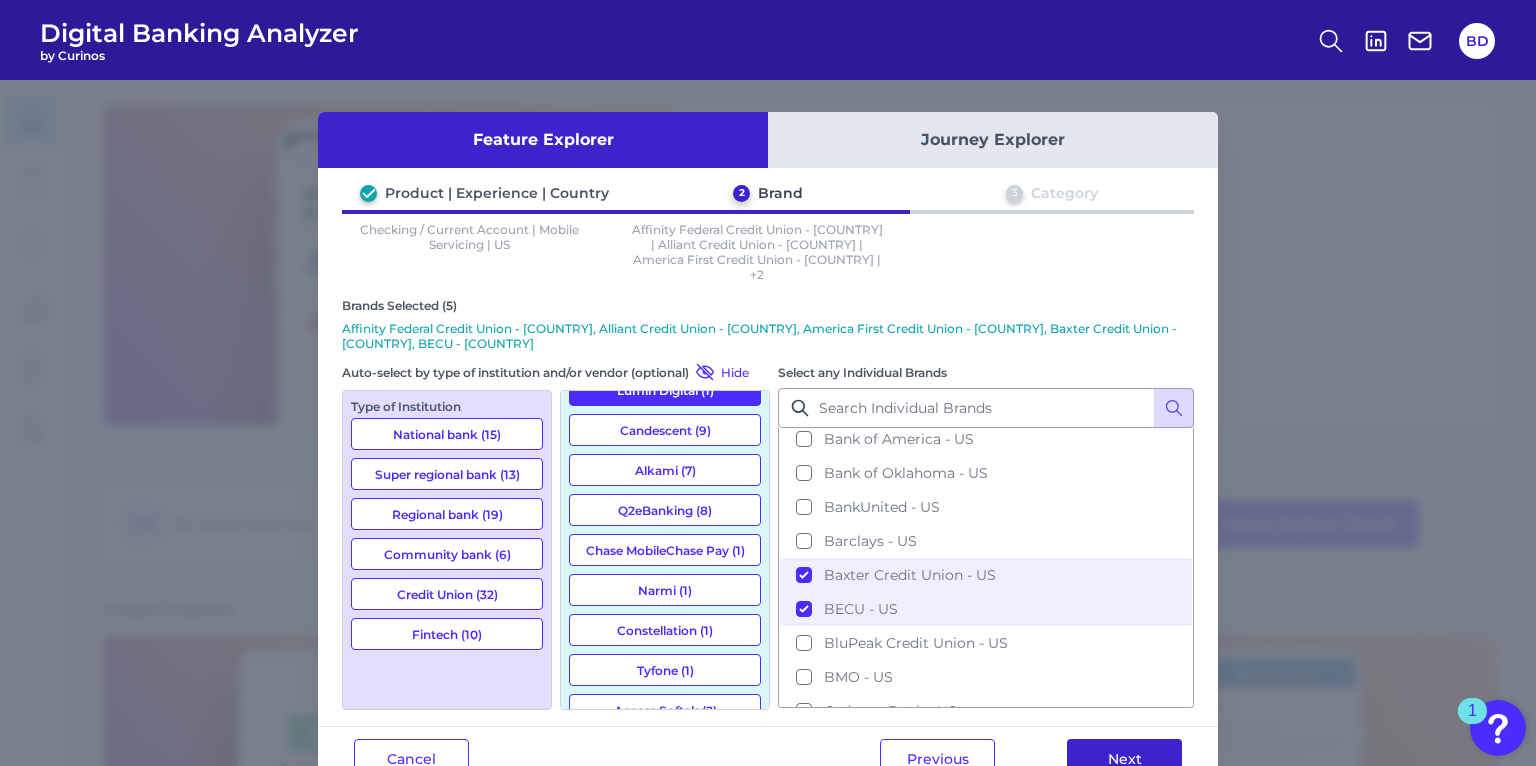 click on "Next" at bounding box center (1124, 759) 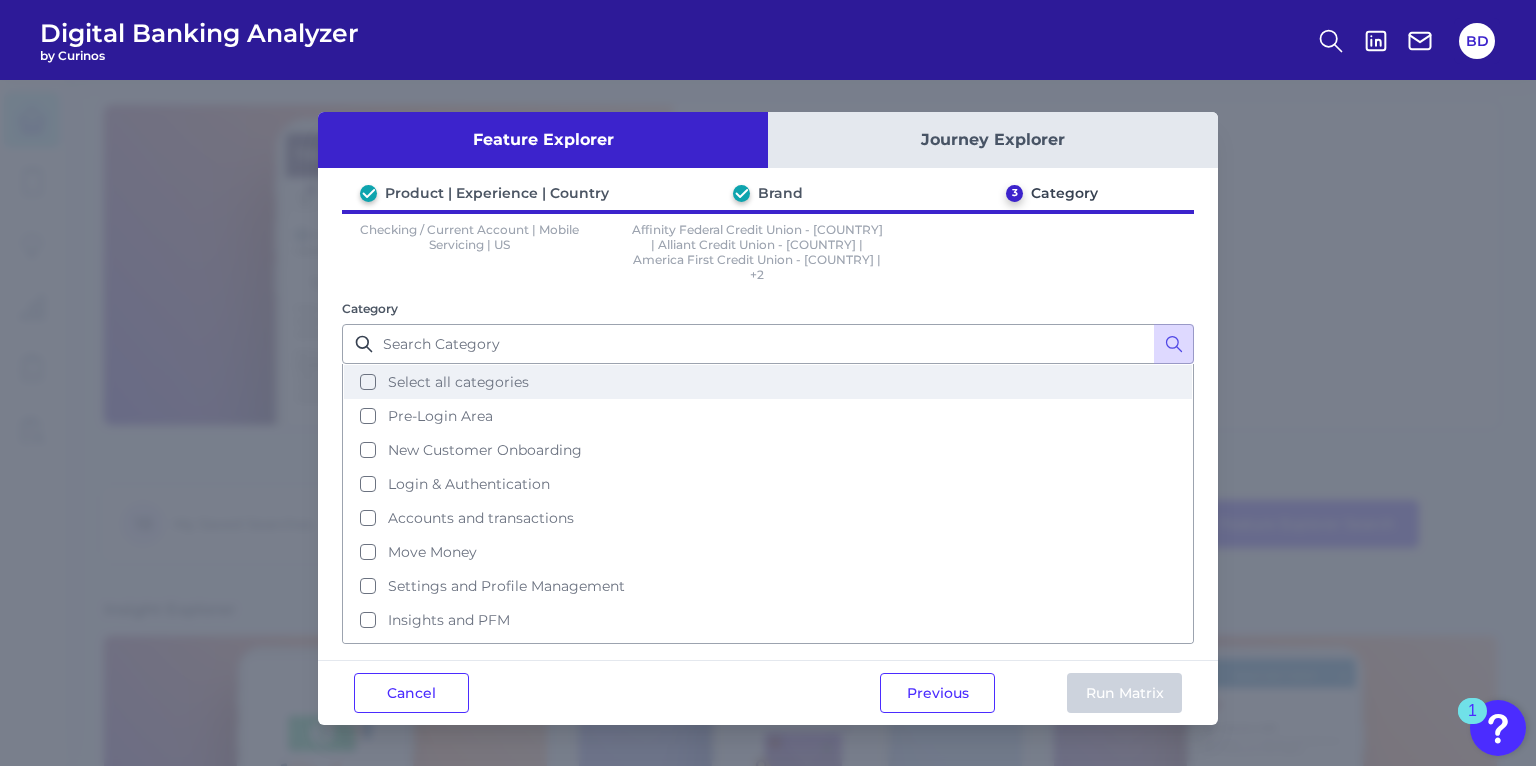 click on "Select all categories" at bounding box center (768, 382) 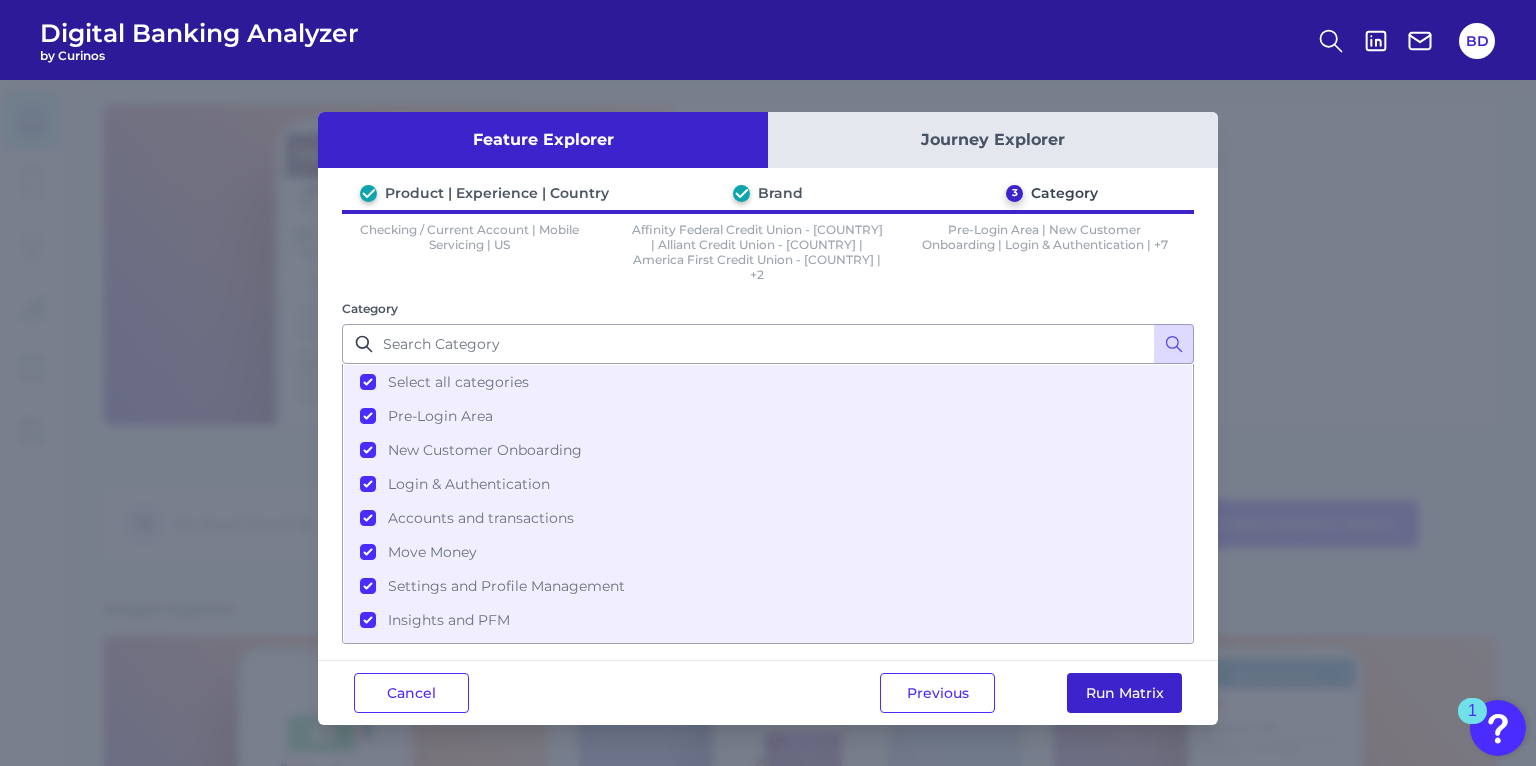 click on "Run Matrix" at bounding box center (1124, 693) 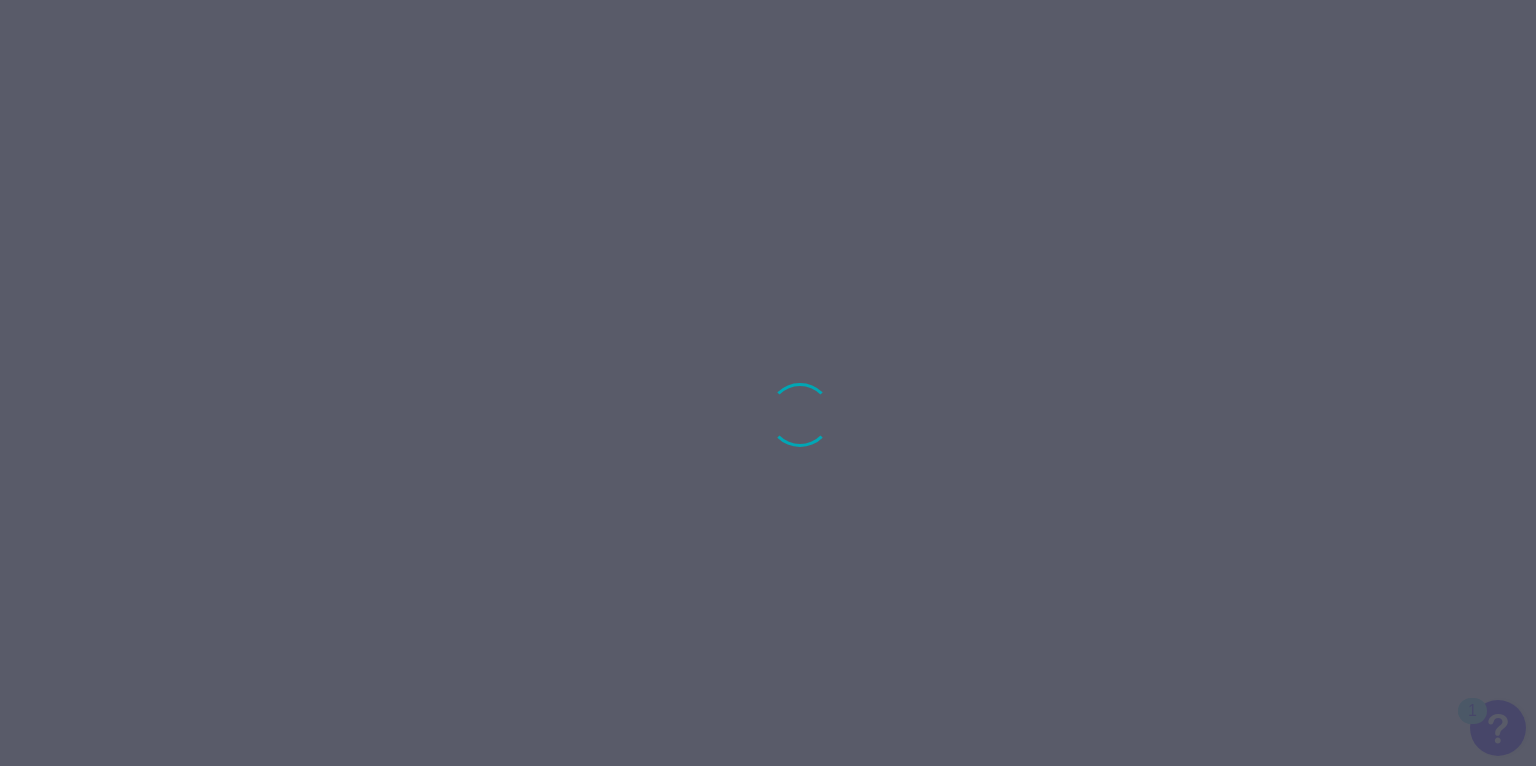 scroll, scrollTop: 0, scrollLeft: 0, axis: both 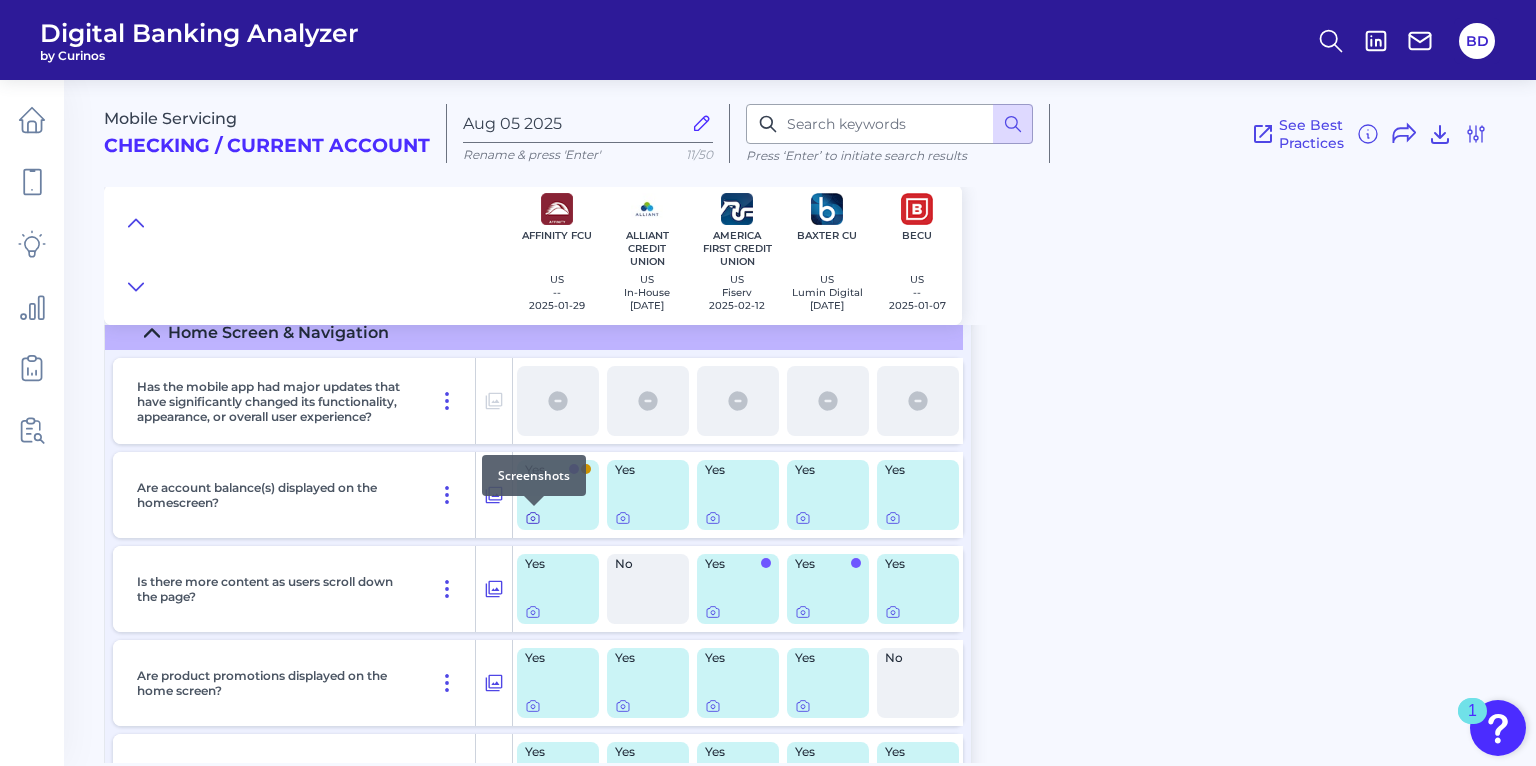click 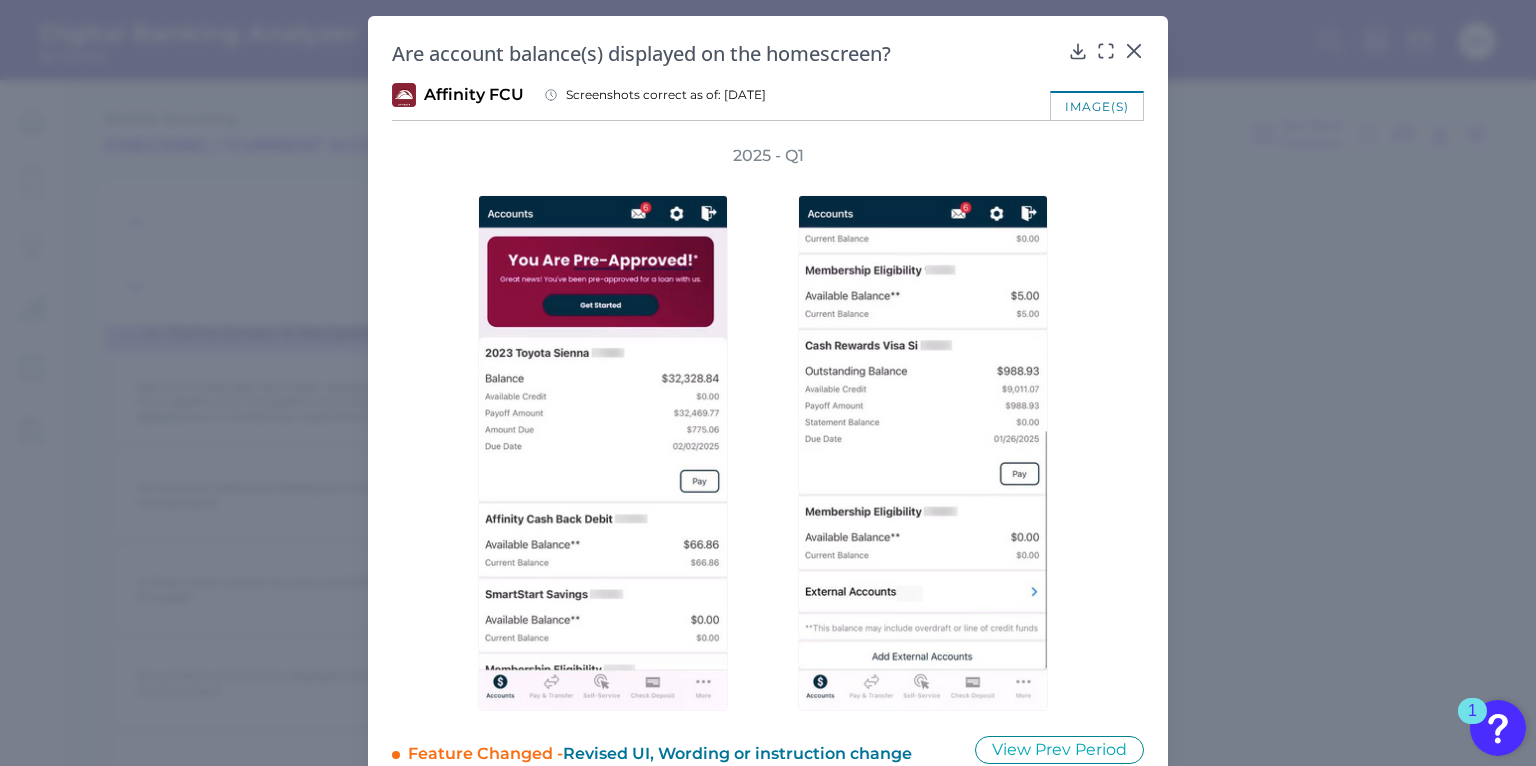 scroll, scrollTop: 38, scrollLeft: 0, axis: vertical 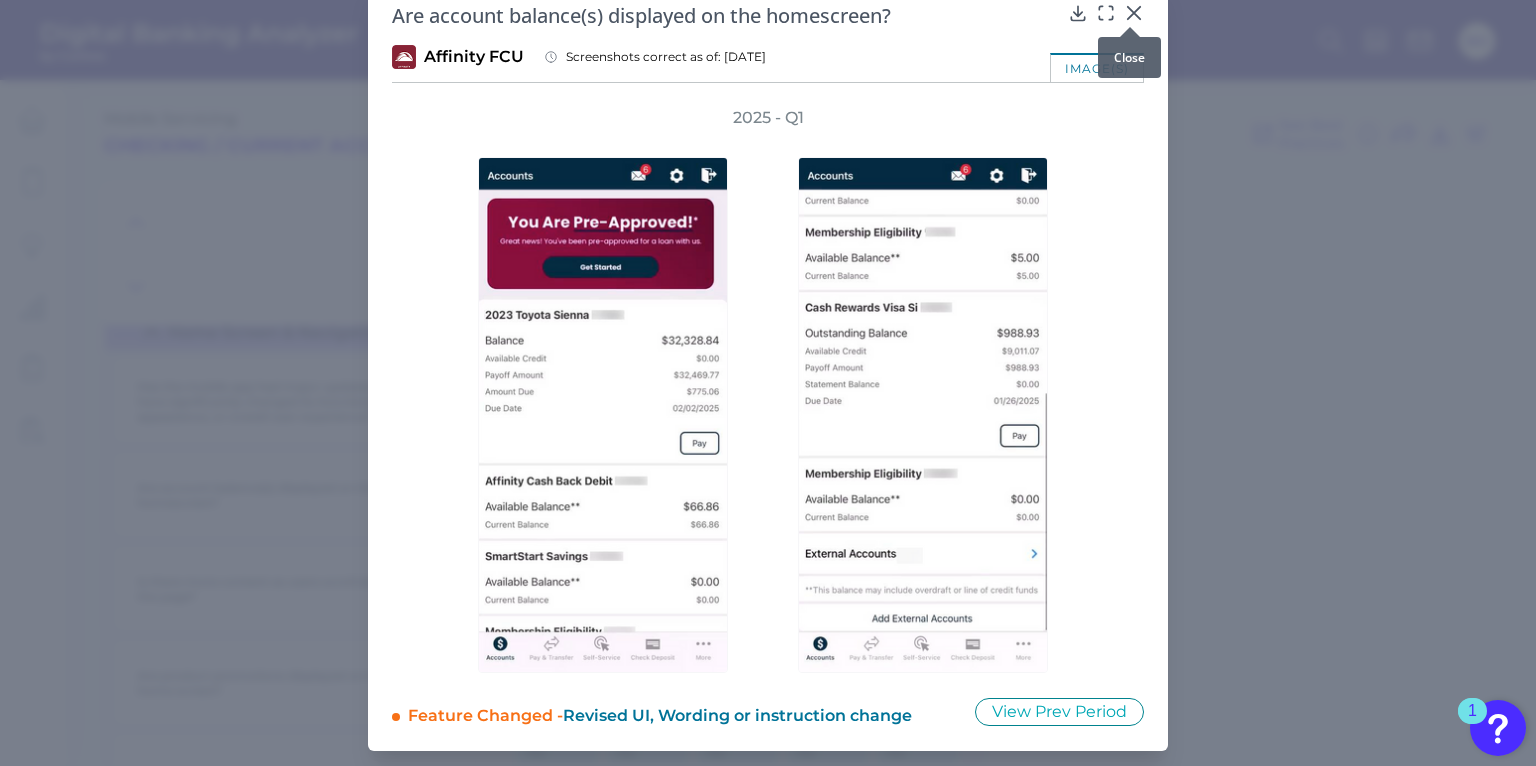 click 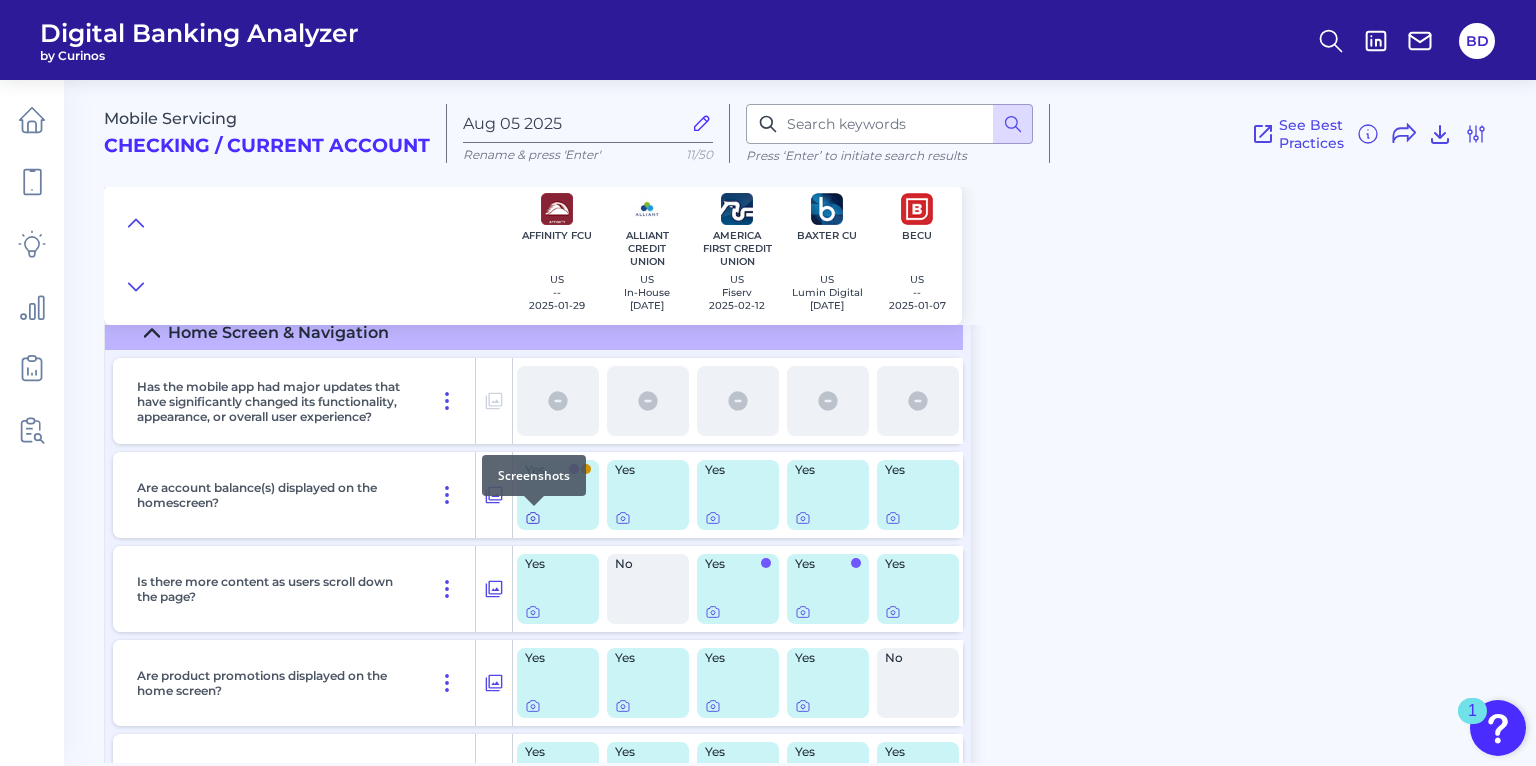 click 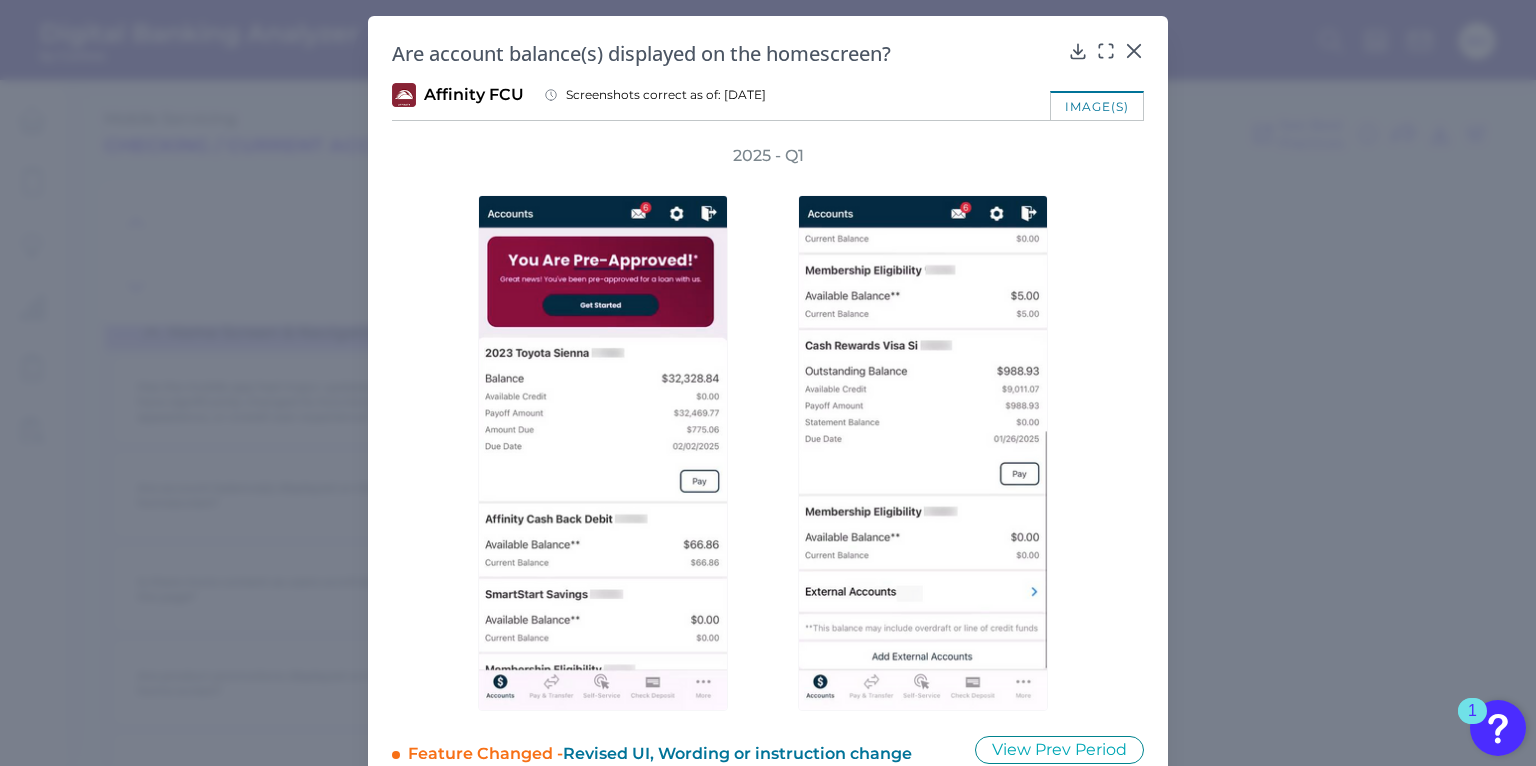 scroll, scrollTop: 38, scrollLeft: 0, axis: vertical 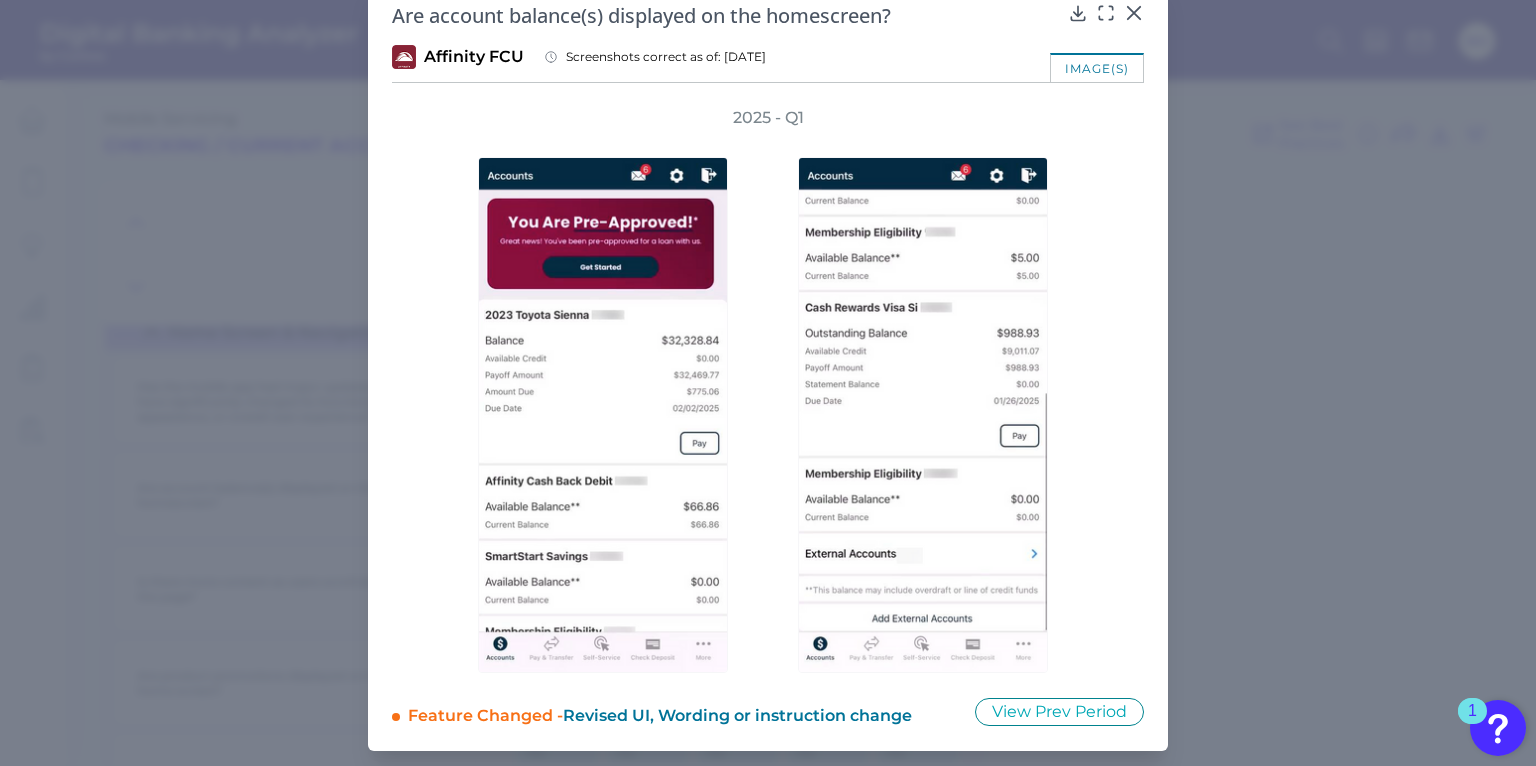 click on "Feature Changed -  Revised UI, Wording or instruction change View Prev Period" at bounding box center (768, 712) 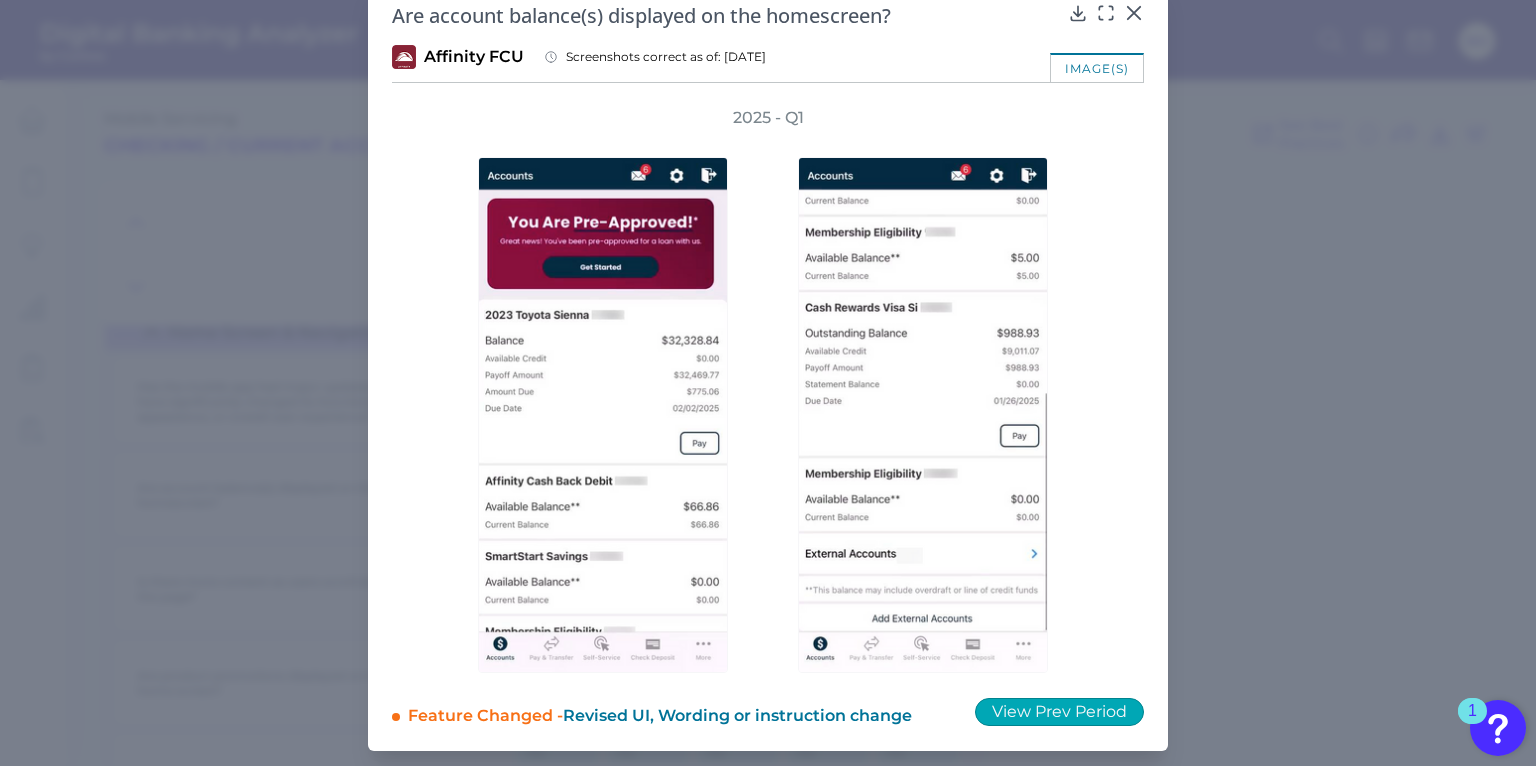 click on "View Prev Period" at bounding box center [1059, 712] 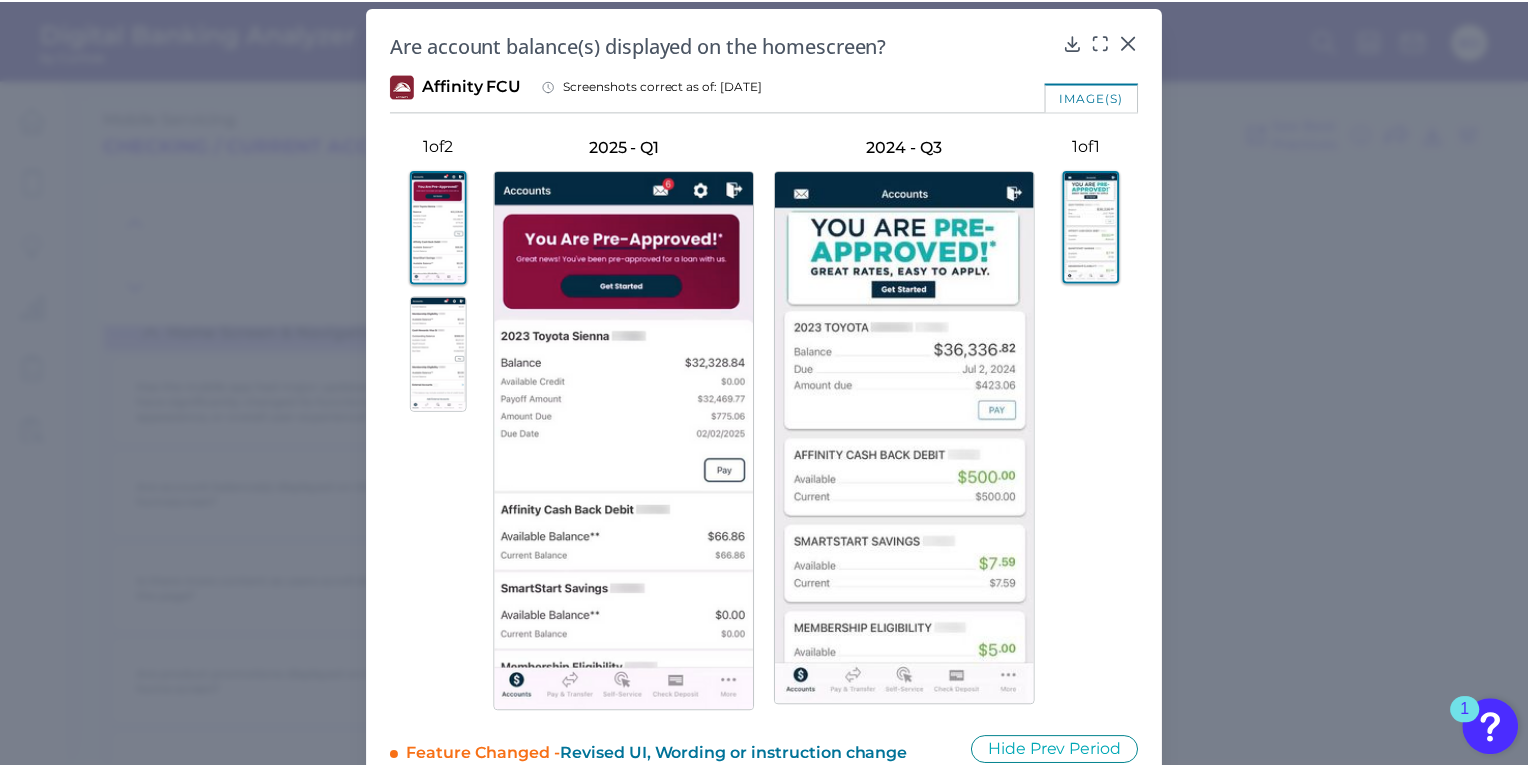 scroll, scrollTop: 0, scrollLeft: 0, axis: both 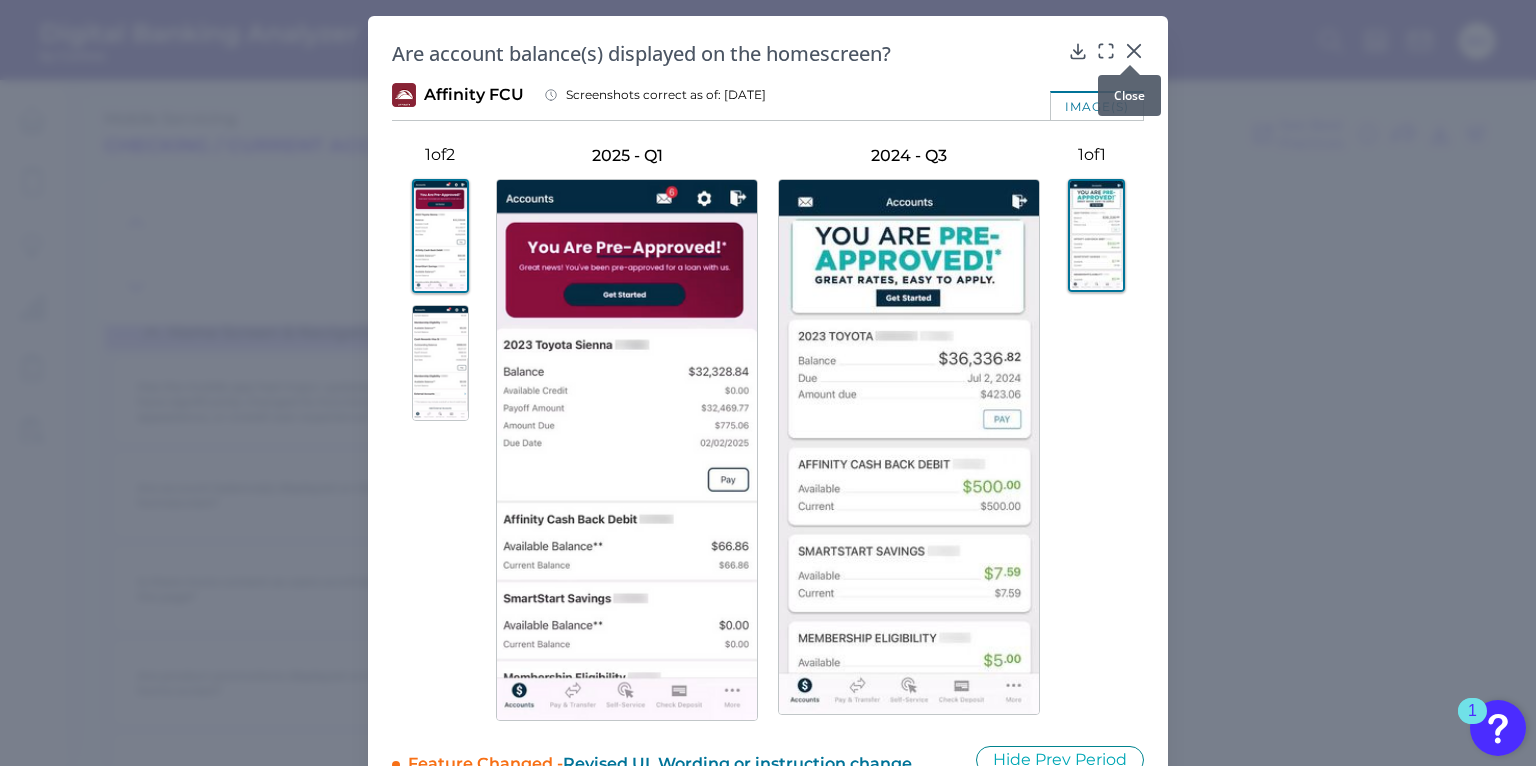 click 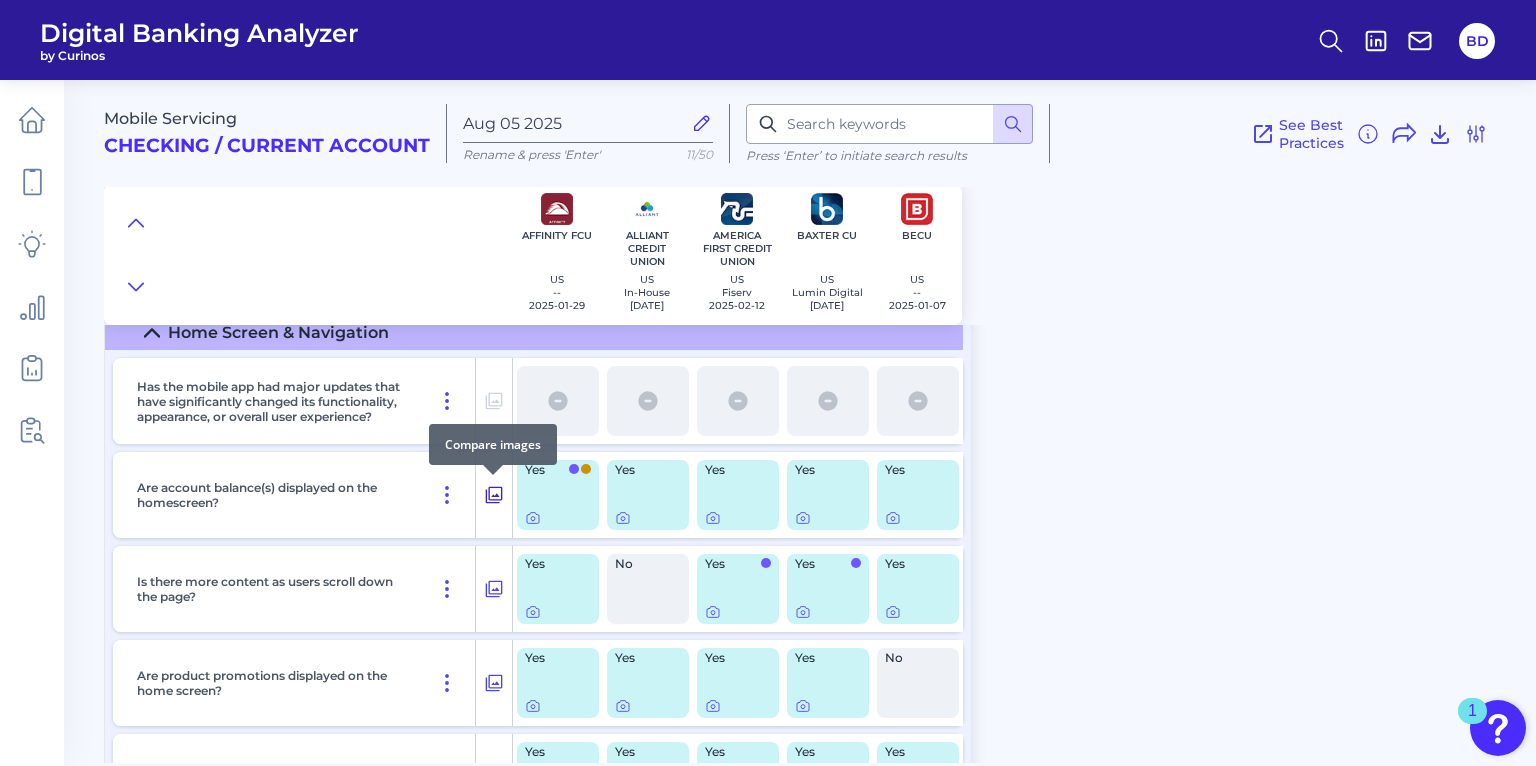 click 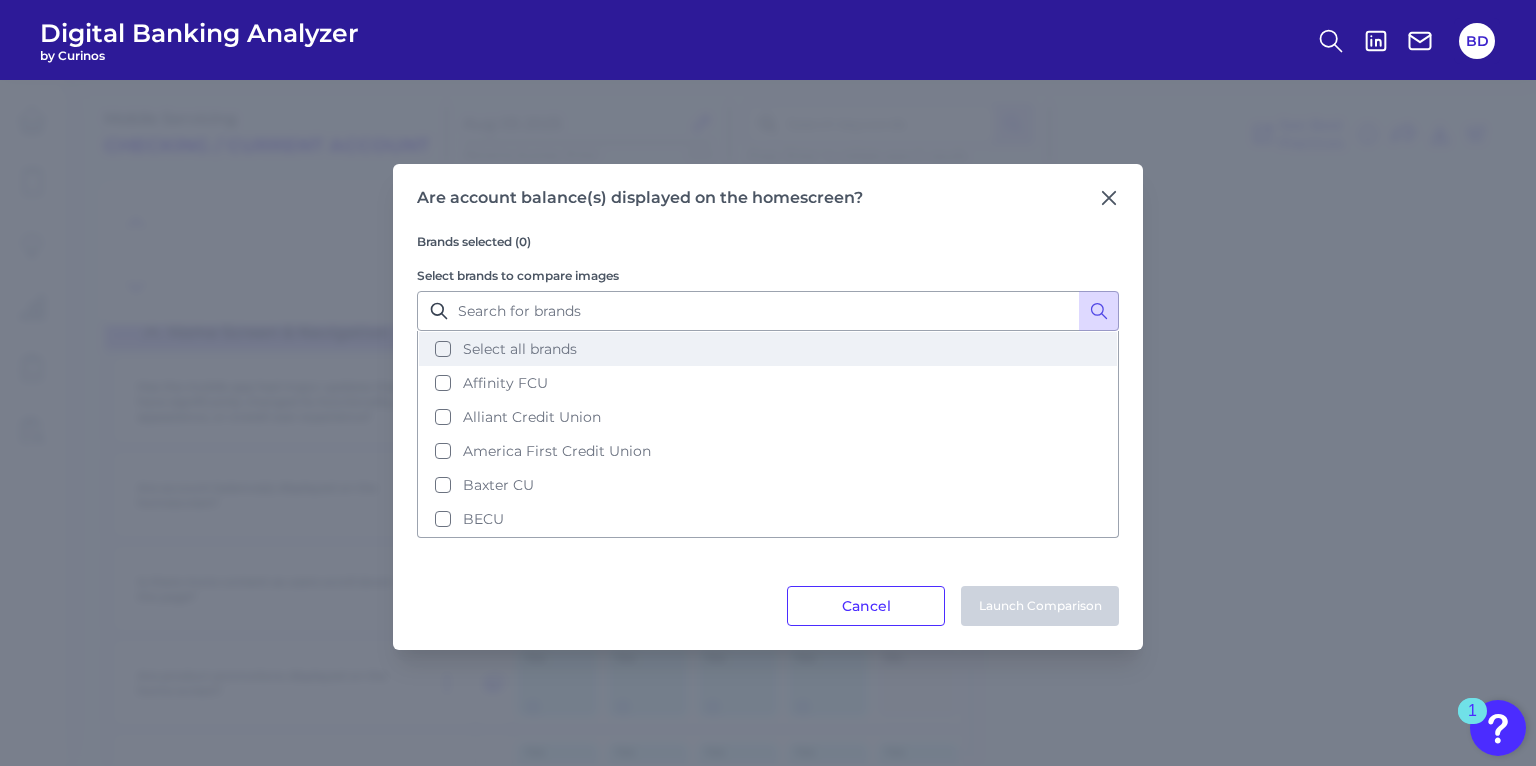 click on "Select all brands" at bounding box center [768, 349] 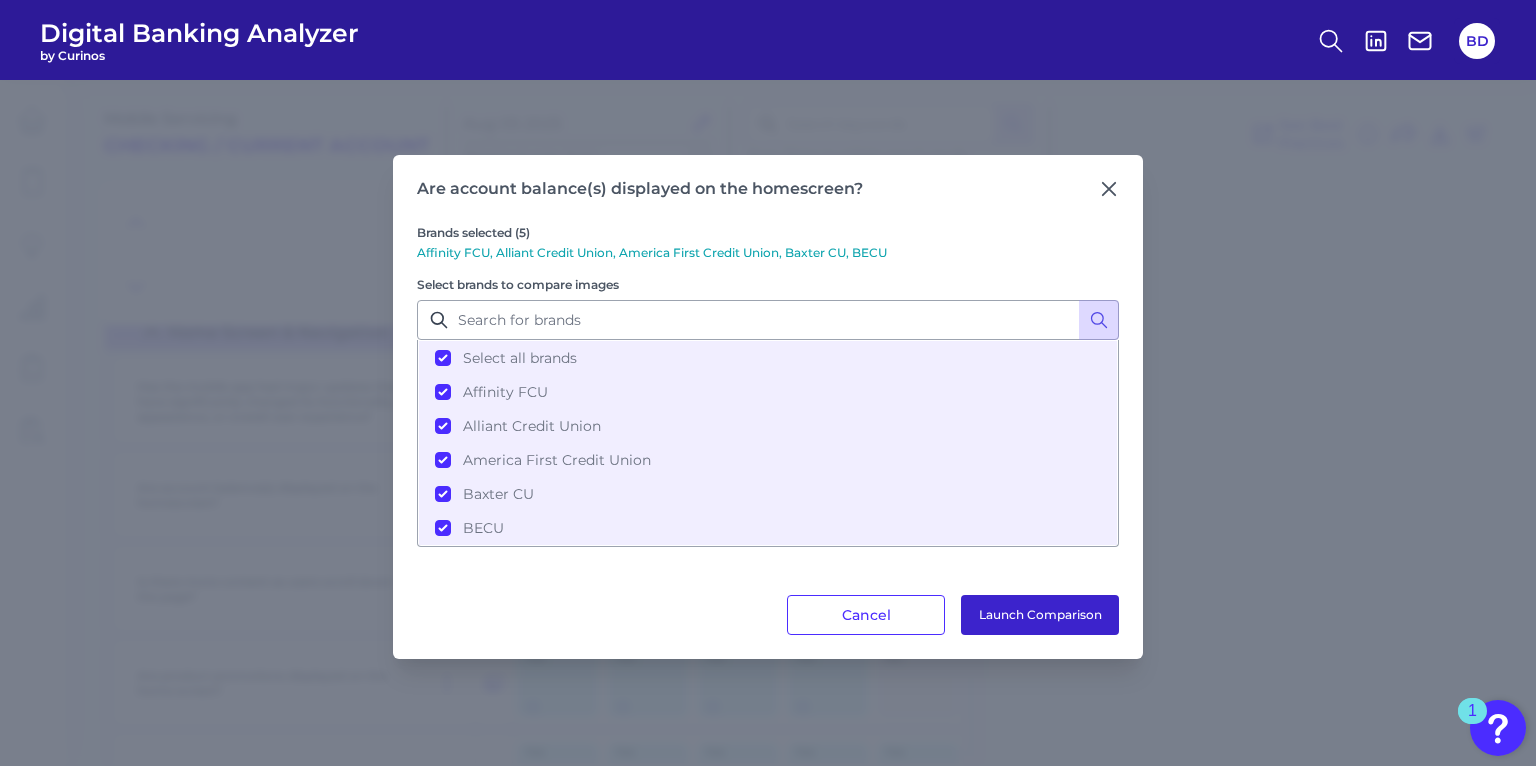 click on "Launch Comparison" at bounding box center [1040, 615] 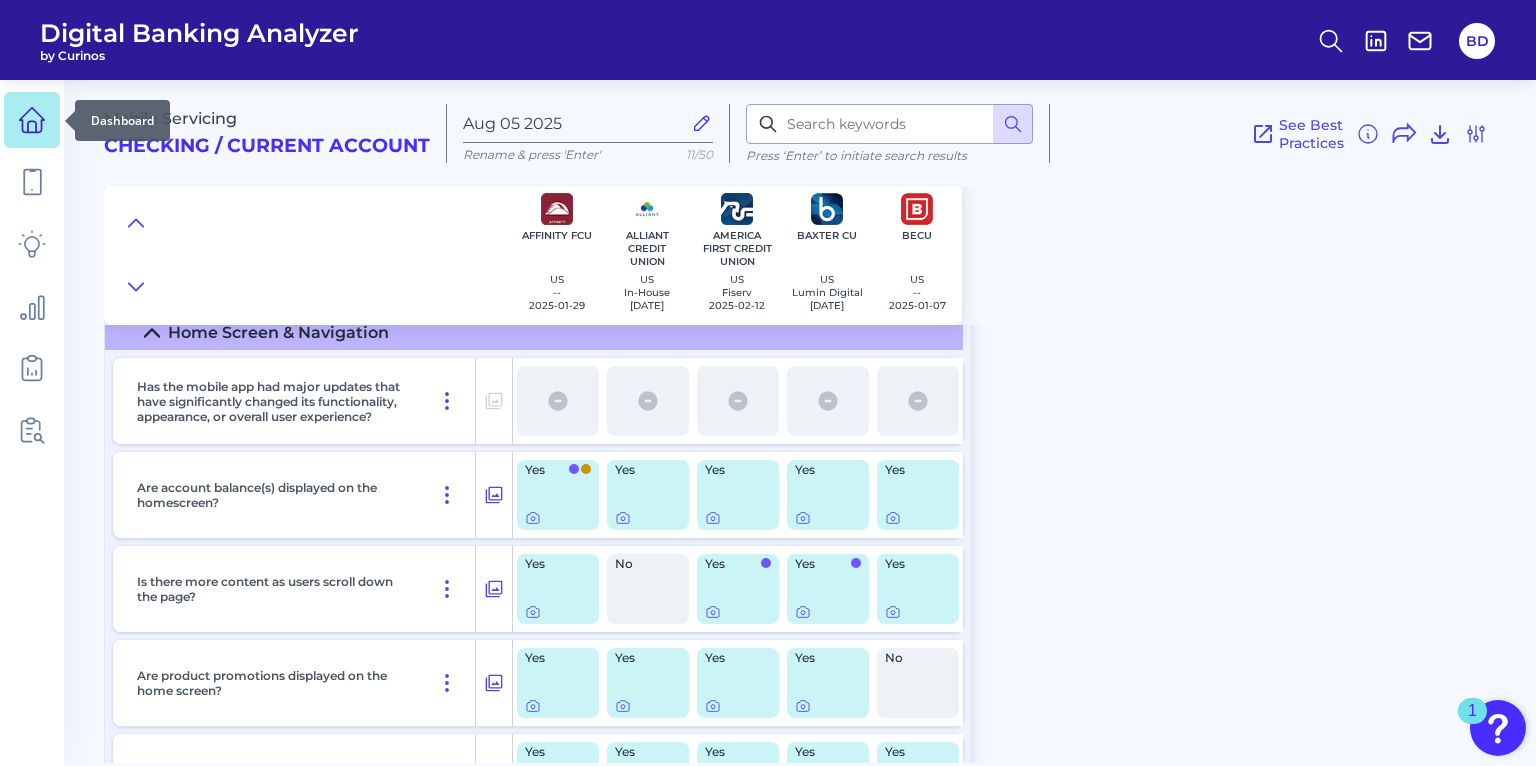 click at bounding box center (32, 120) 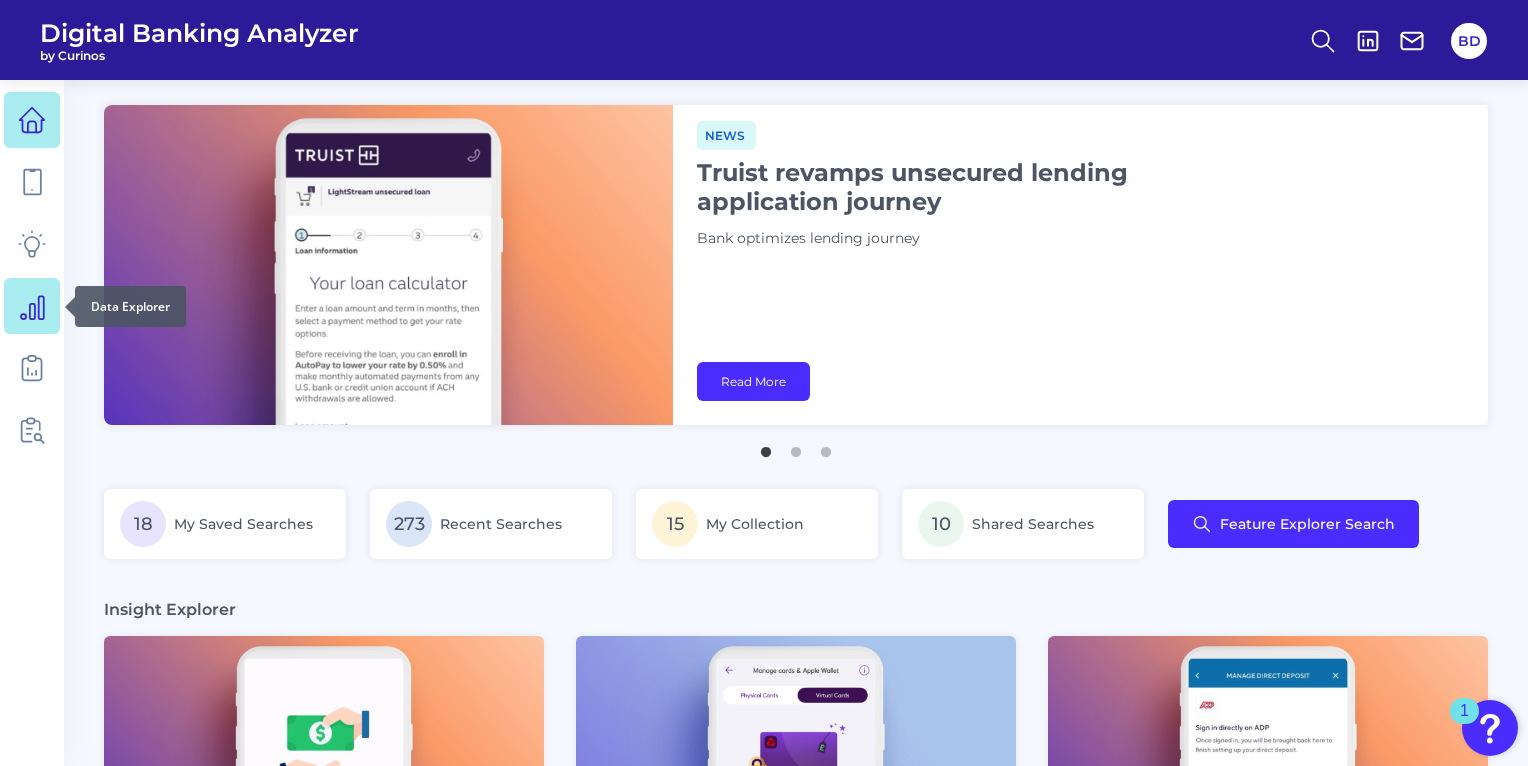 click 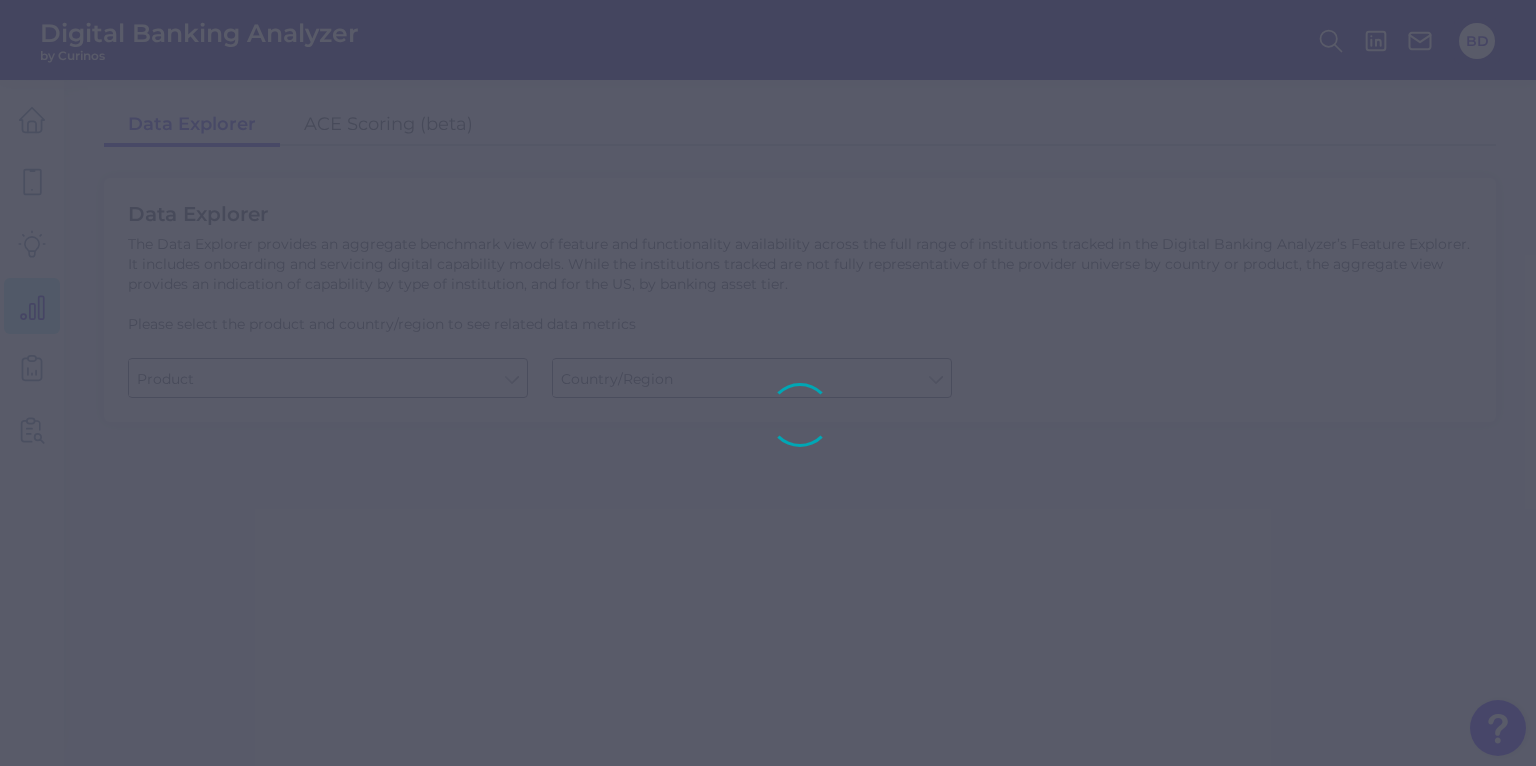 type on "Business Bank Account" 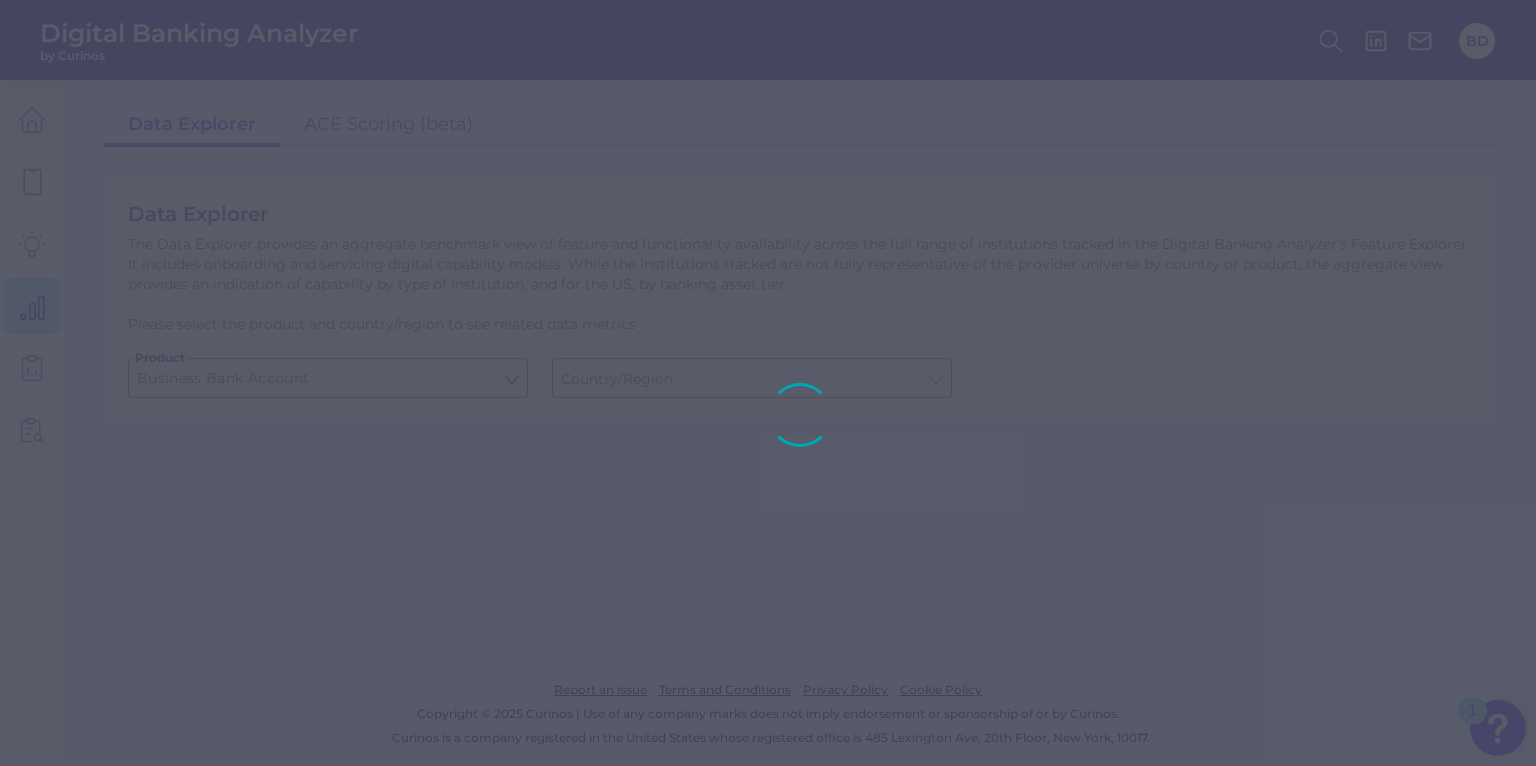 type on "United States" 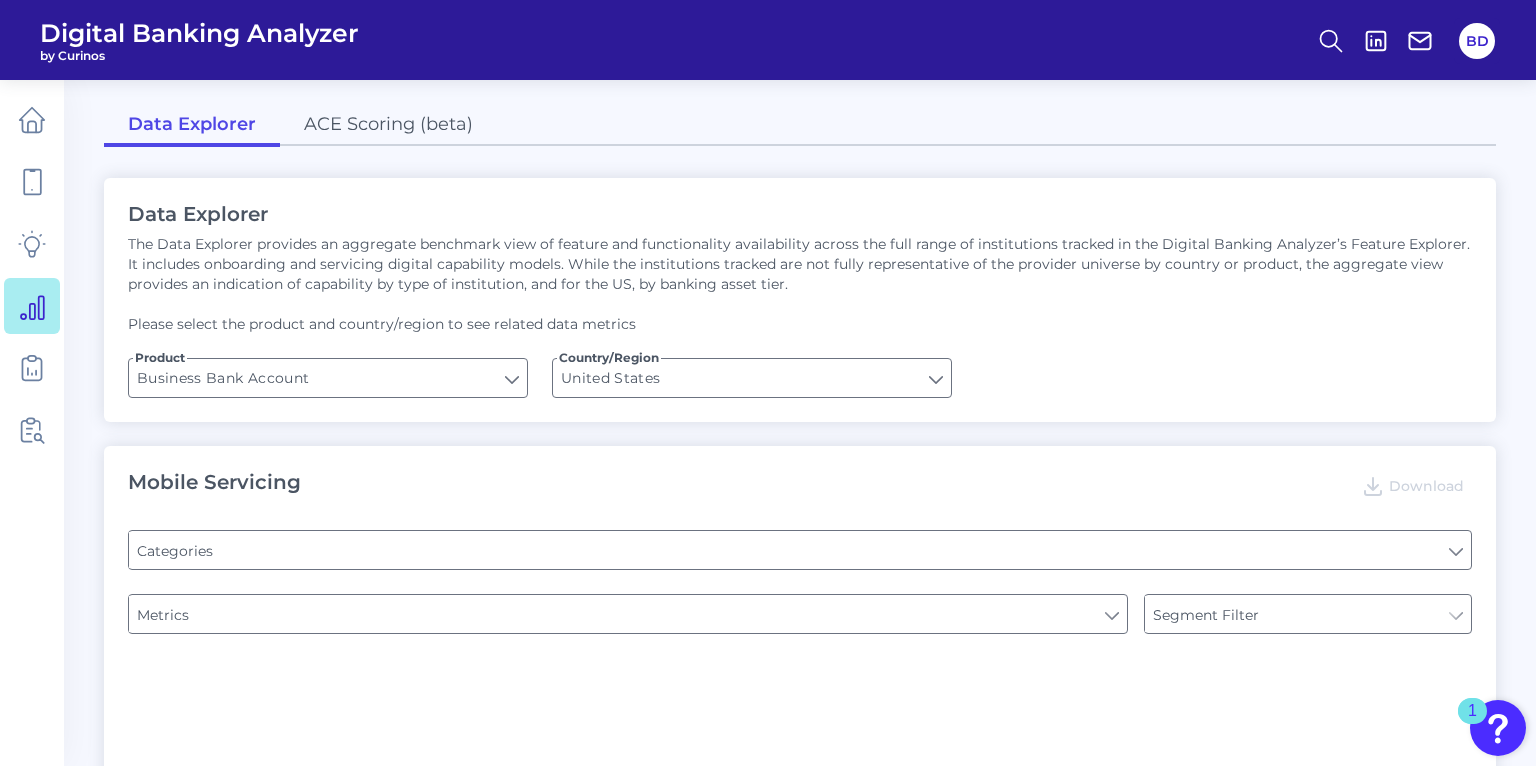 type on "Type of Institution" 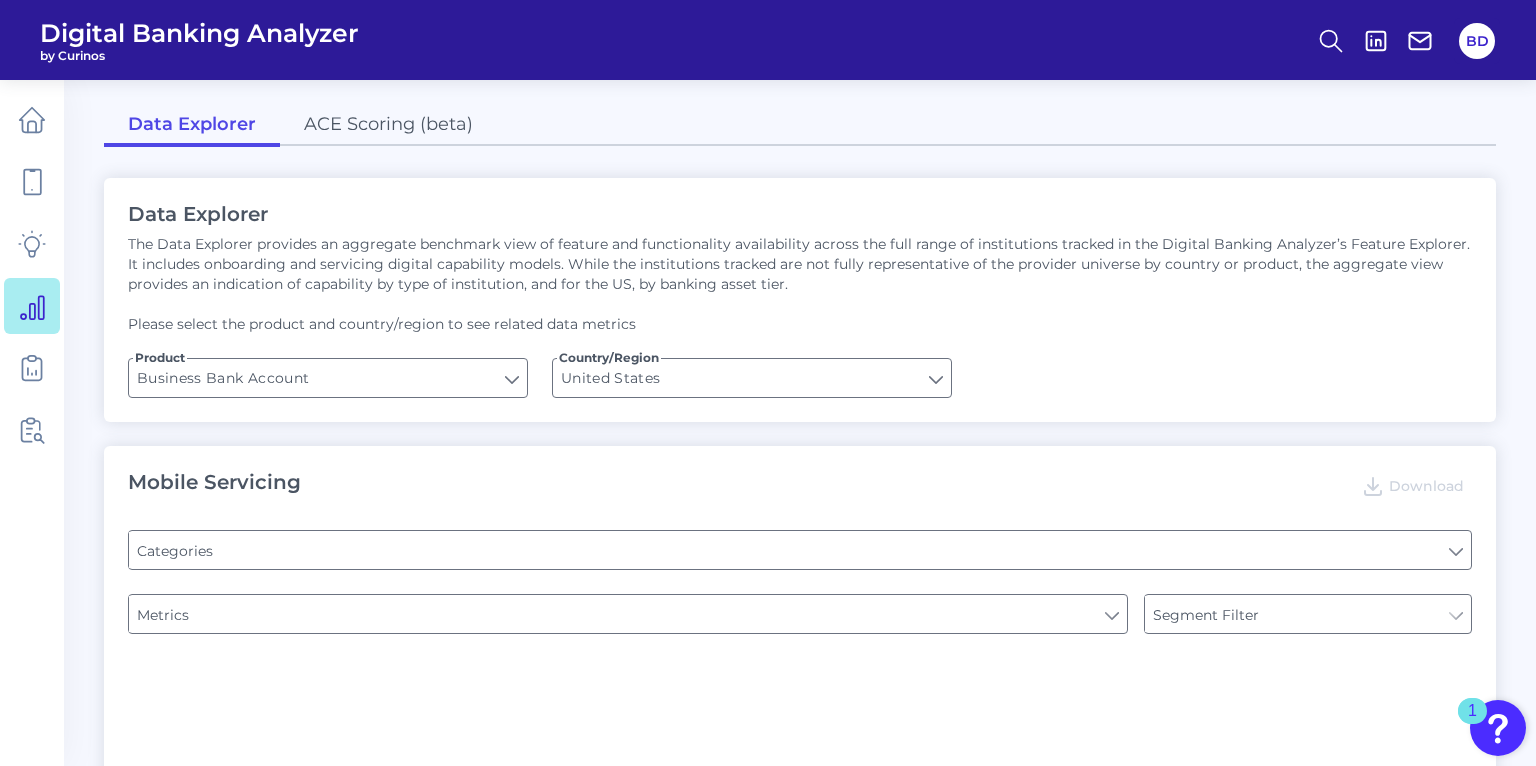 type on "Type of Institution" 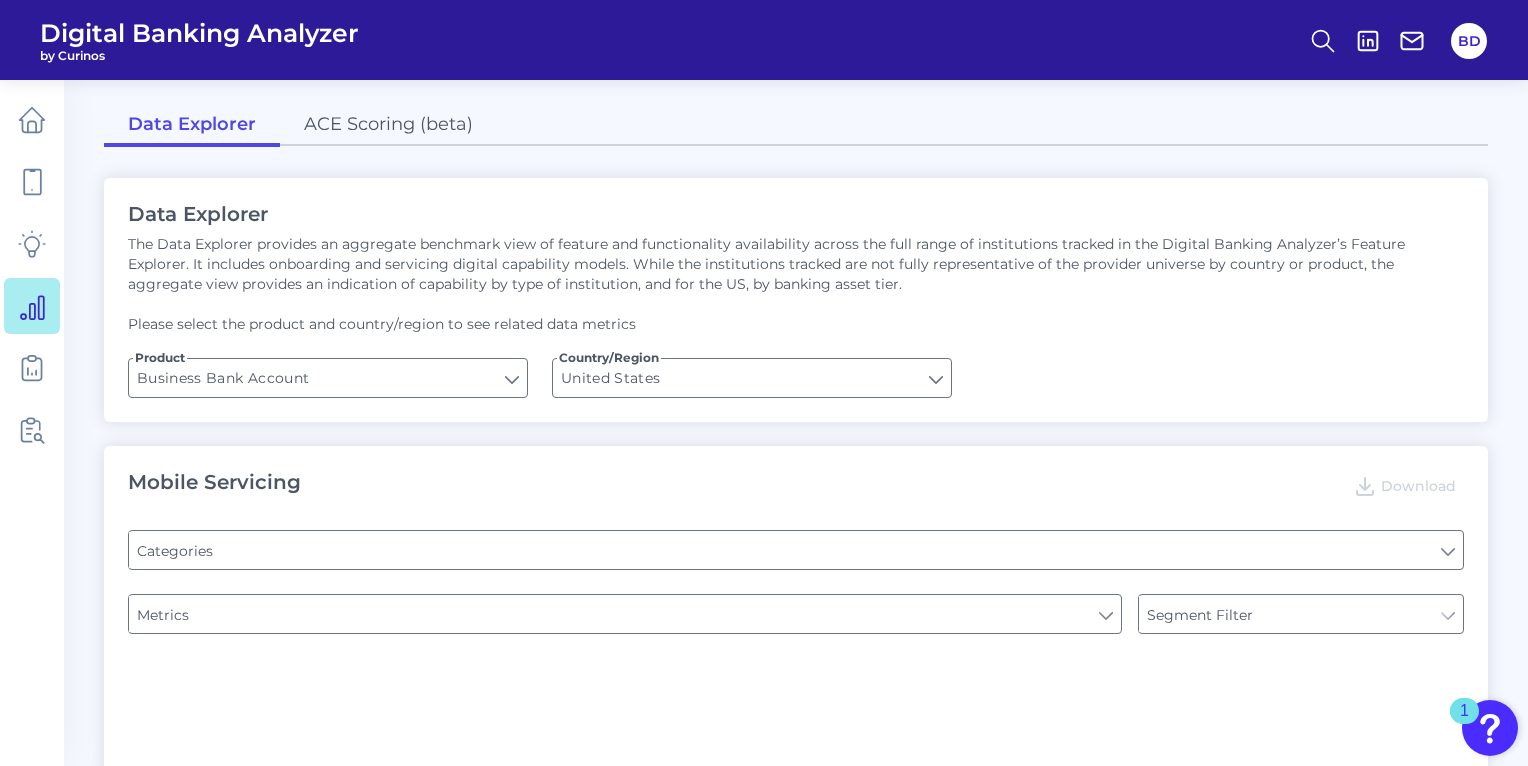 type on "Pre-login Features" 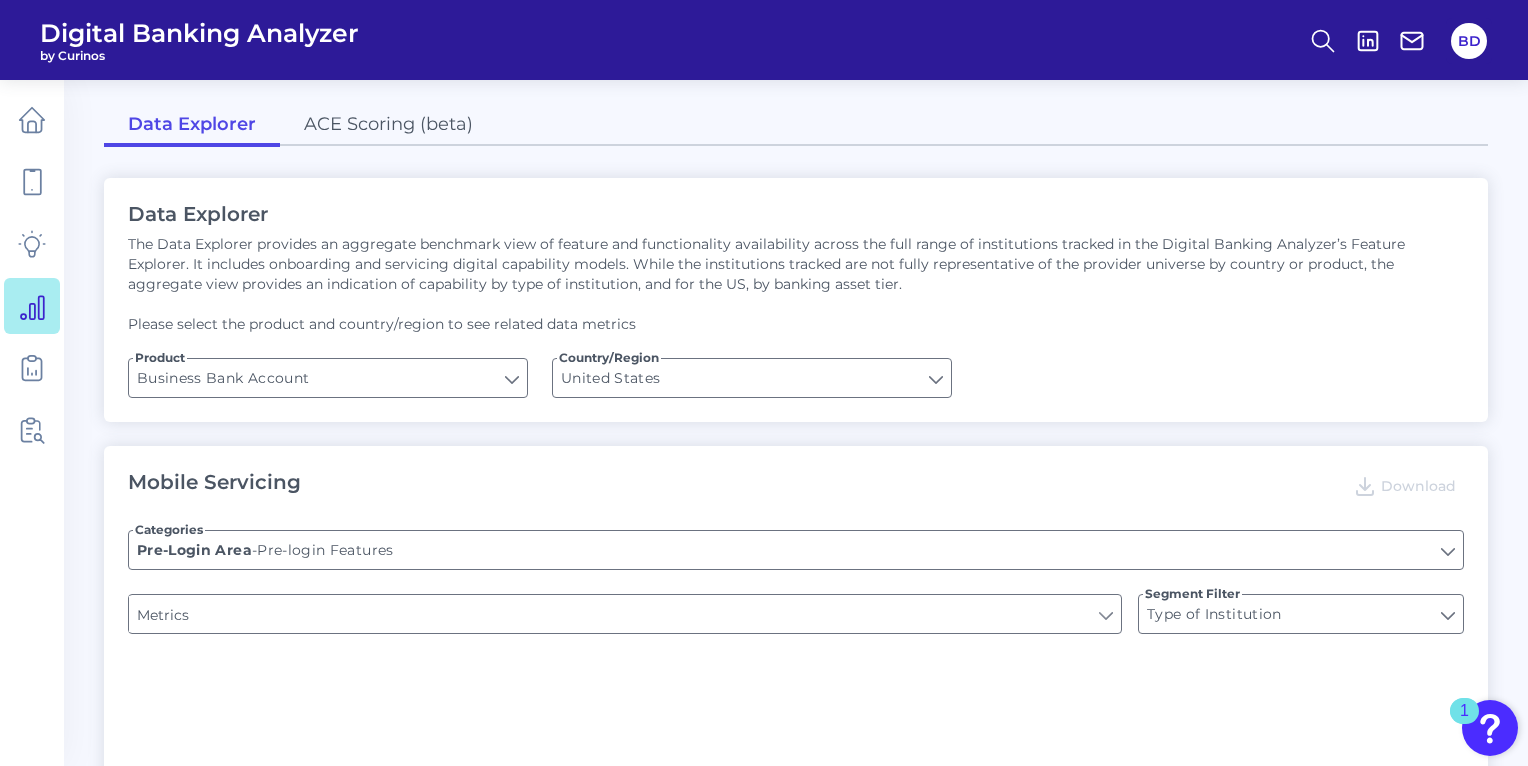 type on "Login" 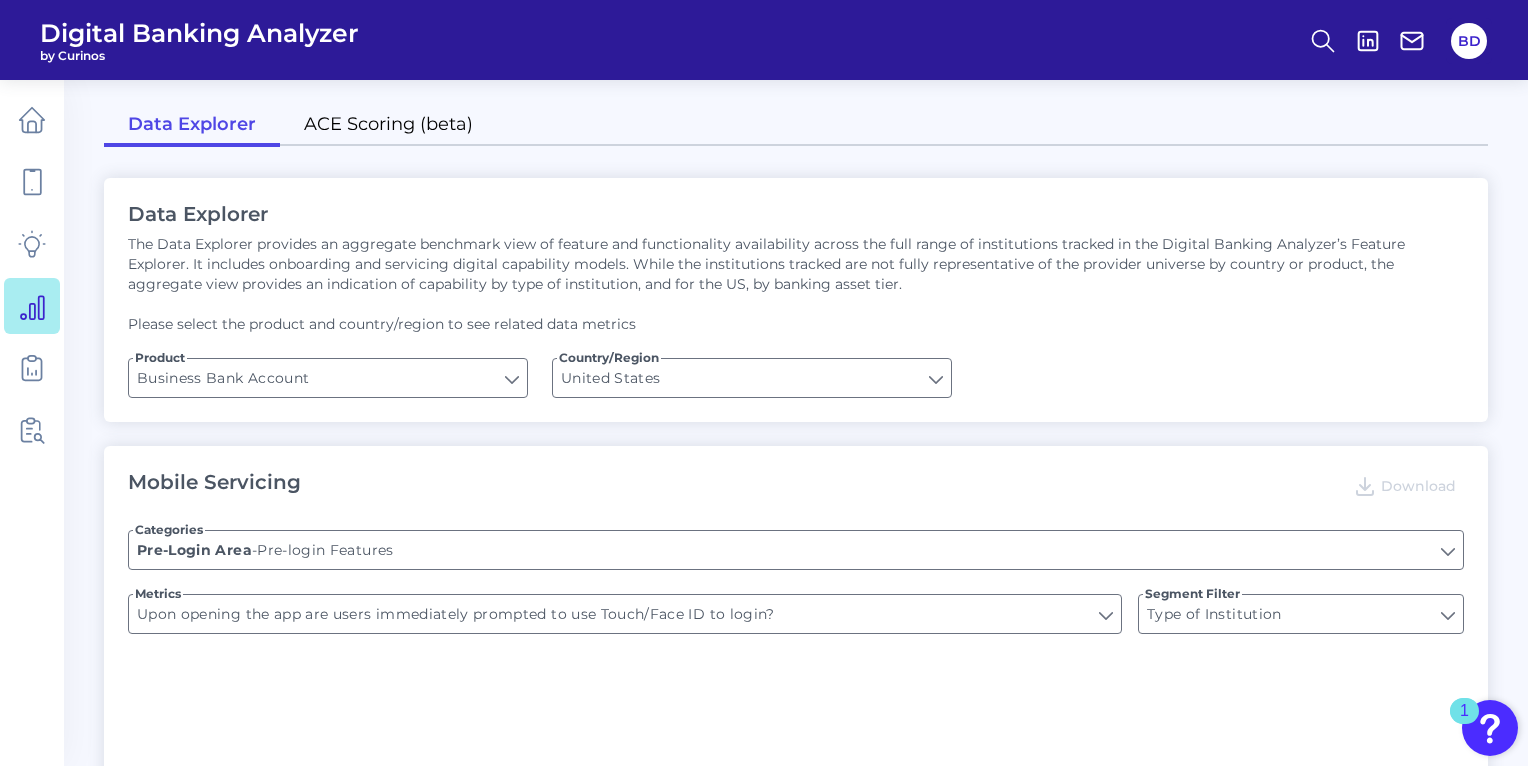 type on "Does it offer third-party single sign on?" 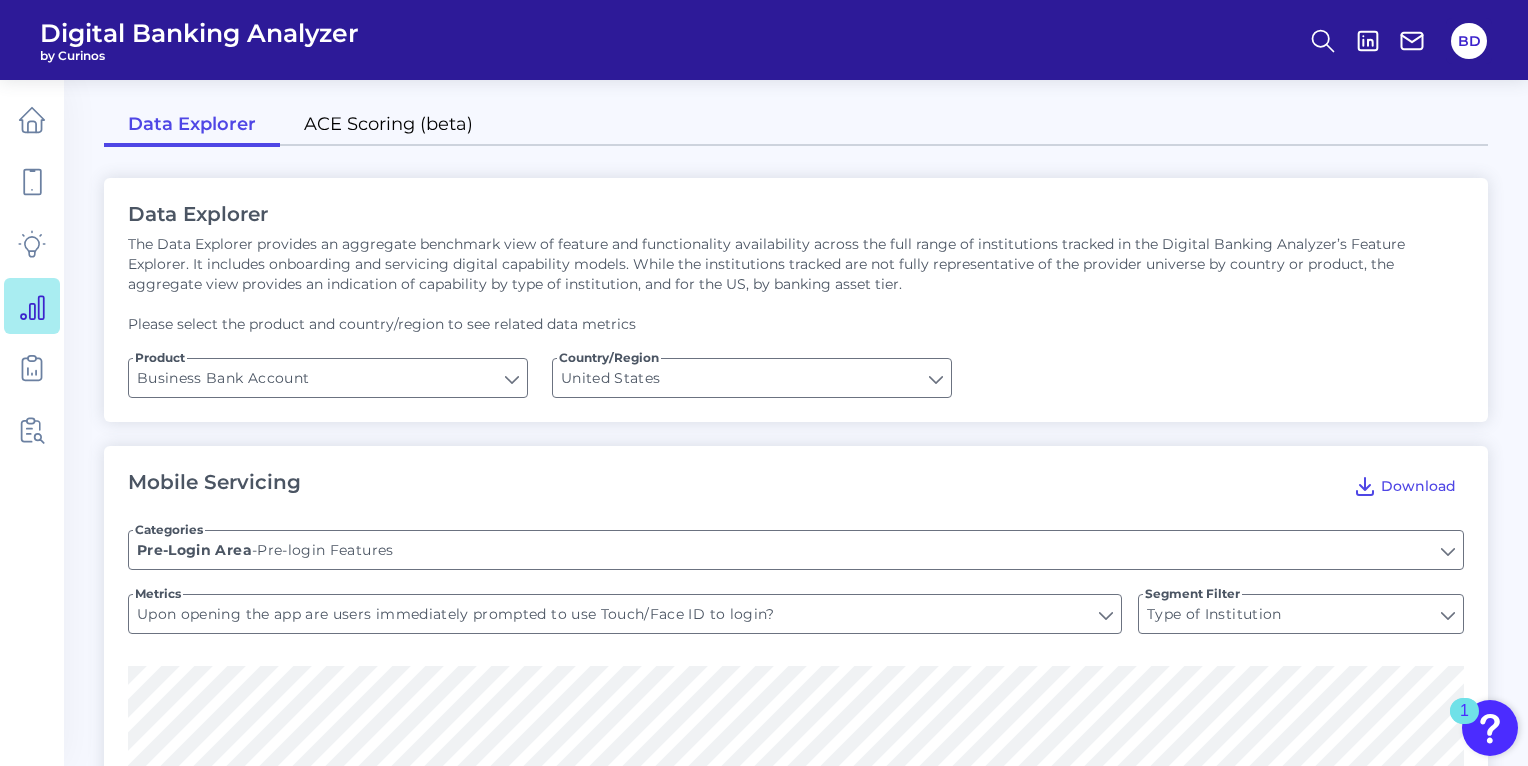 click on "ACE Scoring (beta)" at bounding box center [388, 126] 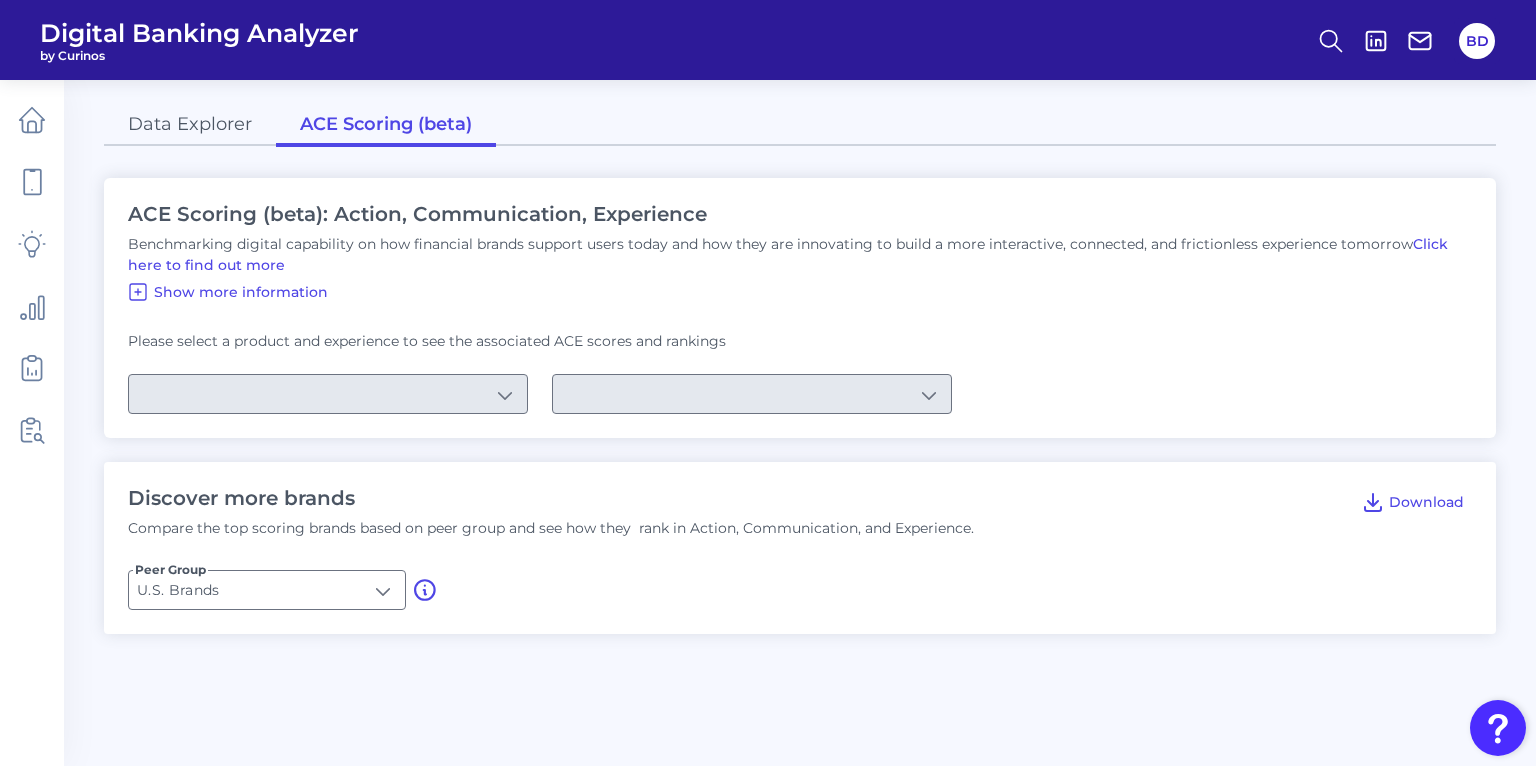 type on "Checking / Current Account" 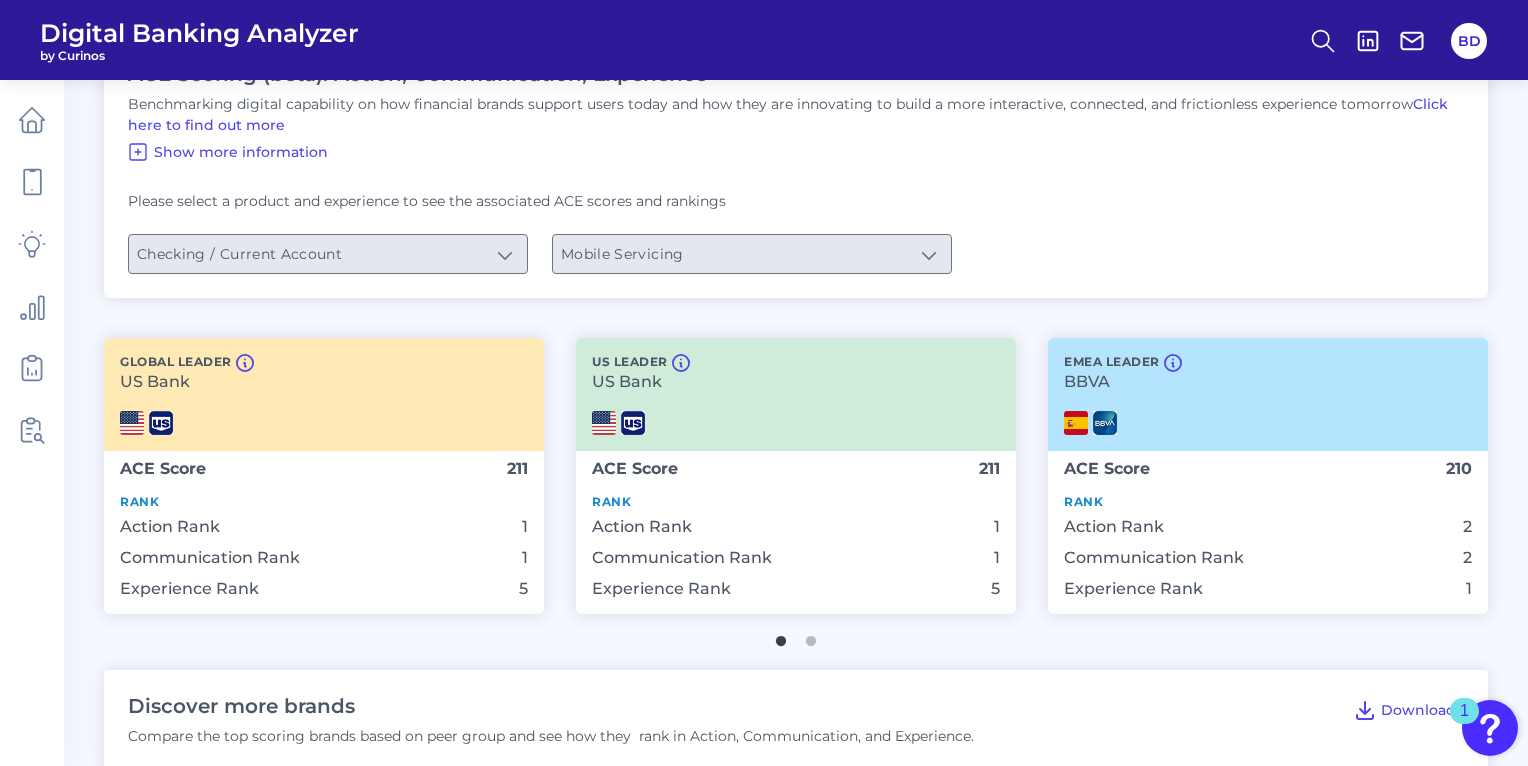 scroll, scrollTop: 0, scrollLeft: 0, axis: both 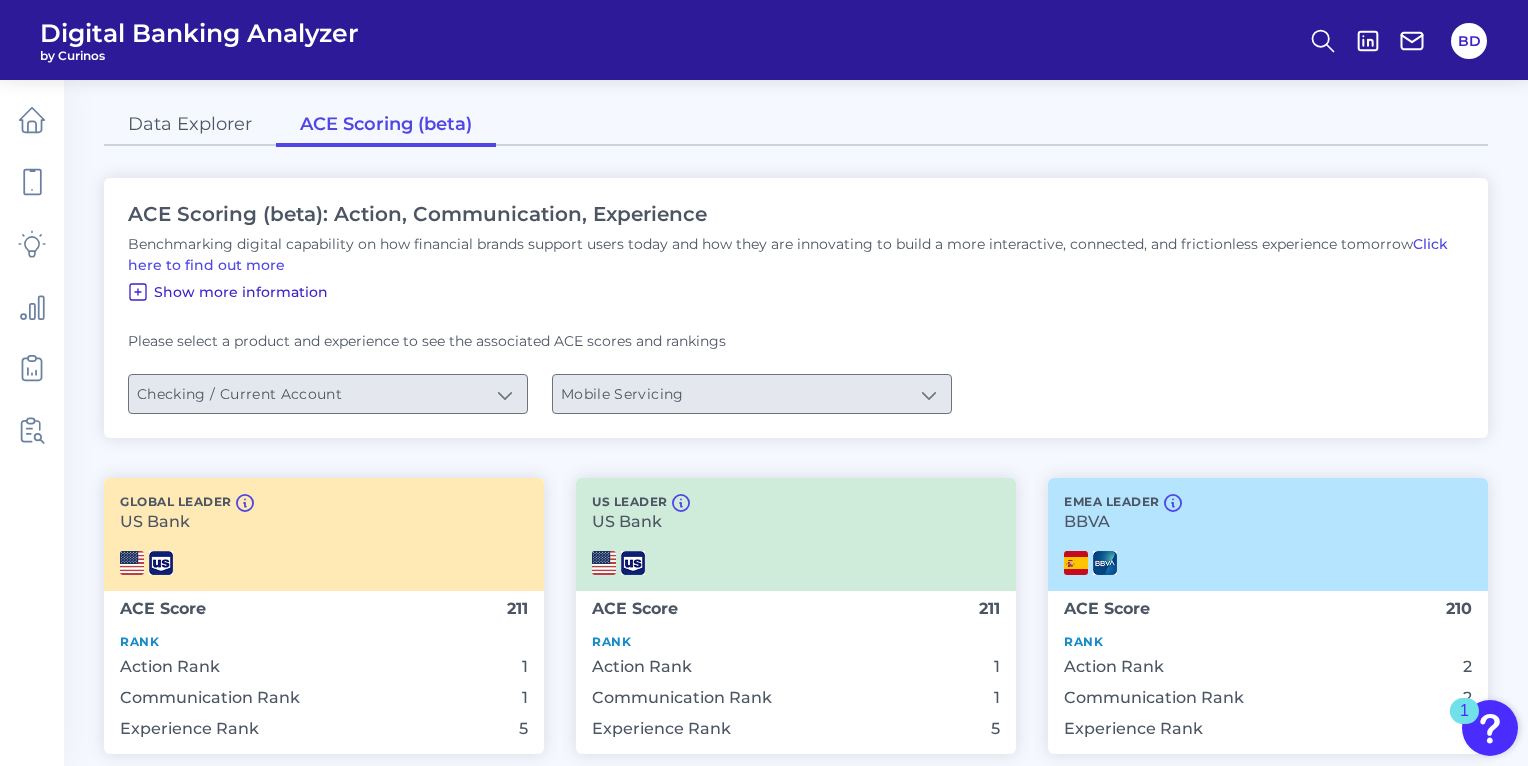 click 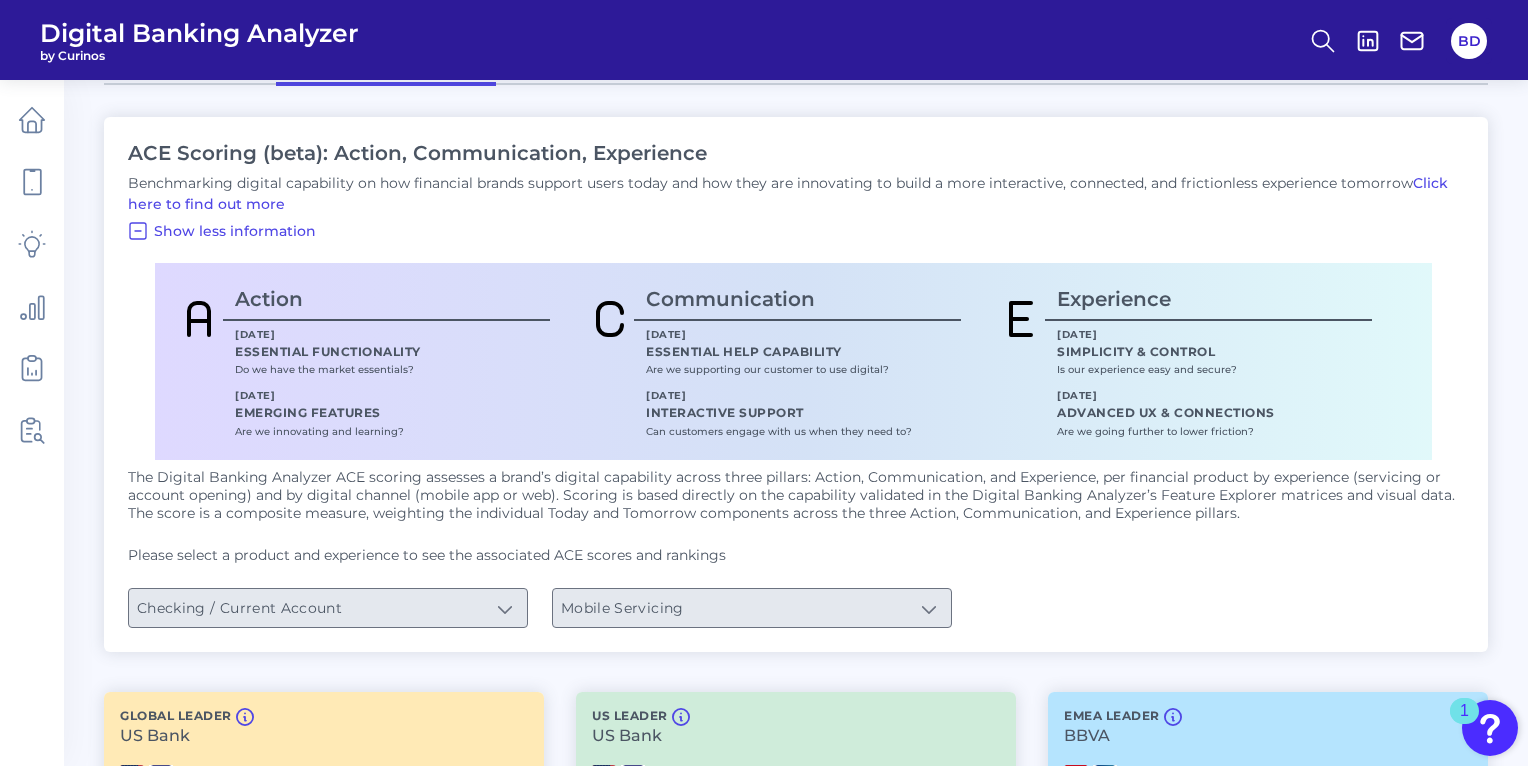 scroll, scrollTop: 0, scrollLeft: 0, axis: both 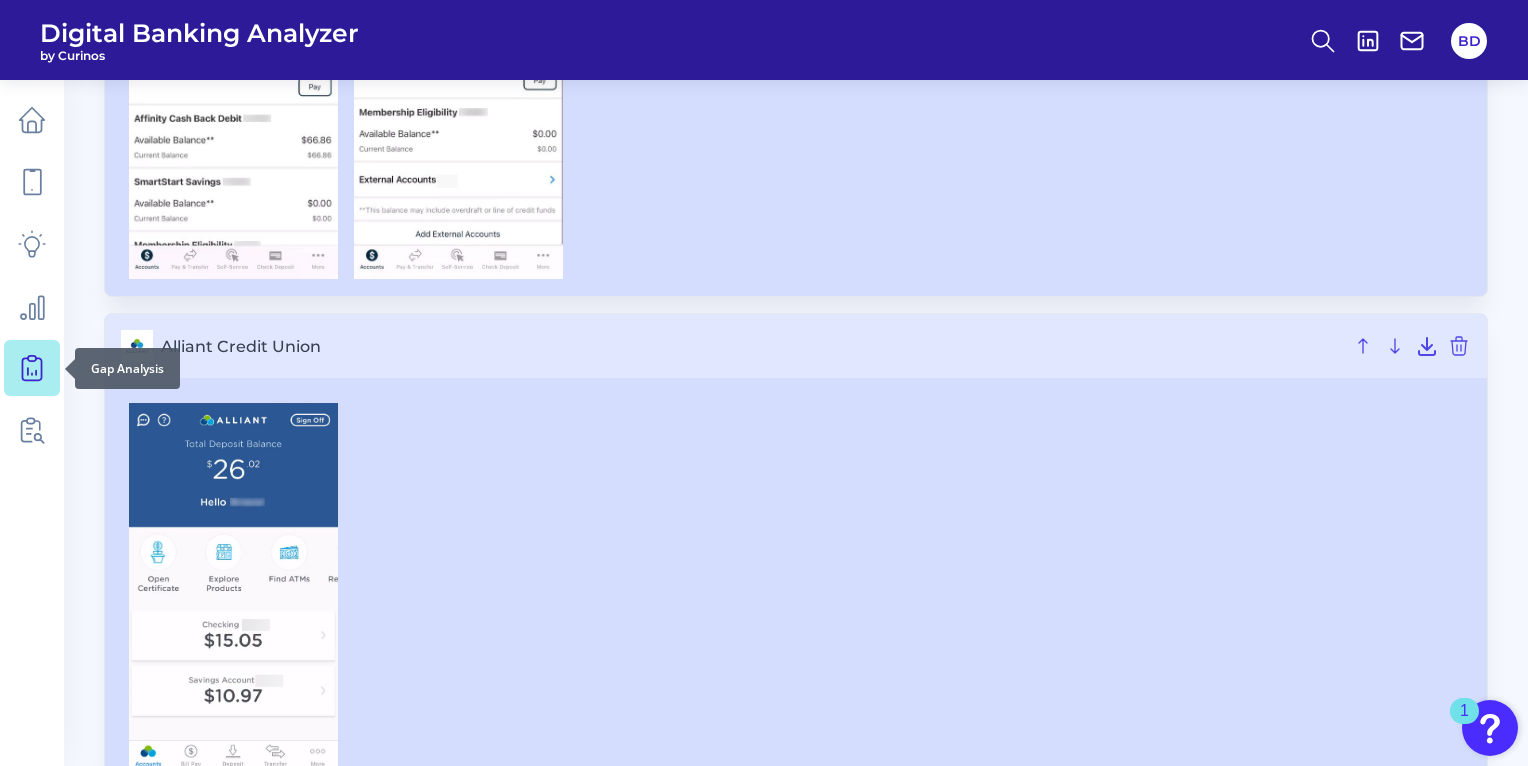 click 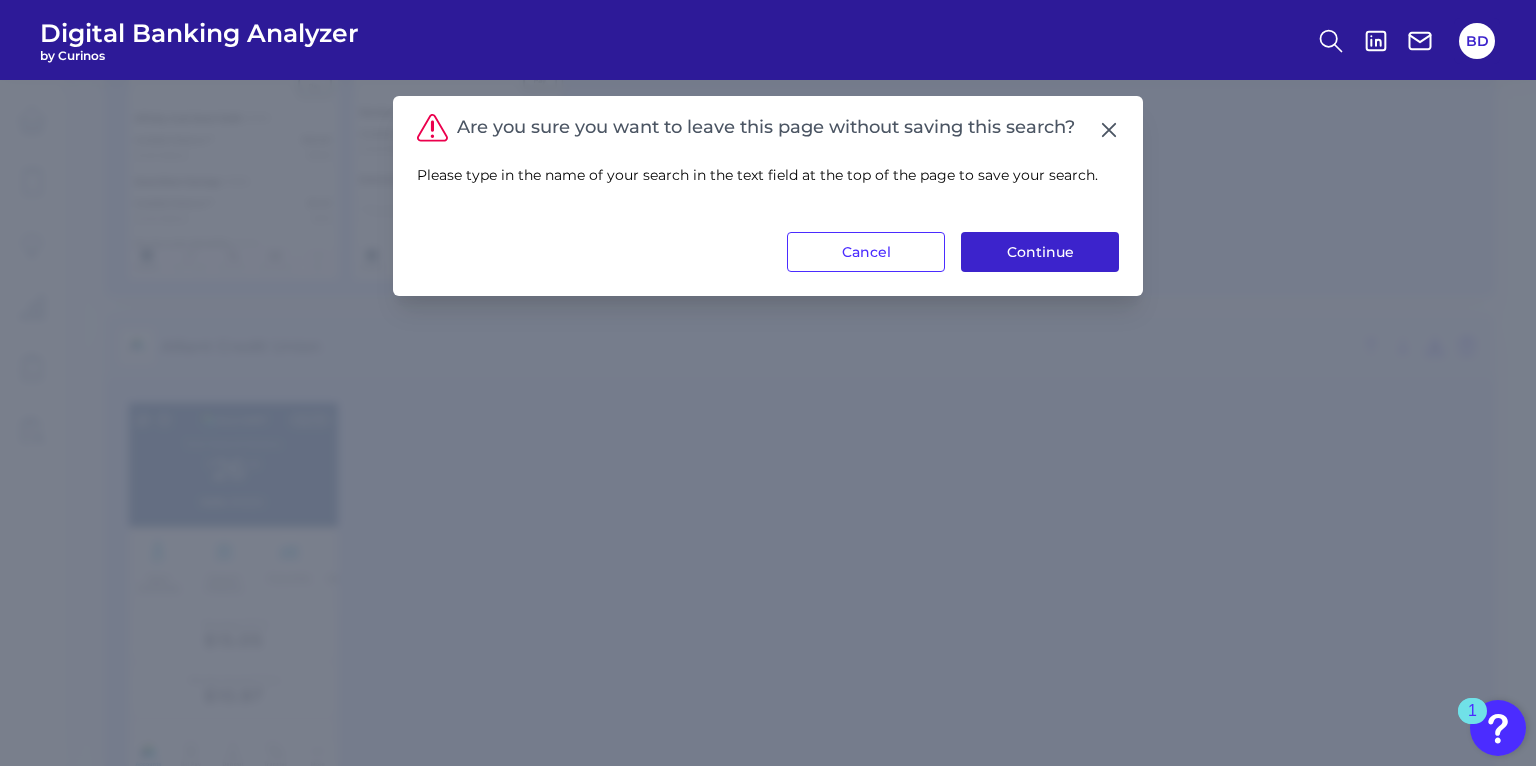 click on "Continue" at bounding box center [1040, 252] 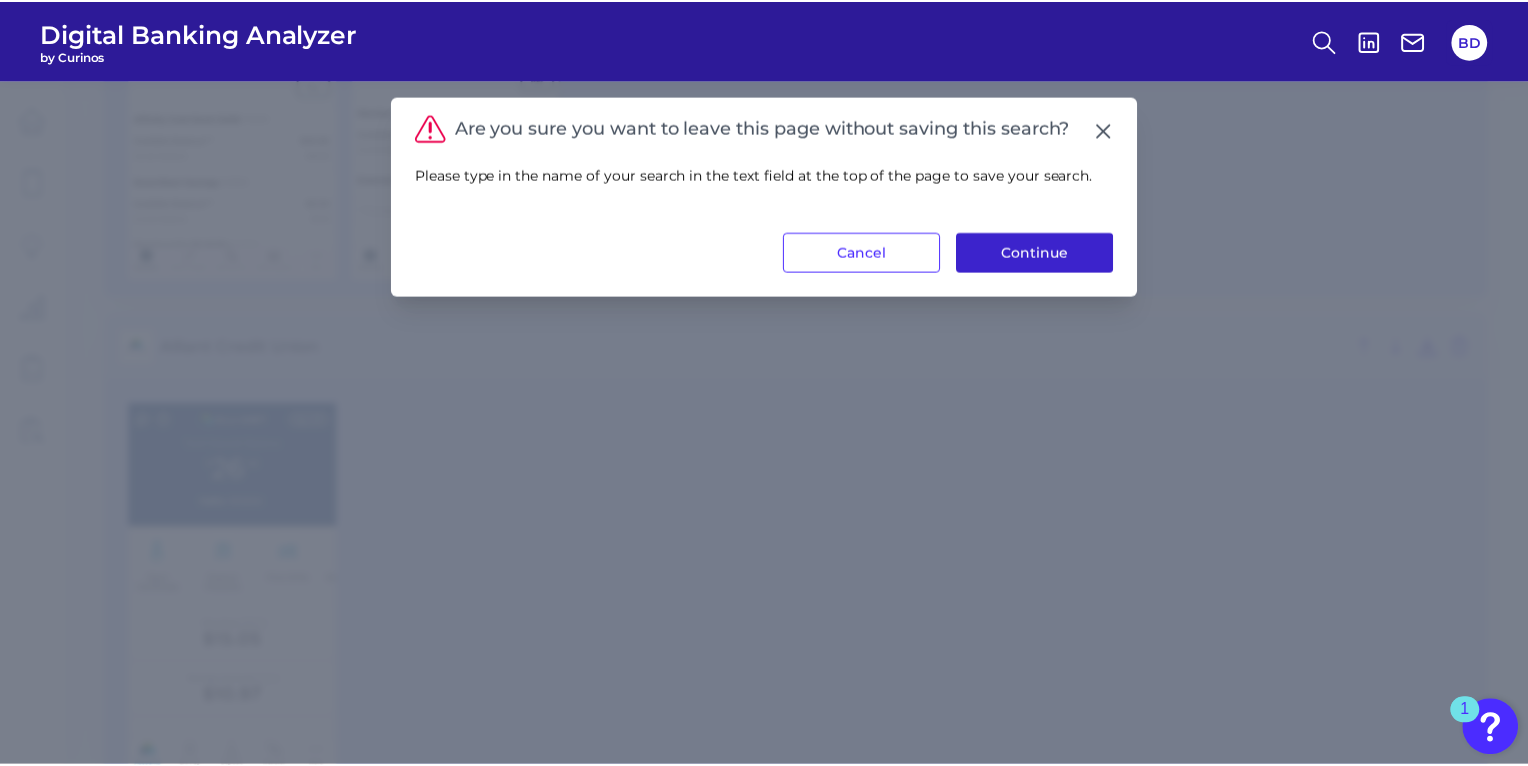 scroll, scrollTop: 0, scrollLeft: 0, axis: both 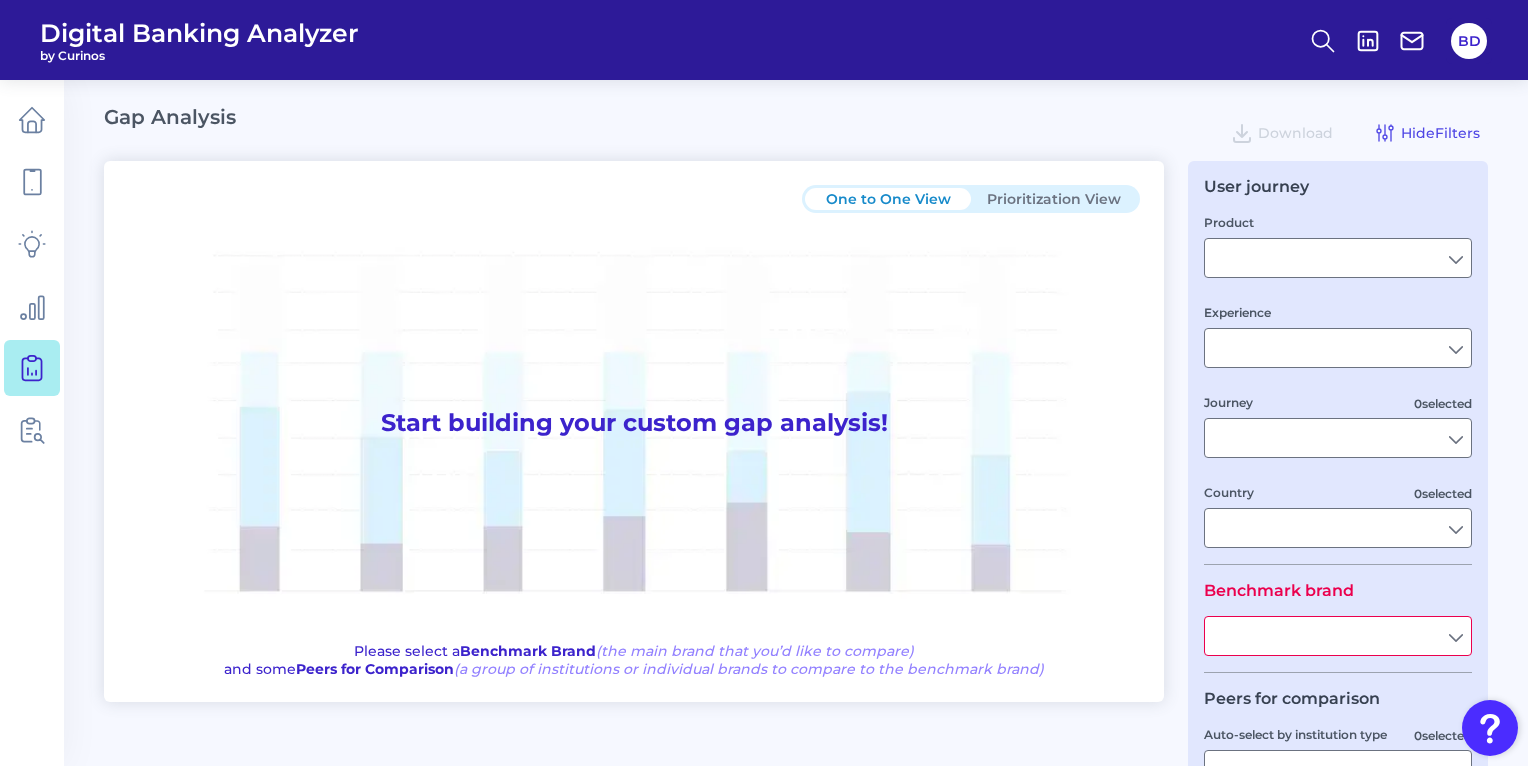 type on "Checking / Current Account" 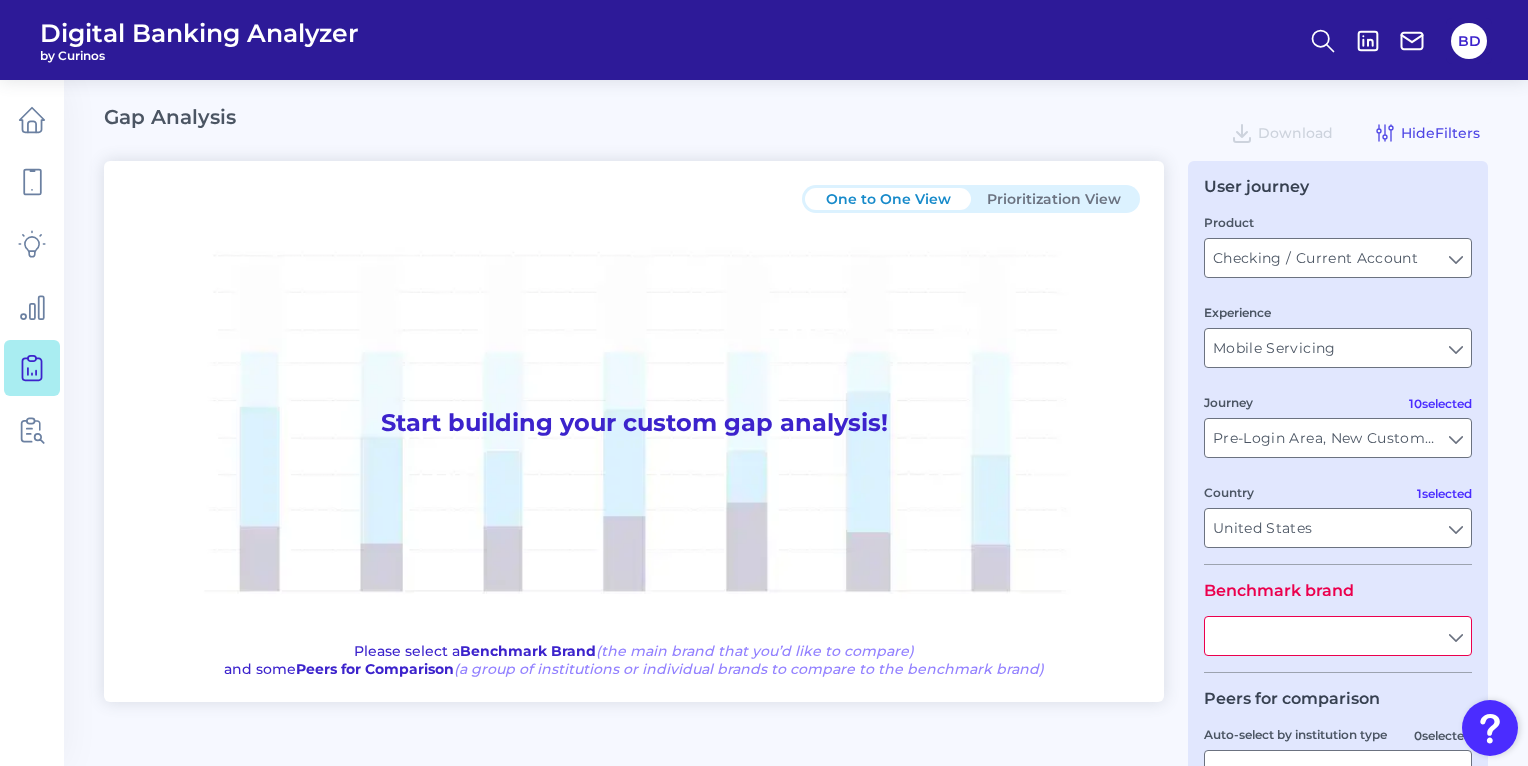 type on "All Journeys" 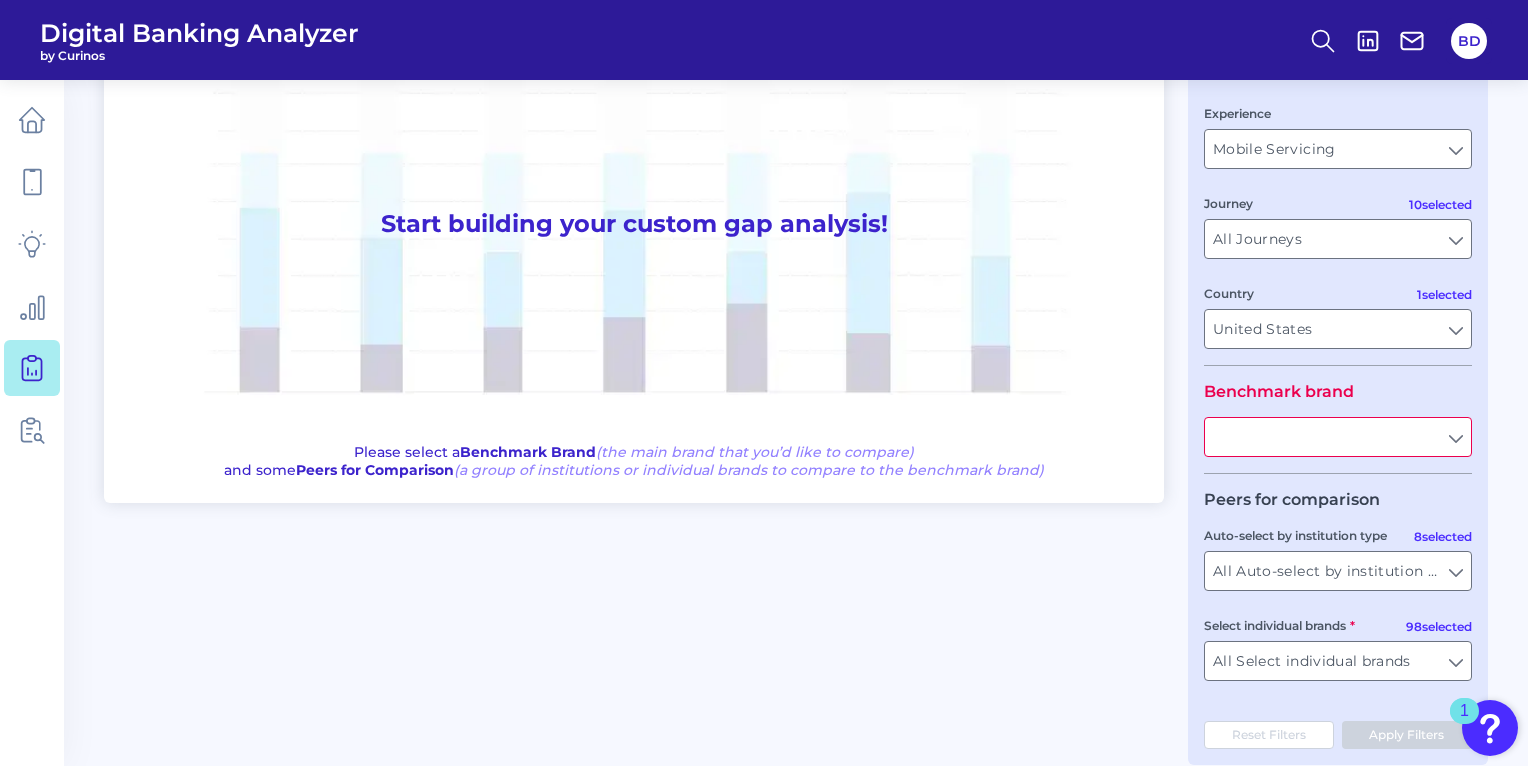 scroll, scrollTop: 203, scrollLeft: 0, axis: vertical 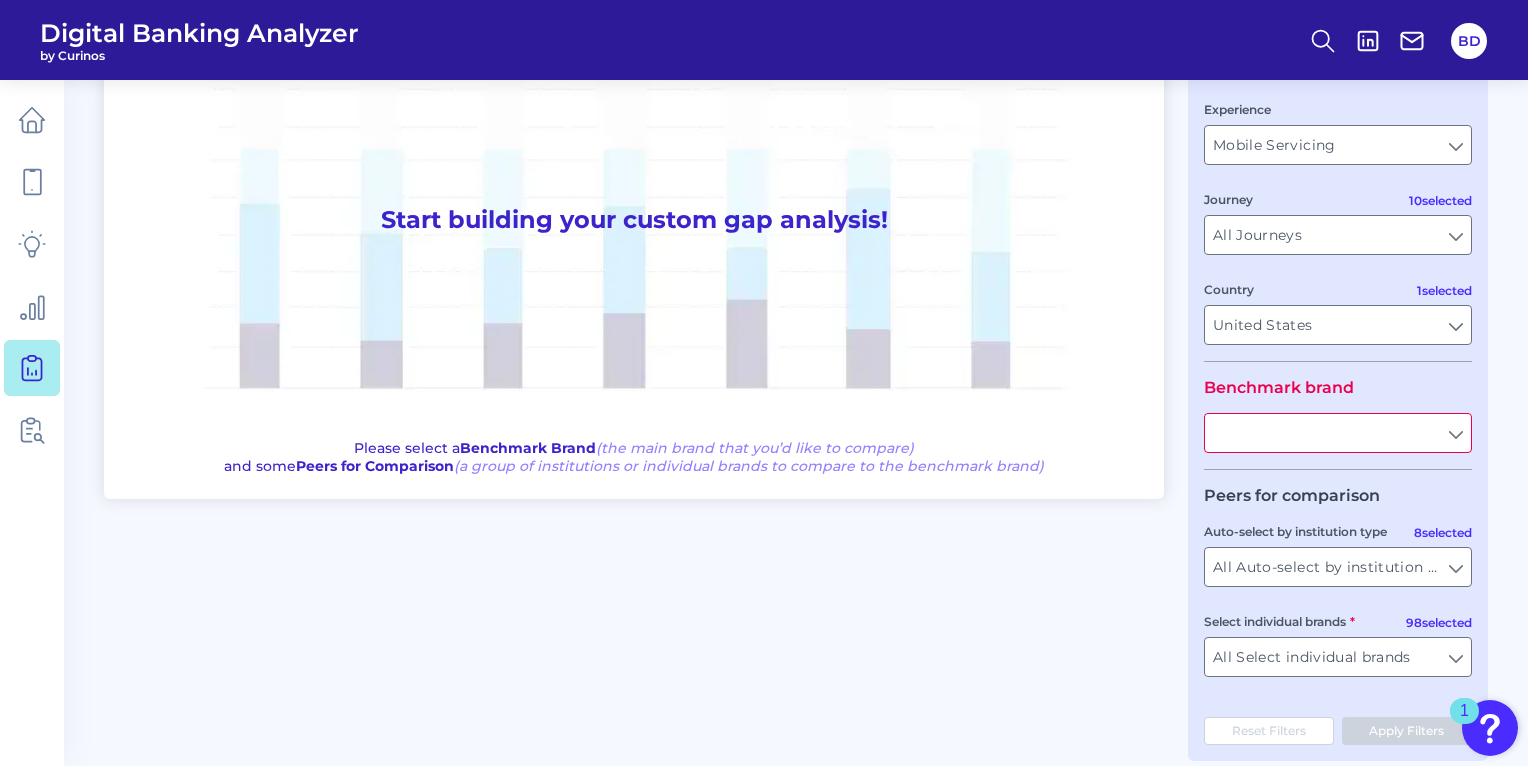 click at bounding box center (1338, 433) 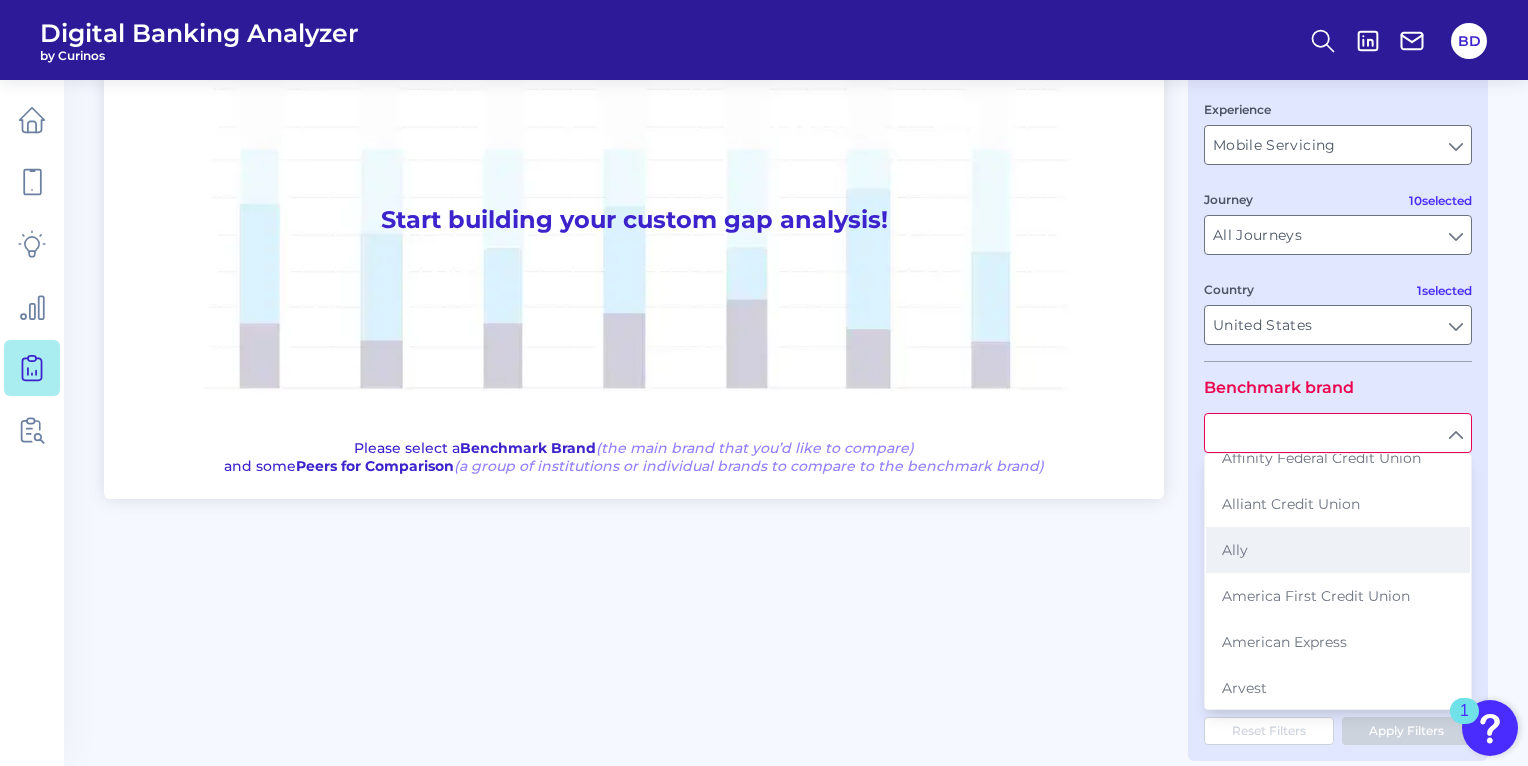 scroll, scrollTop: 12, scrollLeft: 0, axis: vertical 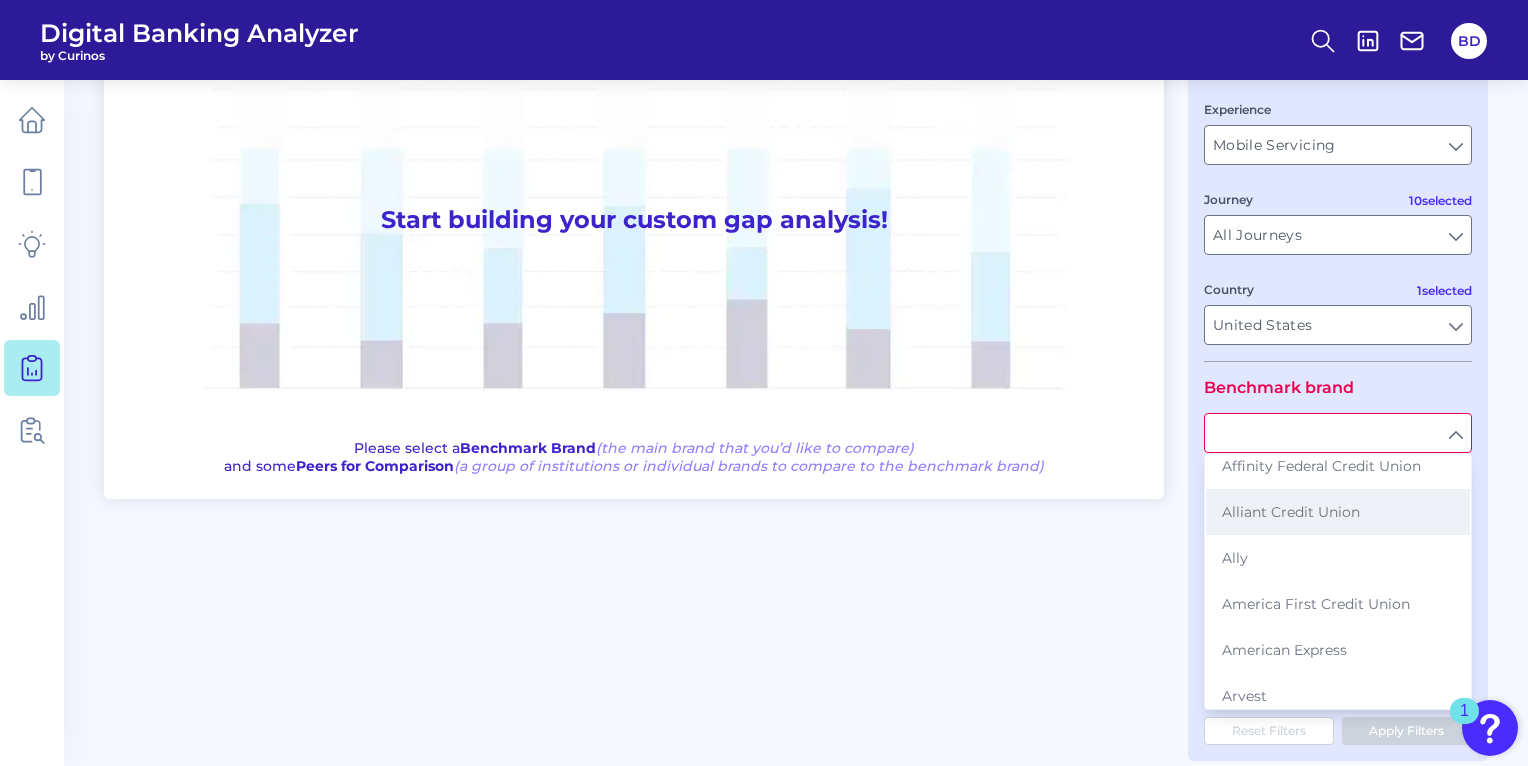 click on "Alliant Credit Union" at bounding box center [1291, 512] 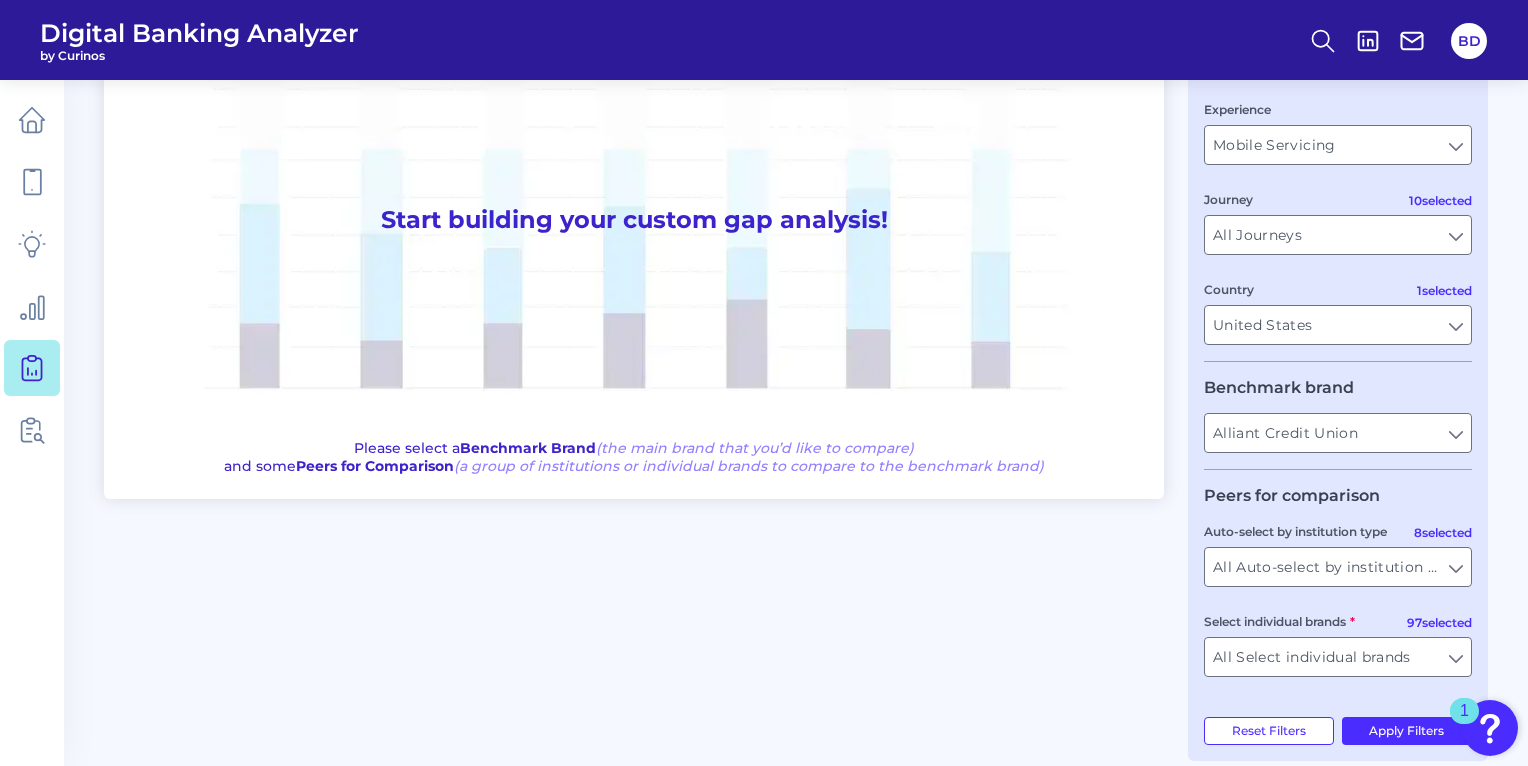 scroll, scrollTop: 233, scrollLeft: 0, axis: vertical 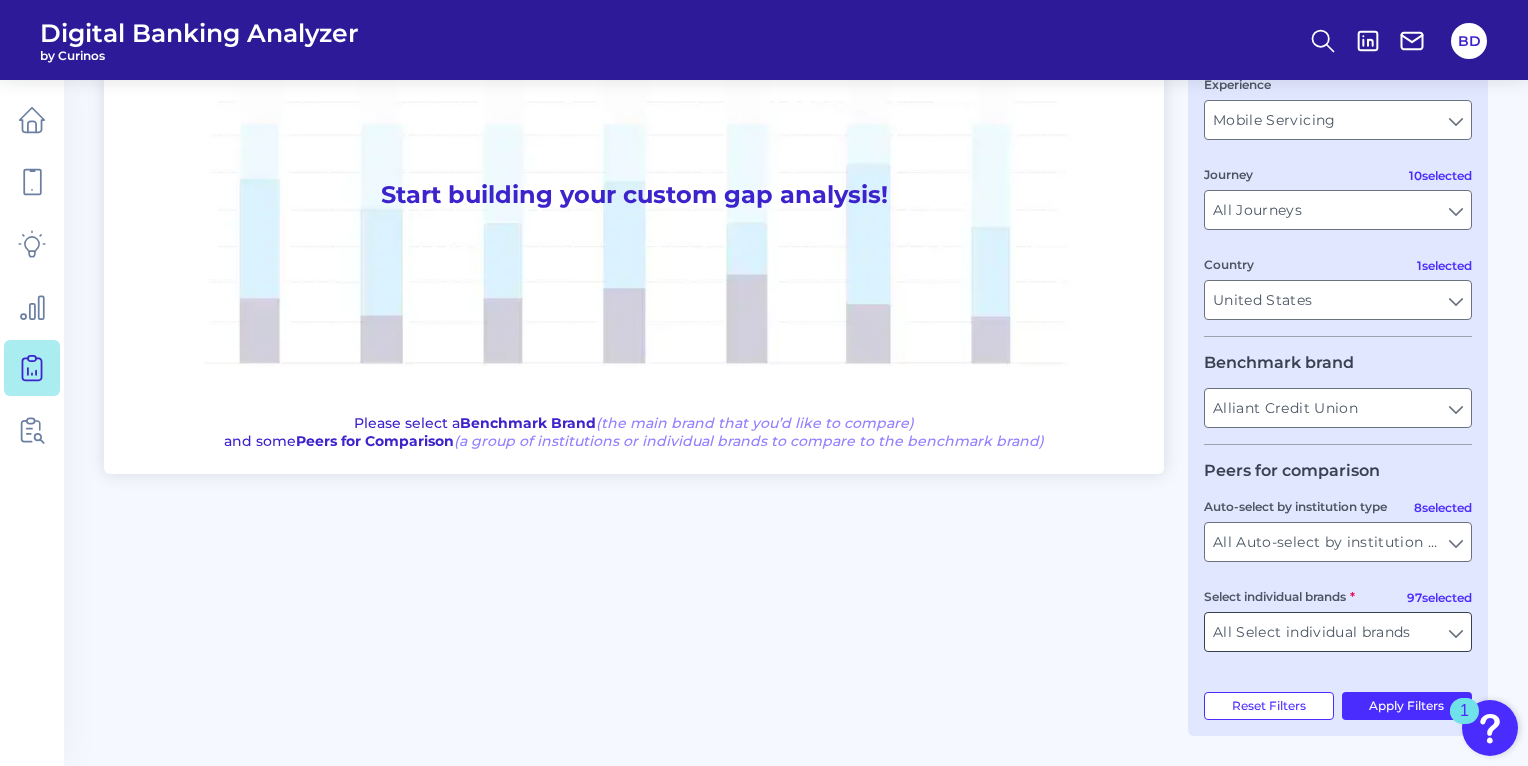 click on "All Select individual brands" at bounding box center [1338, 632] 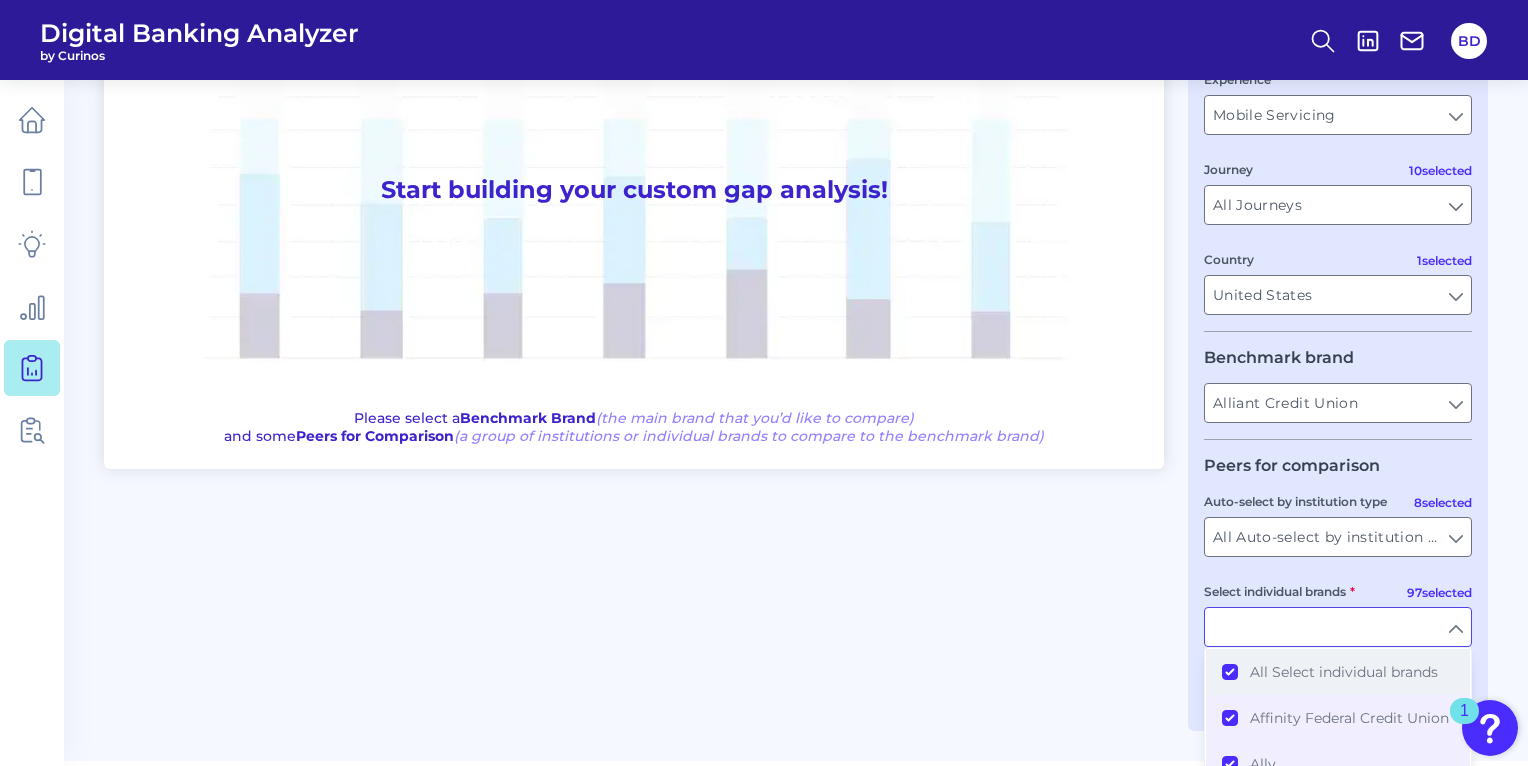click on "All Select individual brands" at bounding box center (1338, 672) 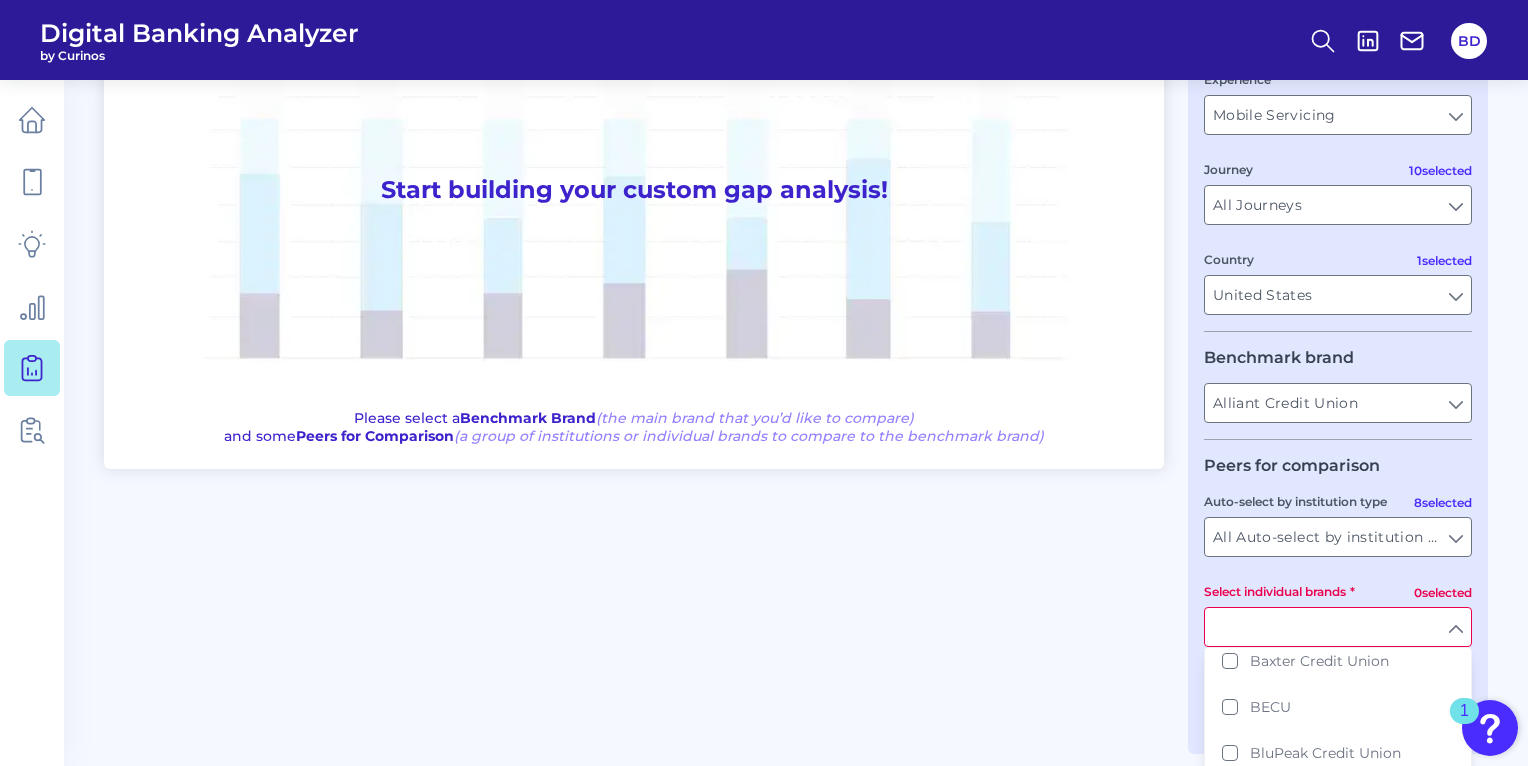 scroll, scrollTop: 568, scrollLeft: 0, axis: vertical 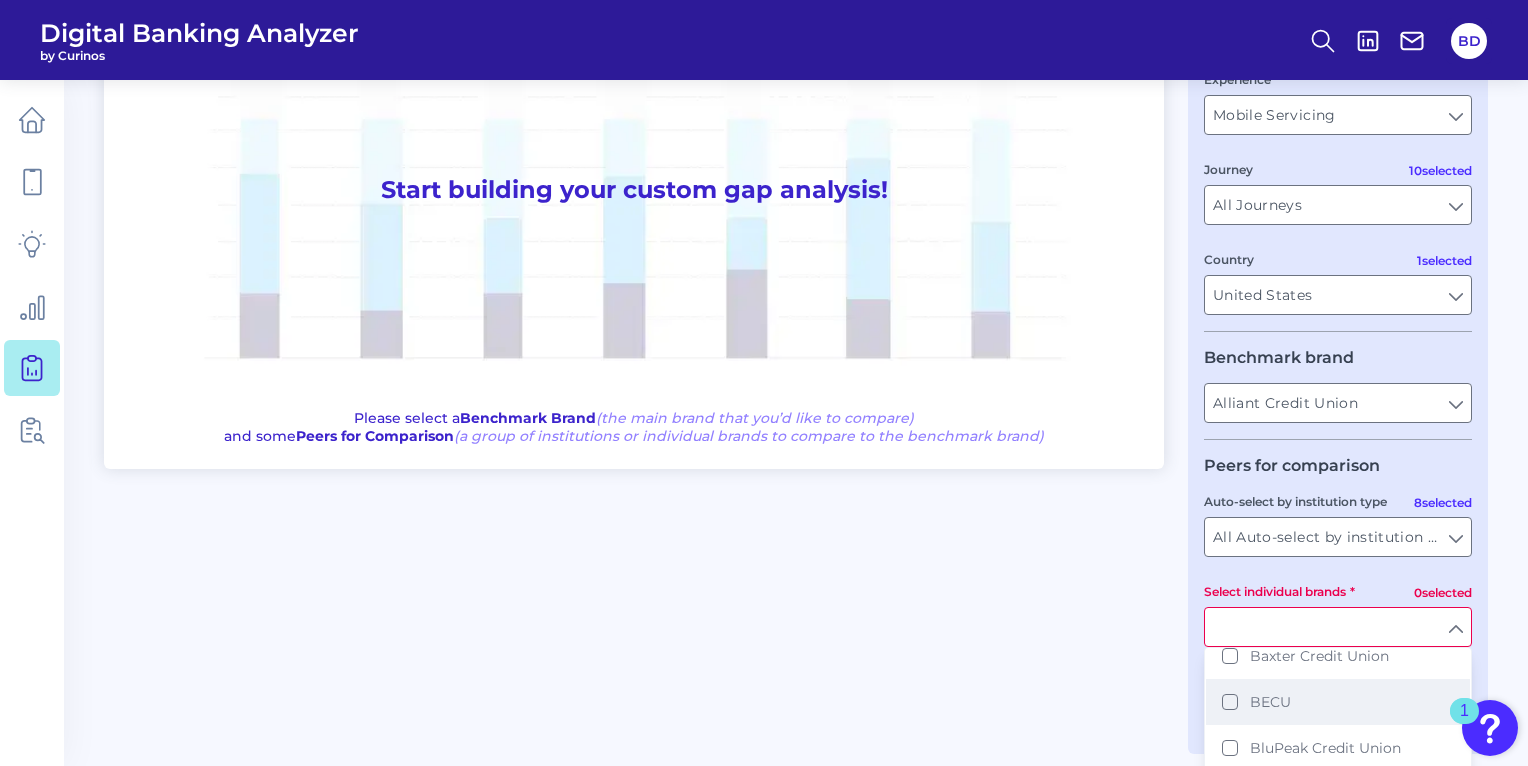 click on "BECU" at bounding box center (1338, 702) 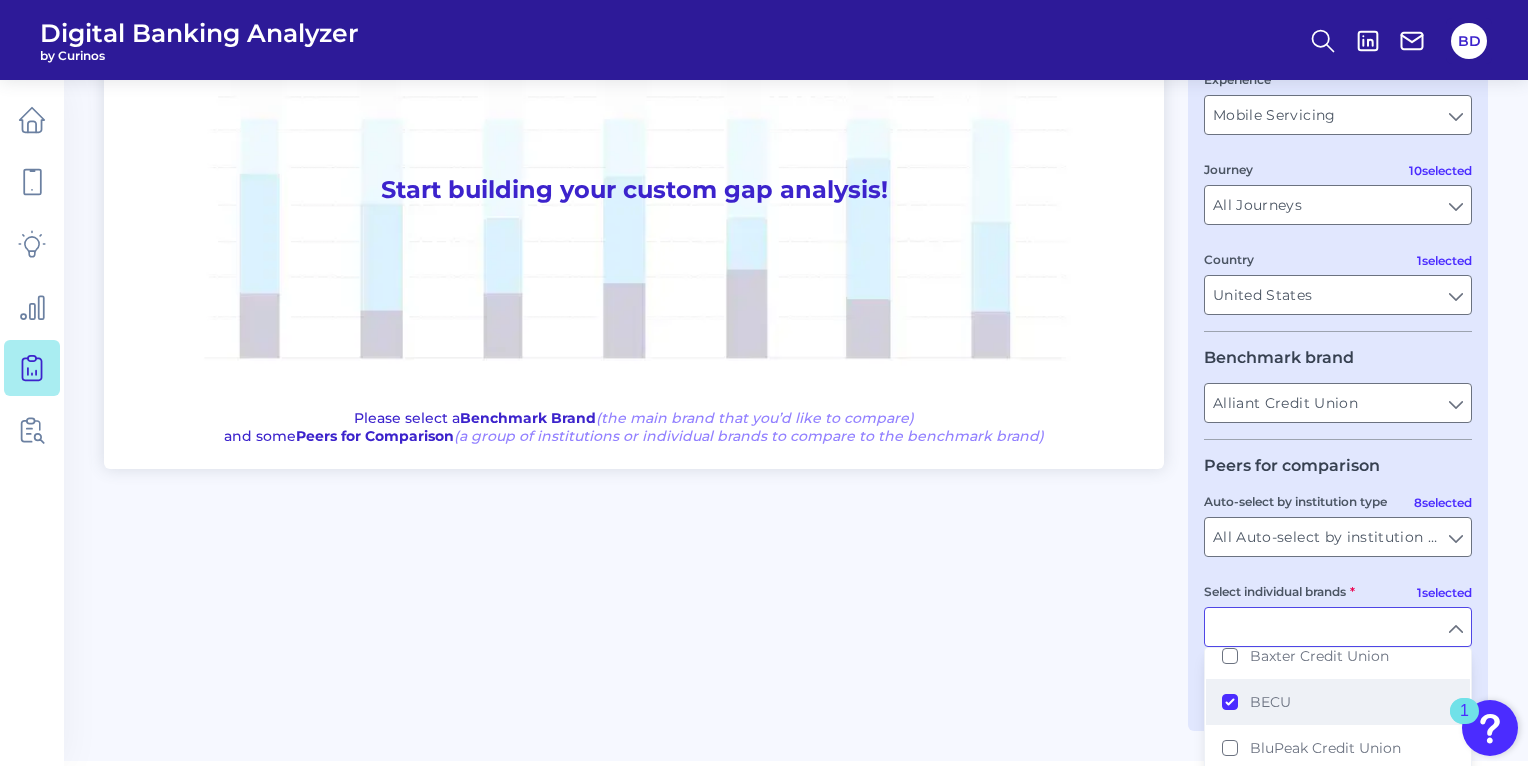 click on "BECU" at bounding box center (1338, 702) 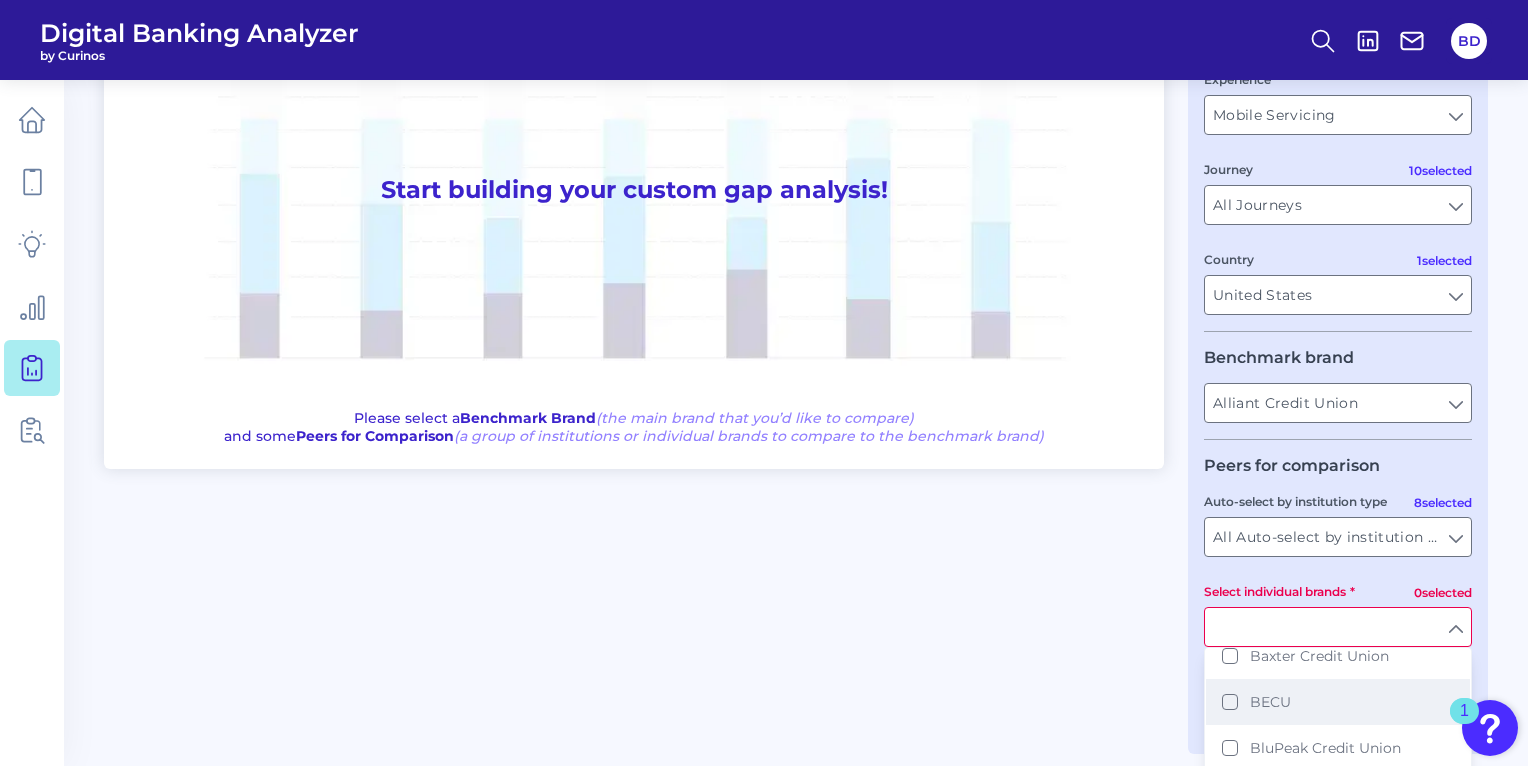click on "BECU" at bounding box center [1338, 702] 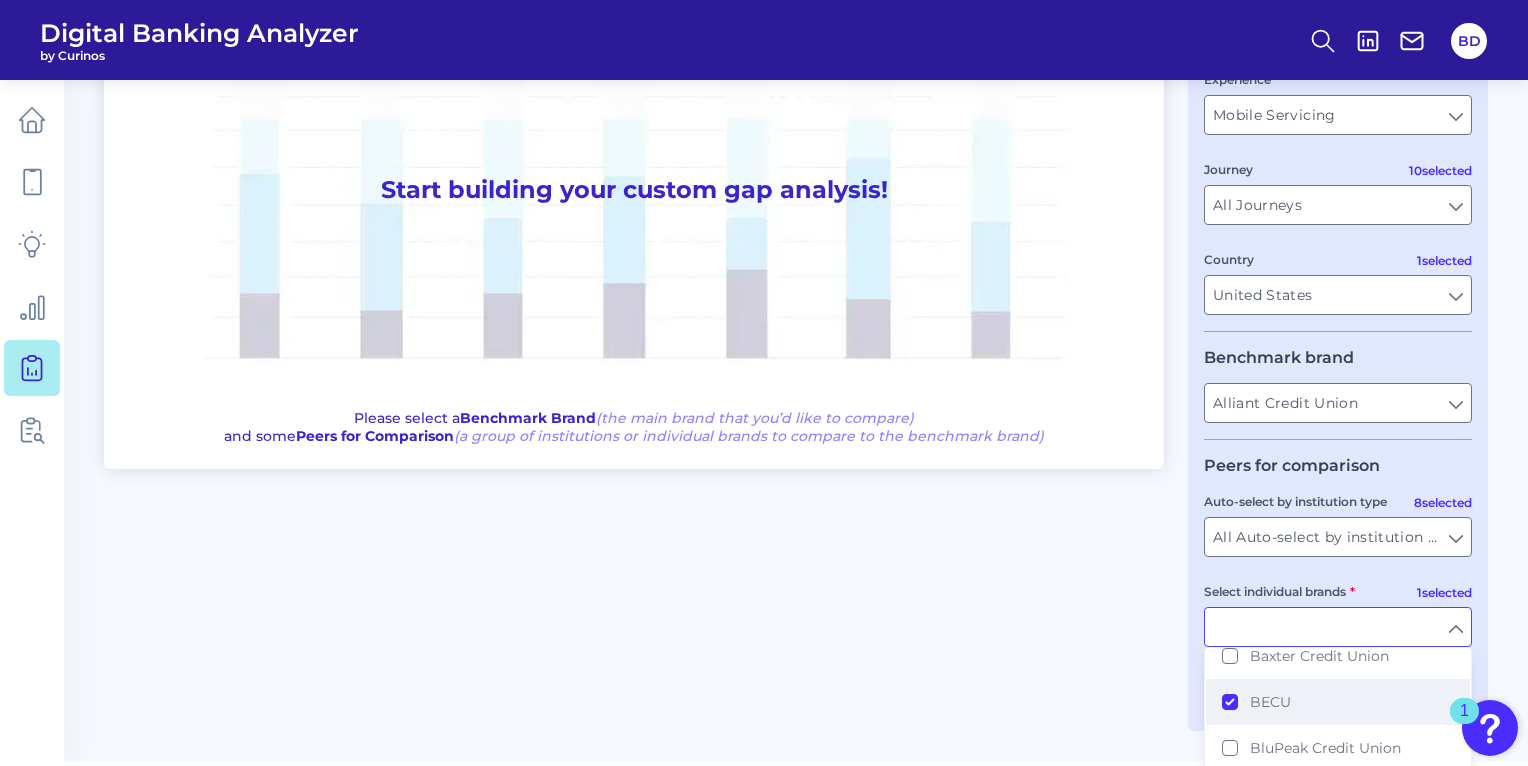 click on "BECU" at bounding box center (1338, 702) 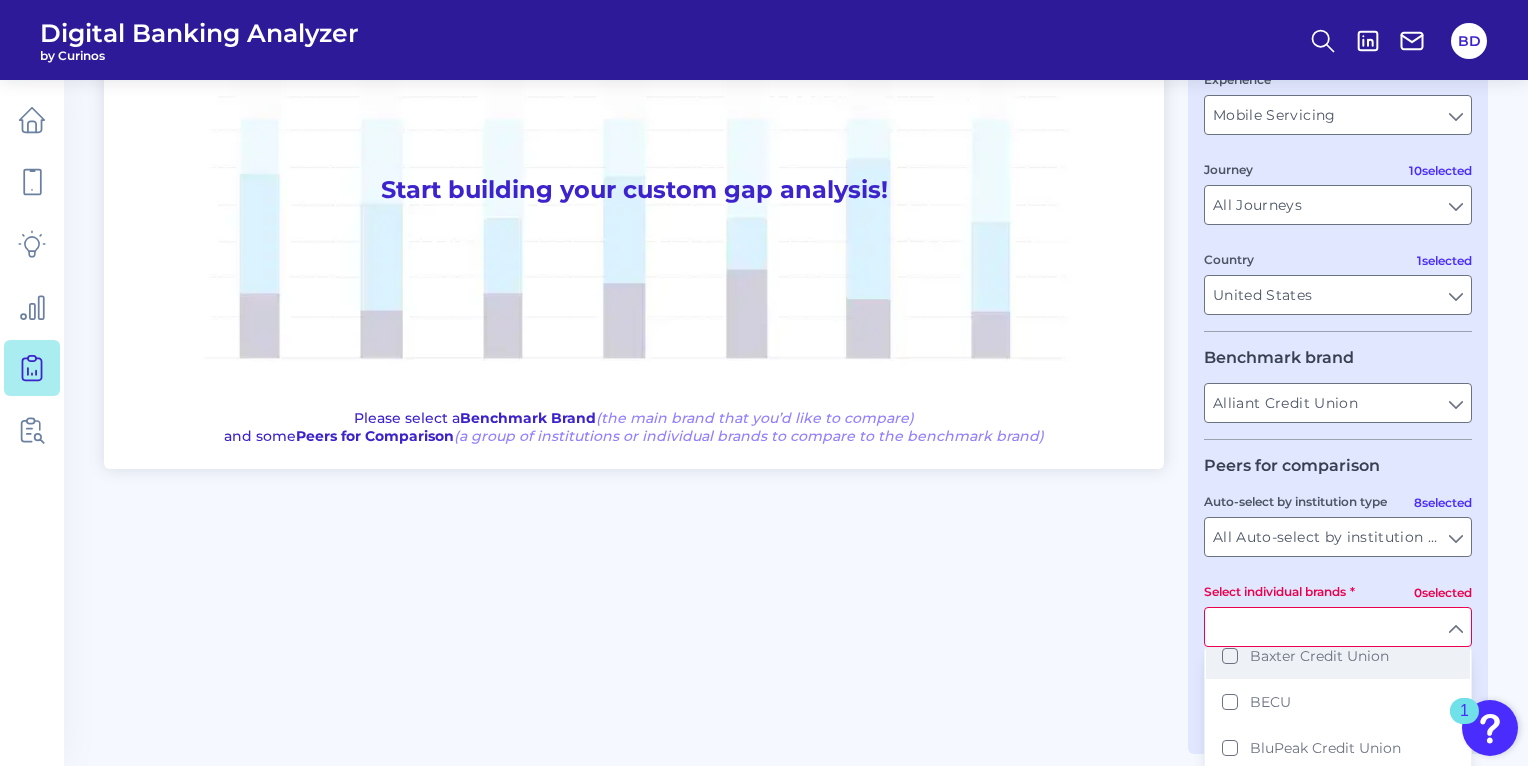 click on "Baxter Credit Union" at bounding box center (1338, 656) 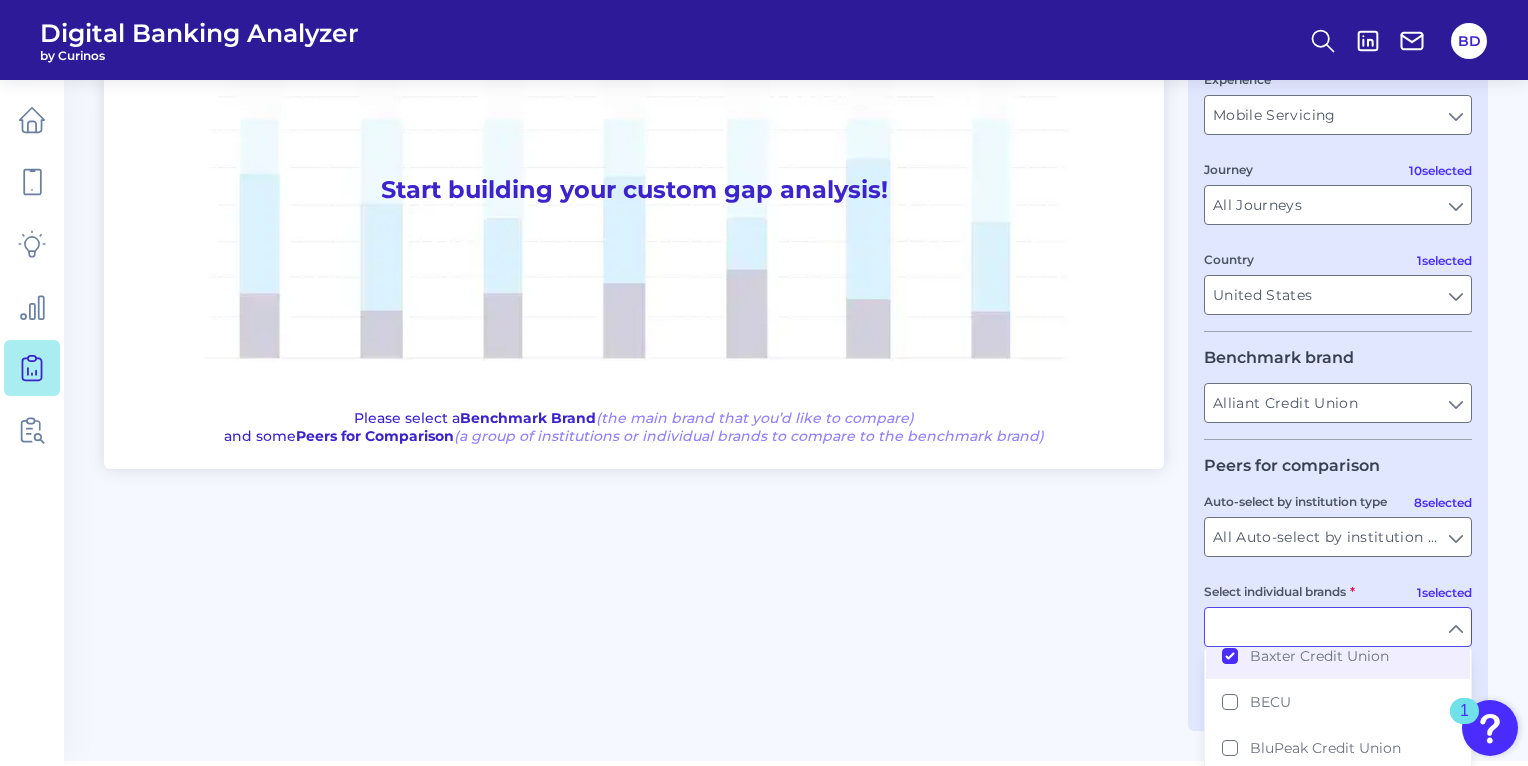 click on "One to One View Prioritization View Start building your custom gap analysis! Please select a  Benchmark Brand  (the main brand that you’d like to compare) and some  Peers for Comparison  (a group of institutions or individual brands to compare to the benchmark brand) User journey Product Checking / Current Account Checking / Current Account Experience Mobile Servicing Mobile Servicing 10  selected Journey All Journeys All Journeys 1  selected Country United States United States Benchmark brand Alliant Credit Union Alliant Credit Union Peers for comparison 8  selected Auto-select by institution type All Auto-select by institution types All Auto-select by institution types 1  selected Select individual brands All Select individual brands Affinity Federal Credit Union Ally America First Credit Union American Express Arvest Aspiration Associated Bank Bank of America Bank of Oklahoma BankUnited Barclays Baxter Credit Union BECU BluPeak Credit Union BMO Cadence Bank Capital One Cash App Charles Schwab Chime" at bounding box center (796, 329) 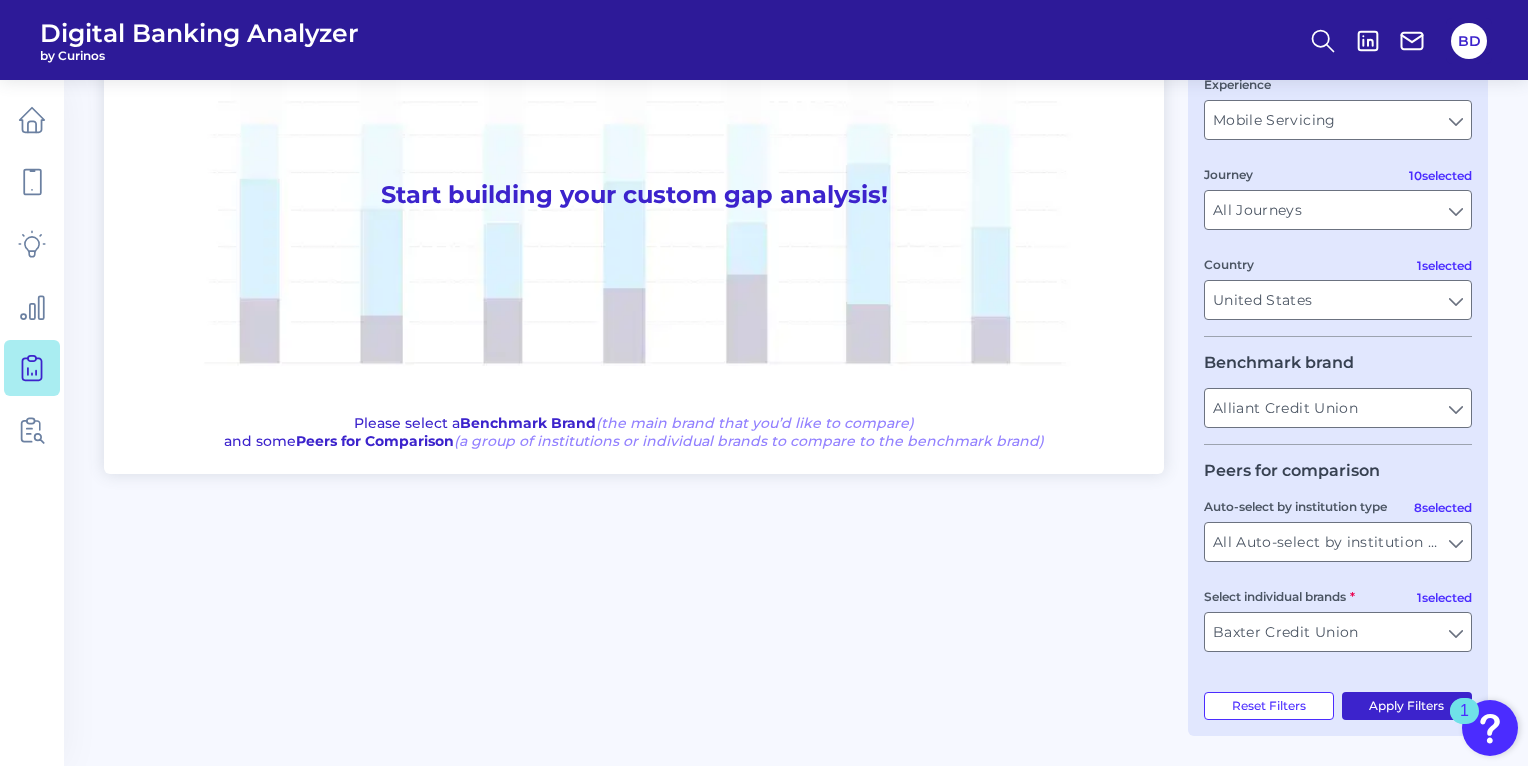 click on "Apply Filters" at bounding box center (1407, 706) 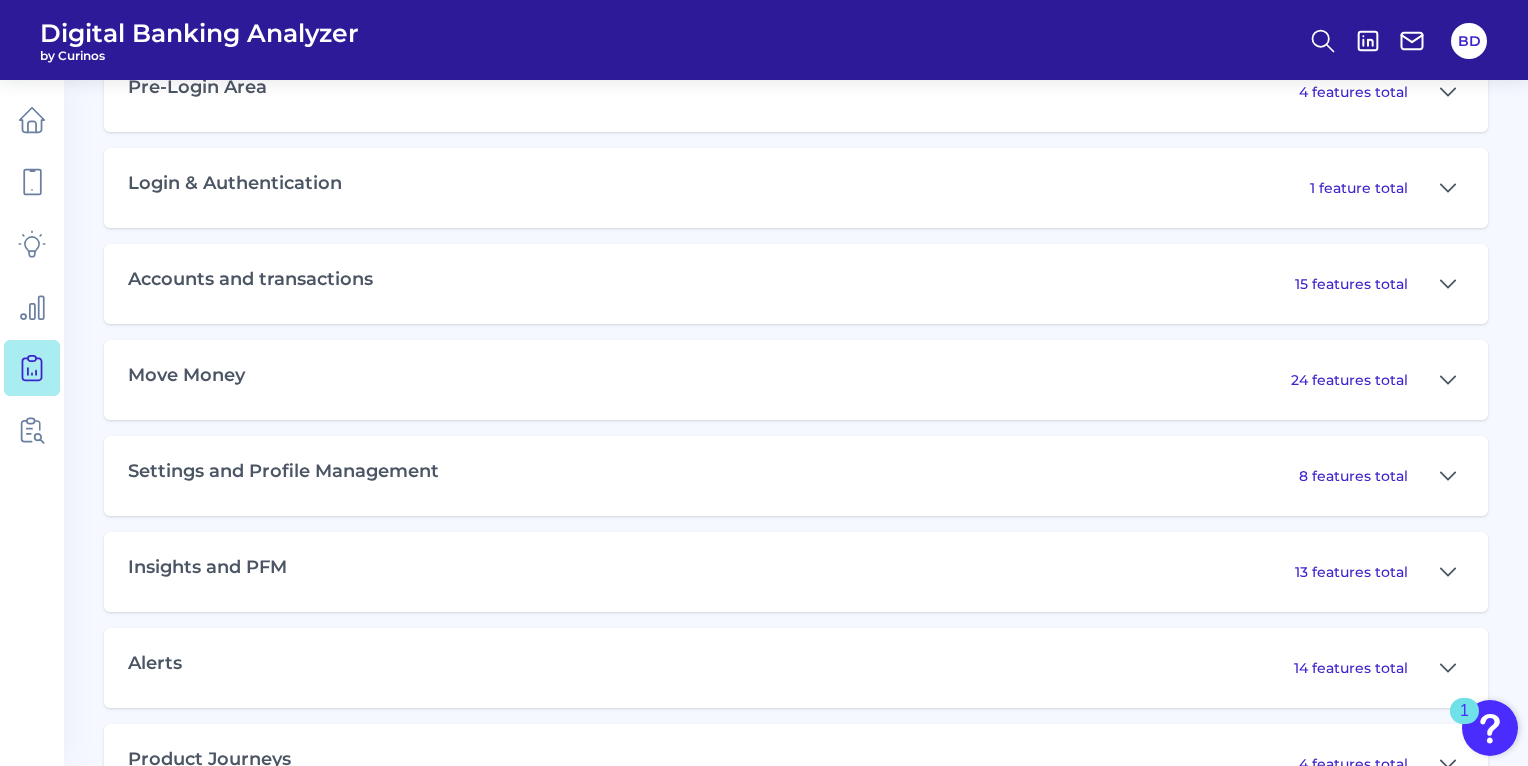scroll, scrollTop: 1019, scrollLeft: 0, axis: vertical 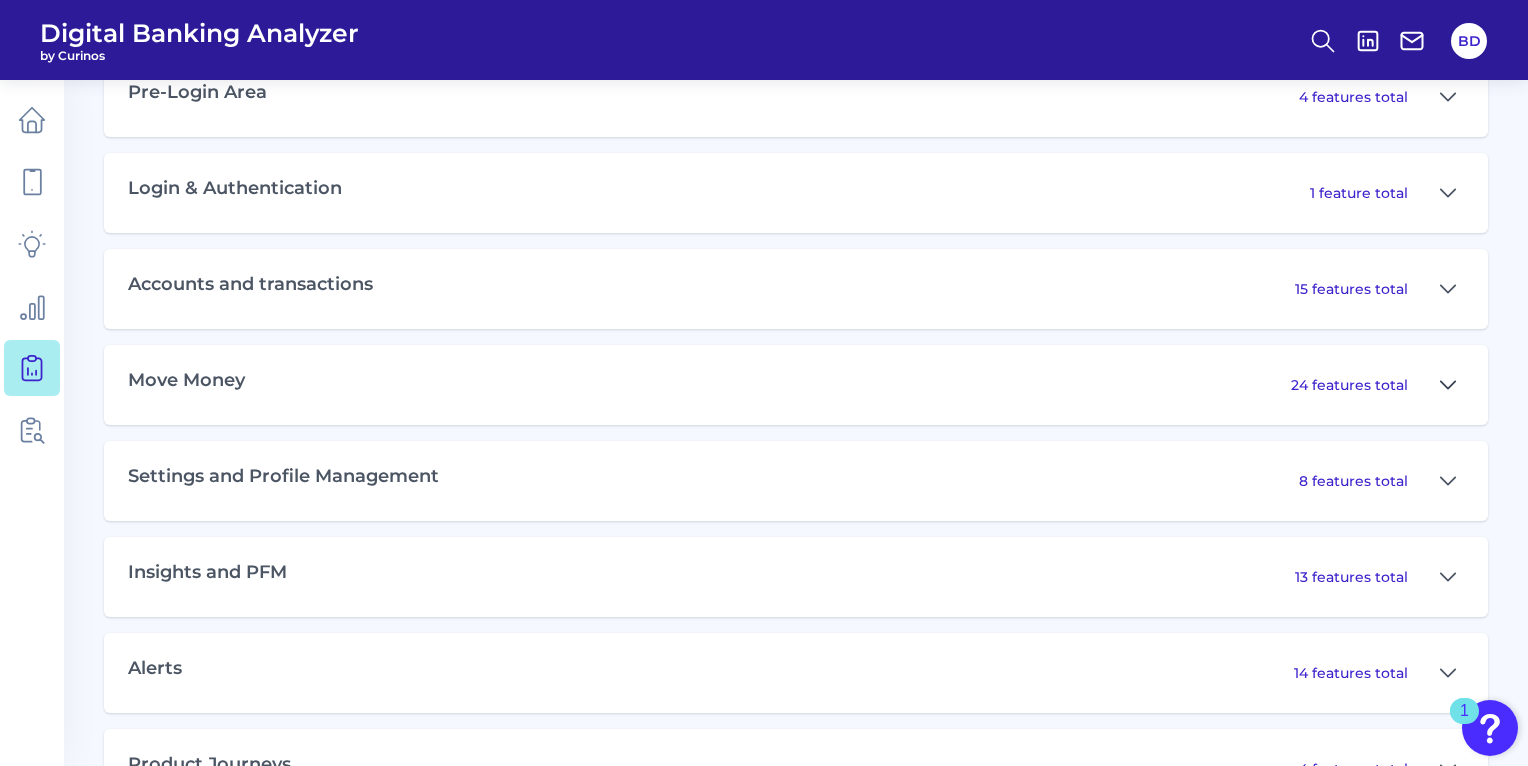 click 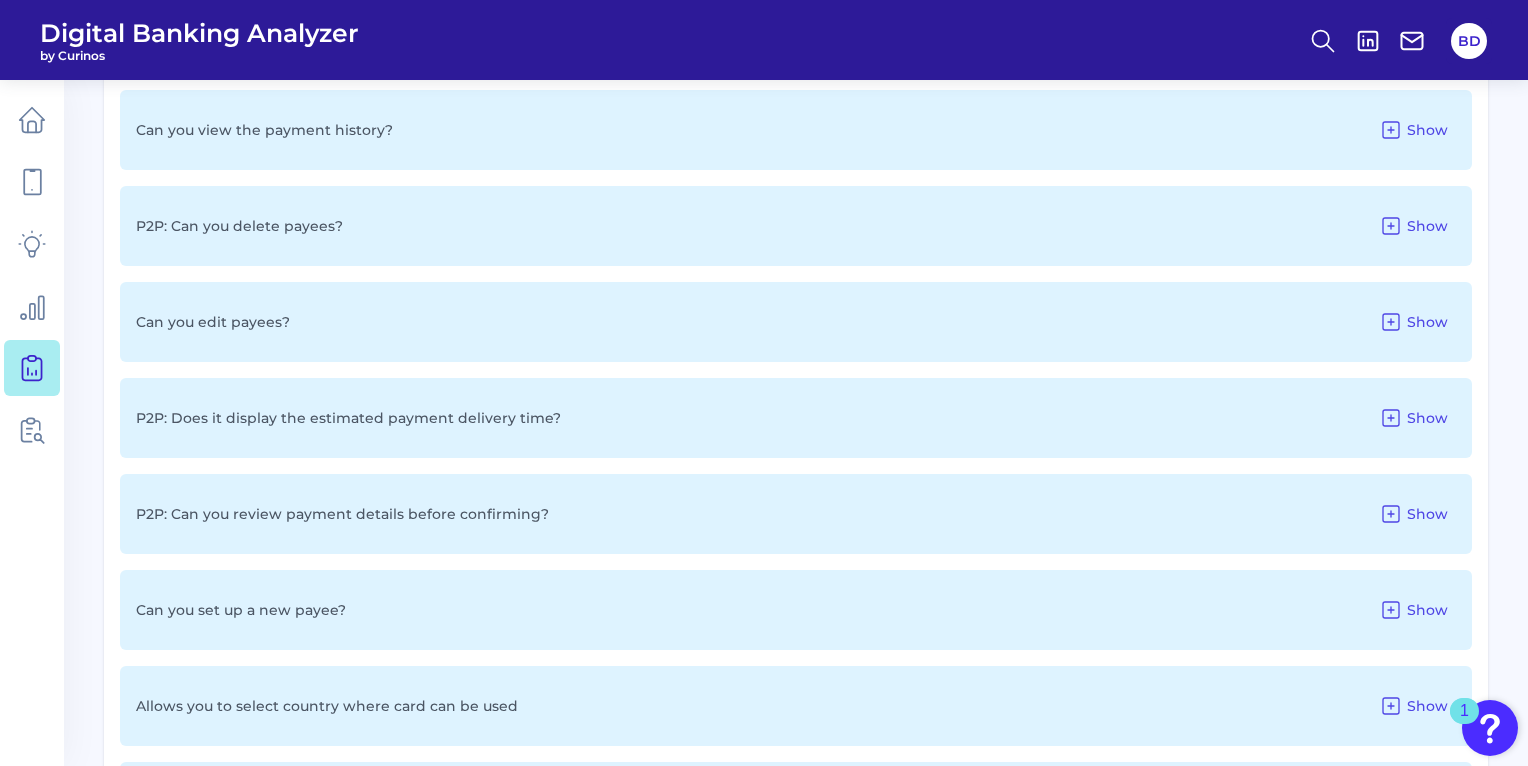 scroll, scrollTop: 2238, scrollLeft: 0, axis: vertical 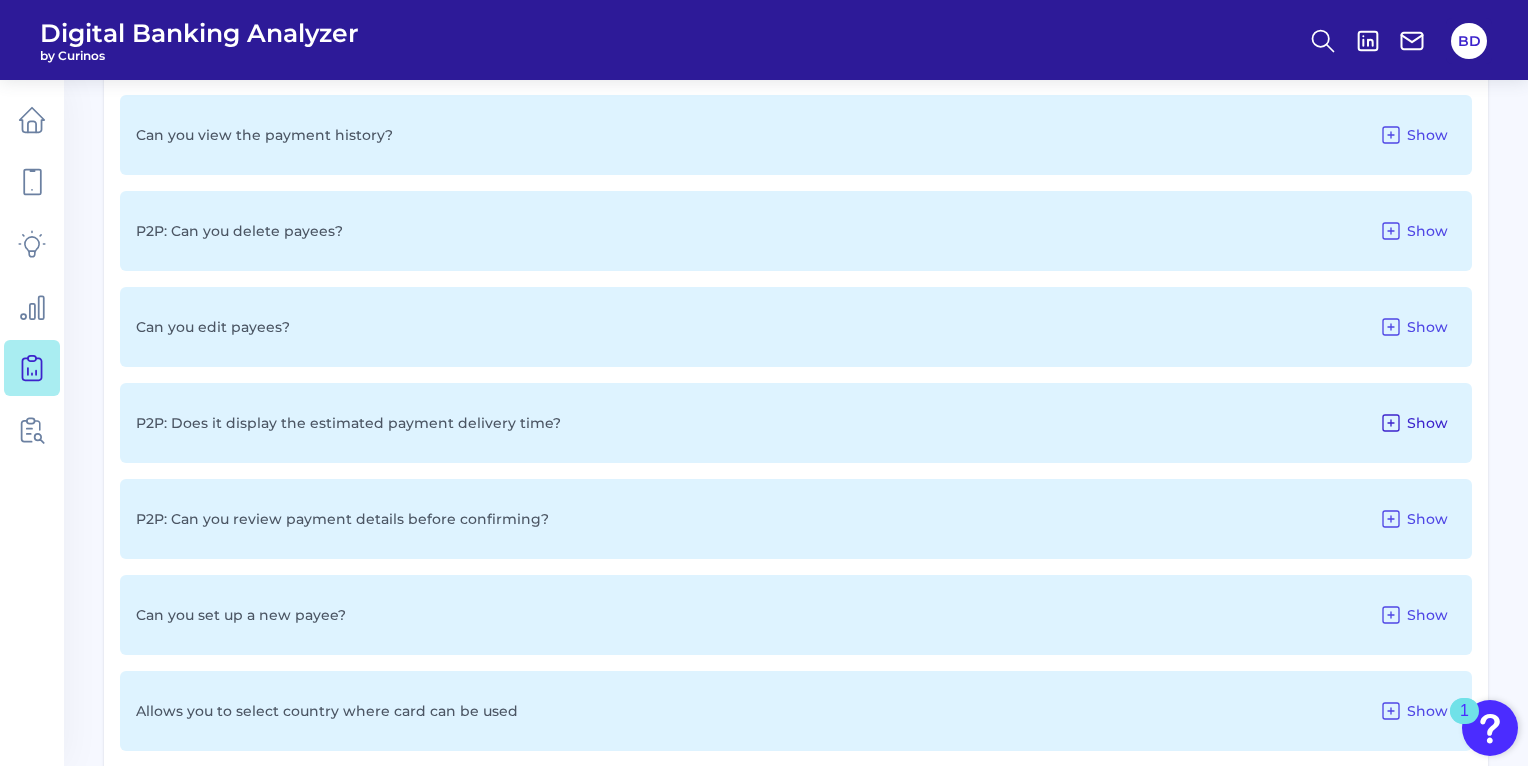 click 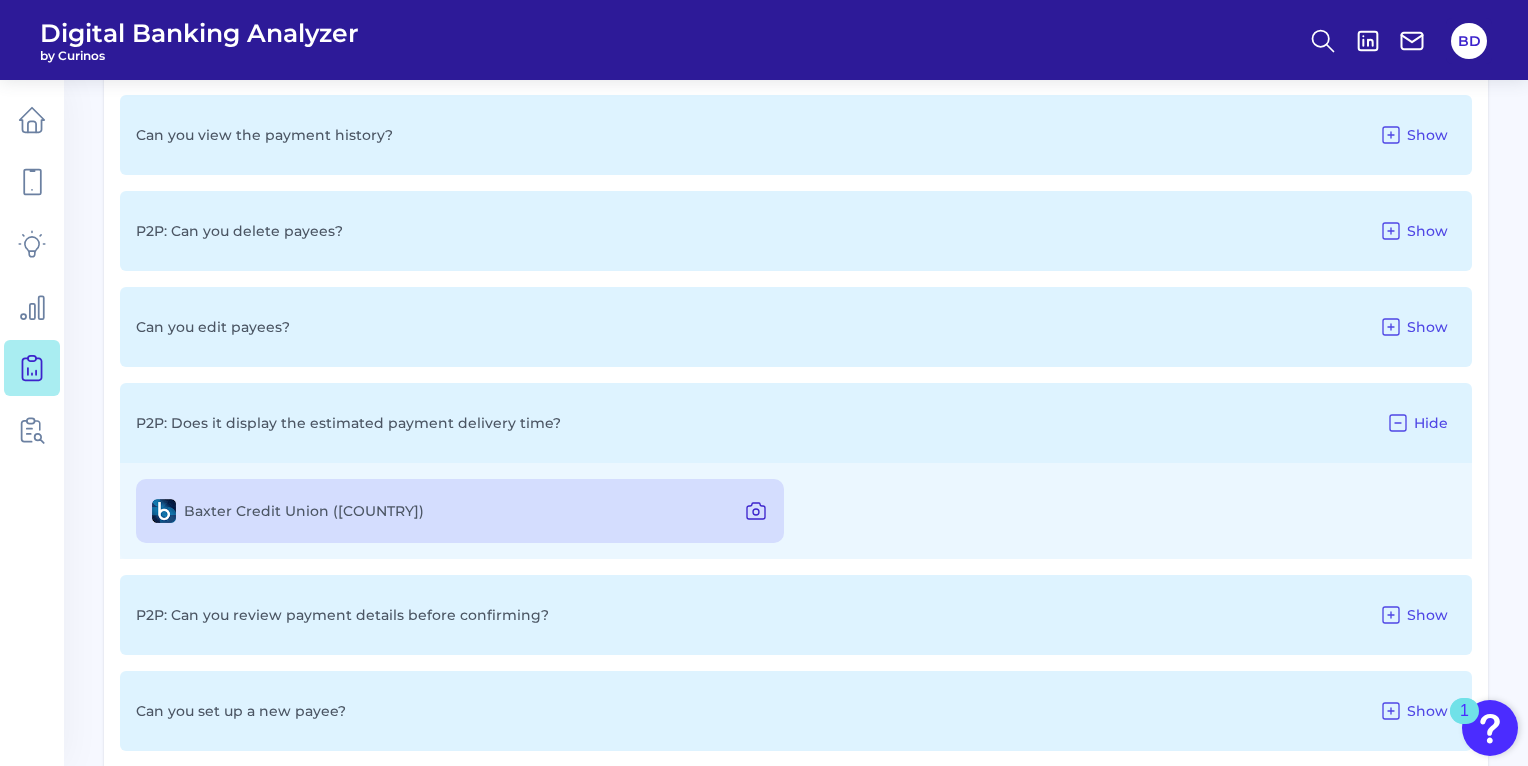 click 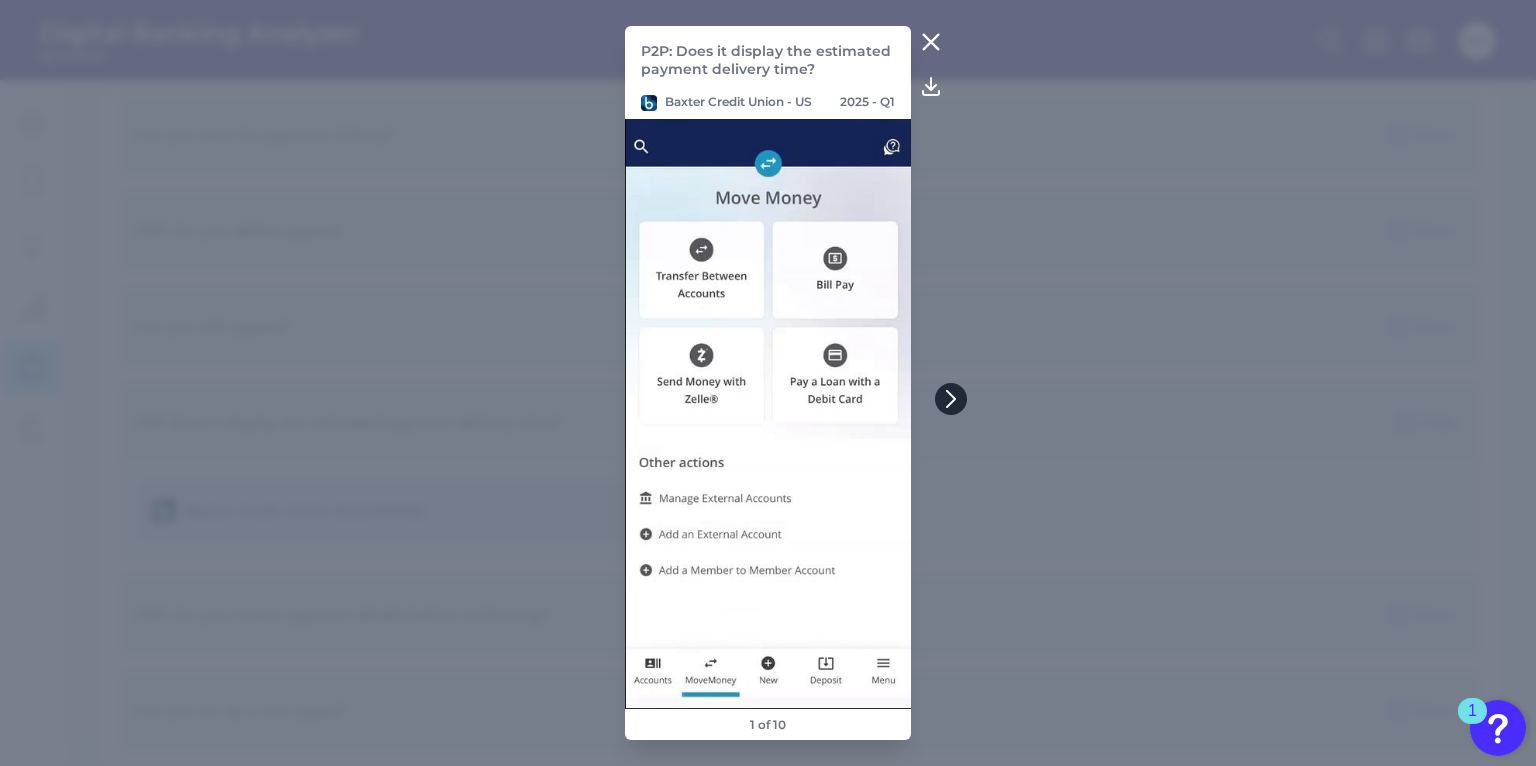 click 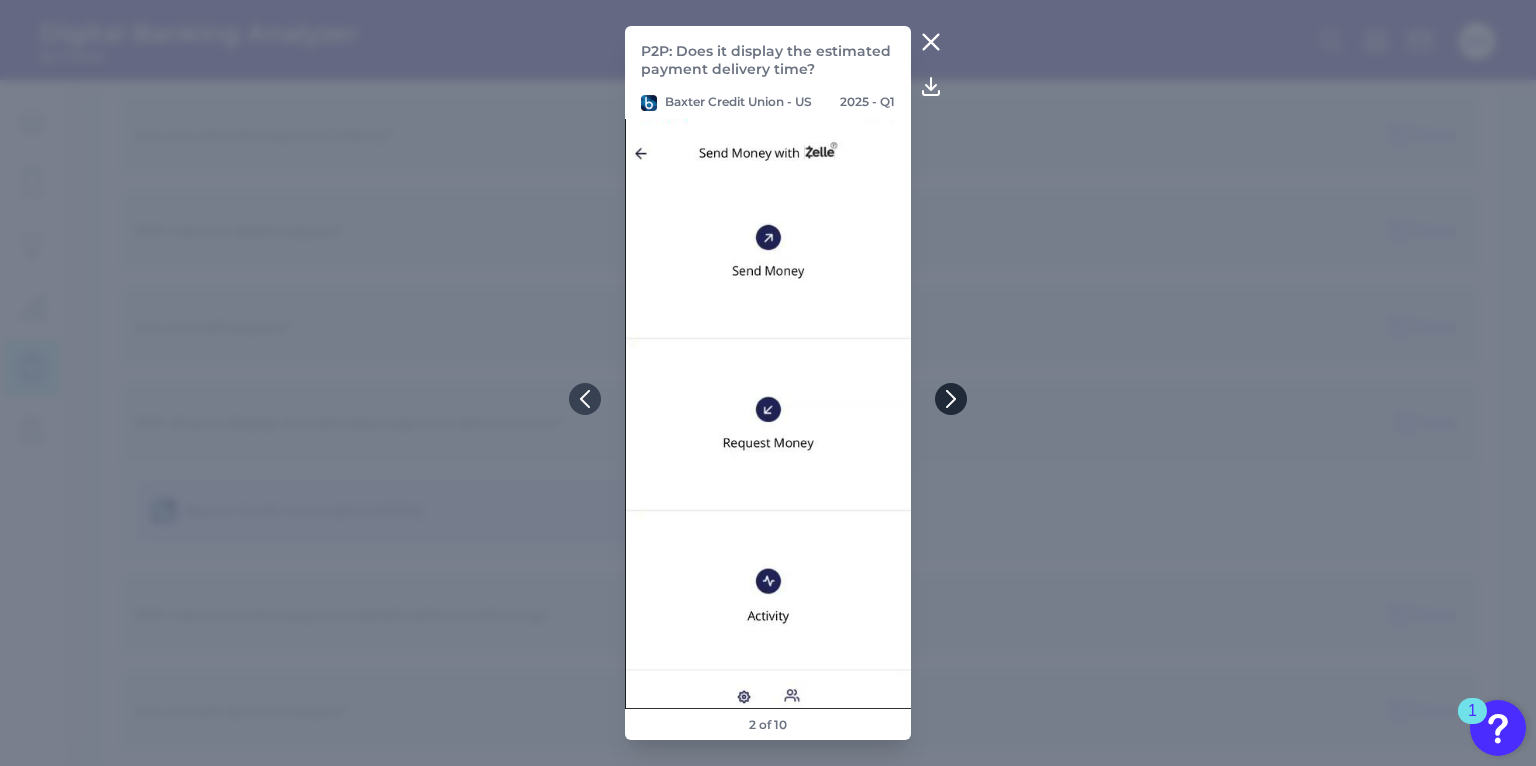 click 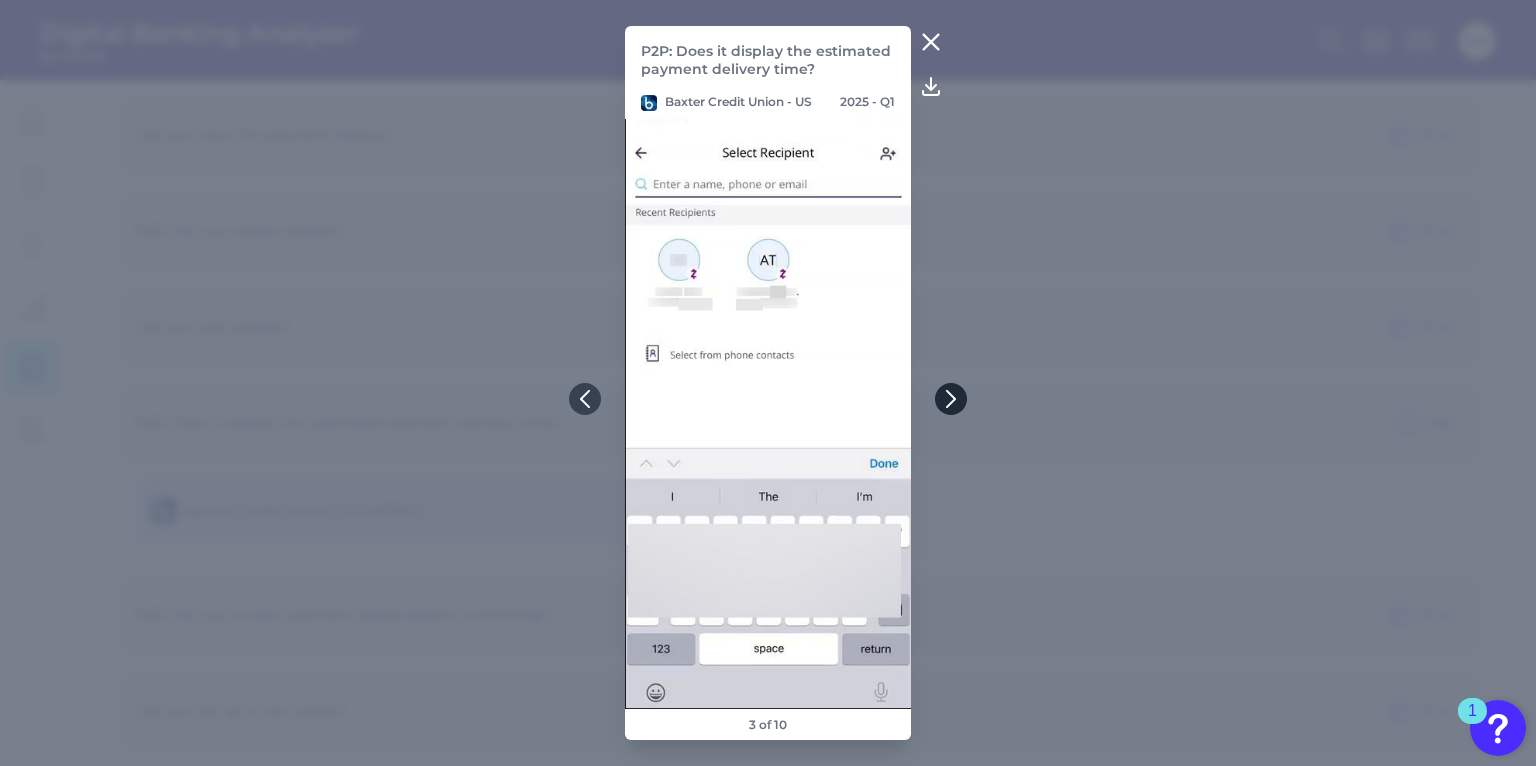 click 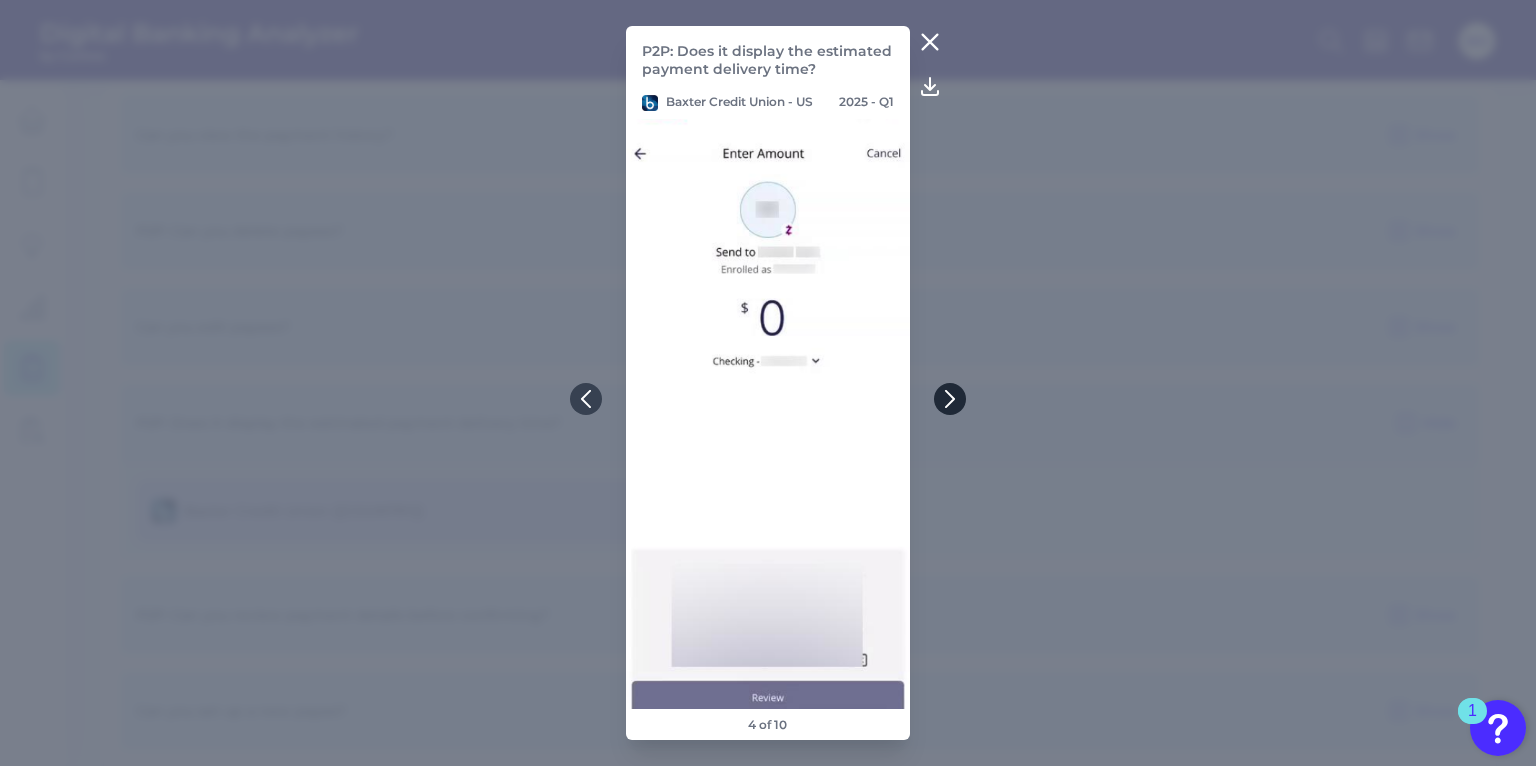 click 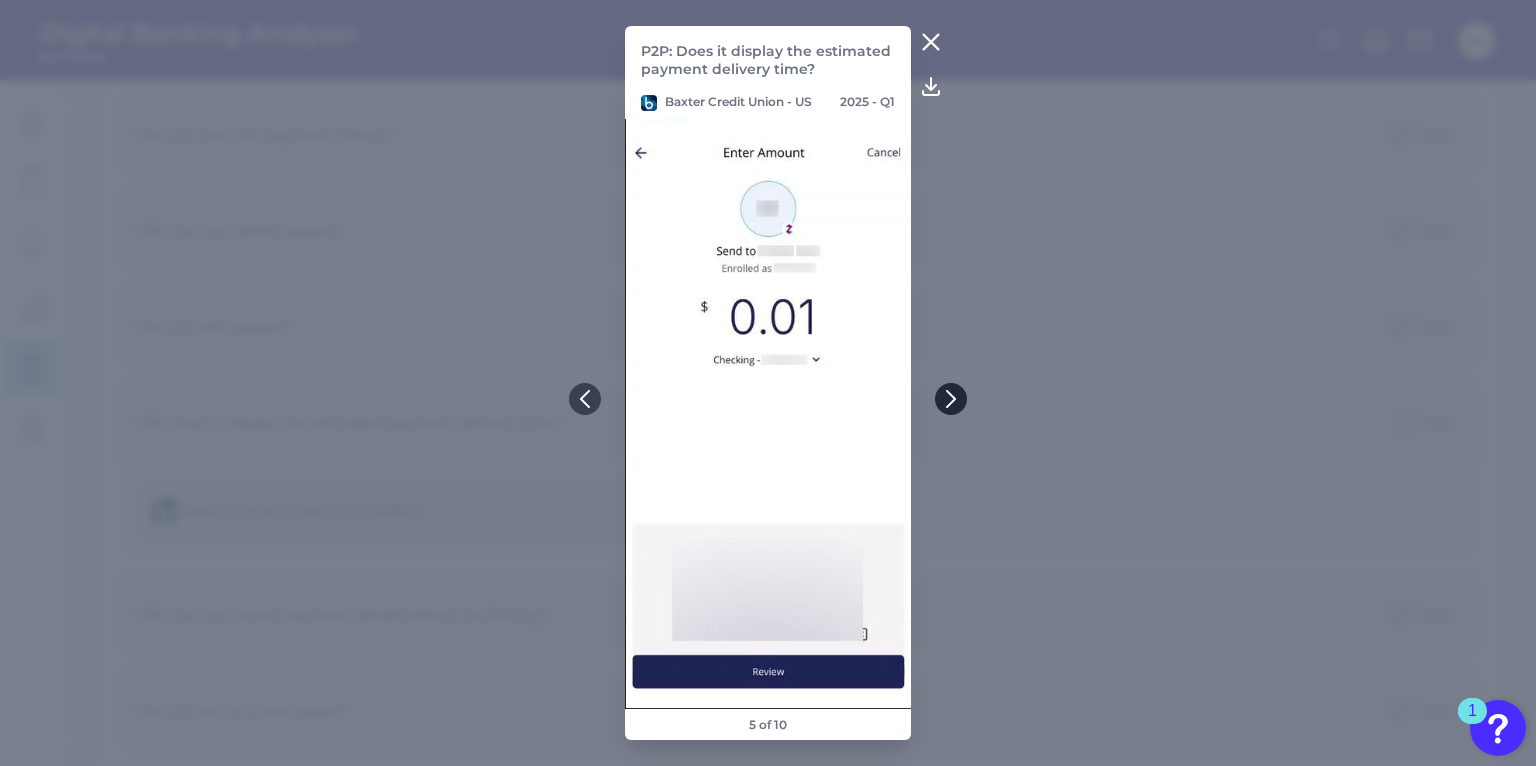 click at bounding box center (951, 399) 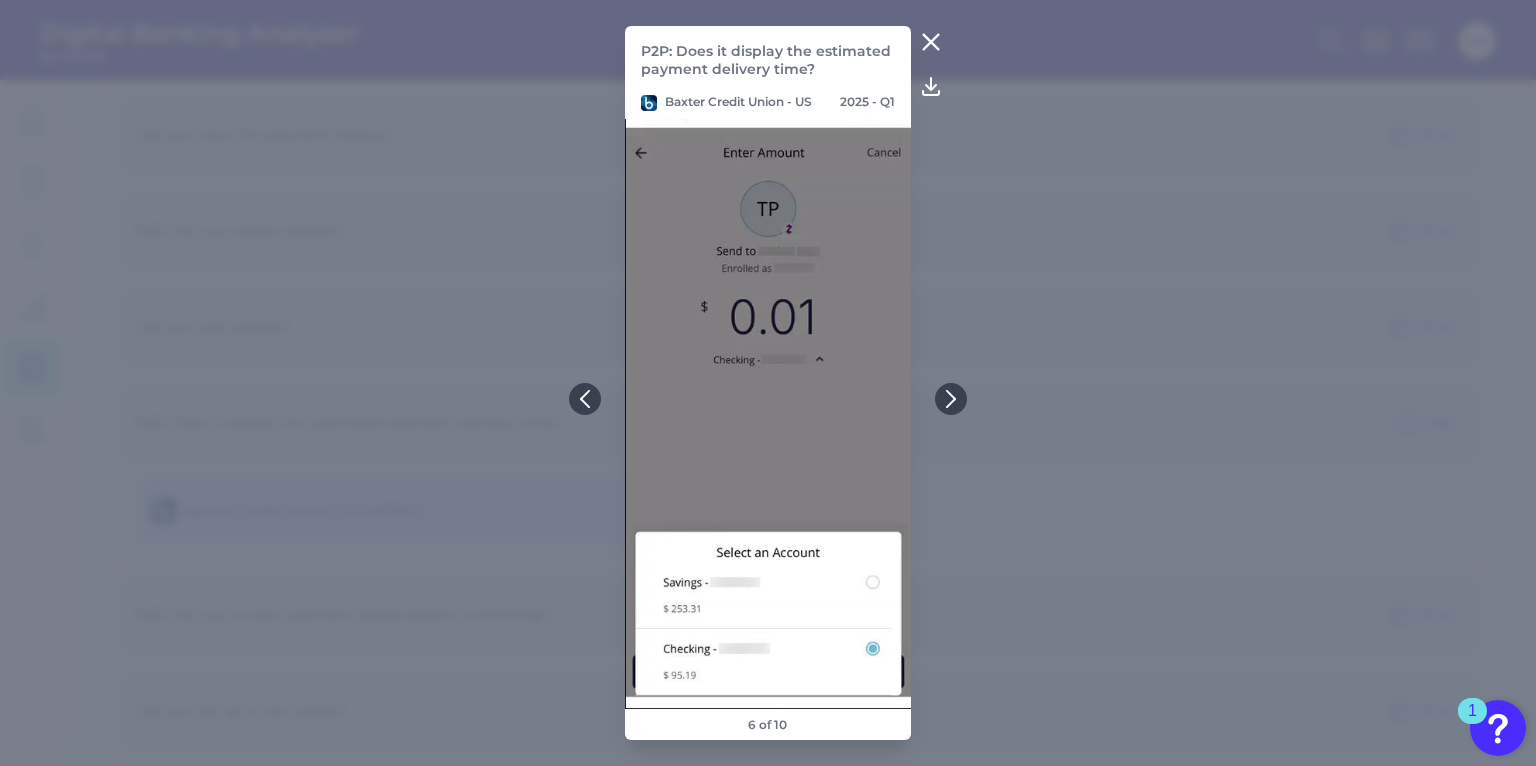 click 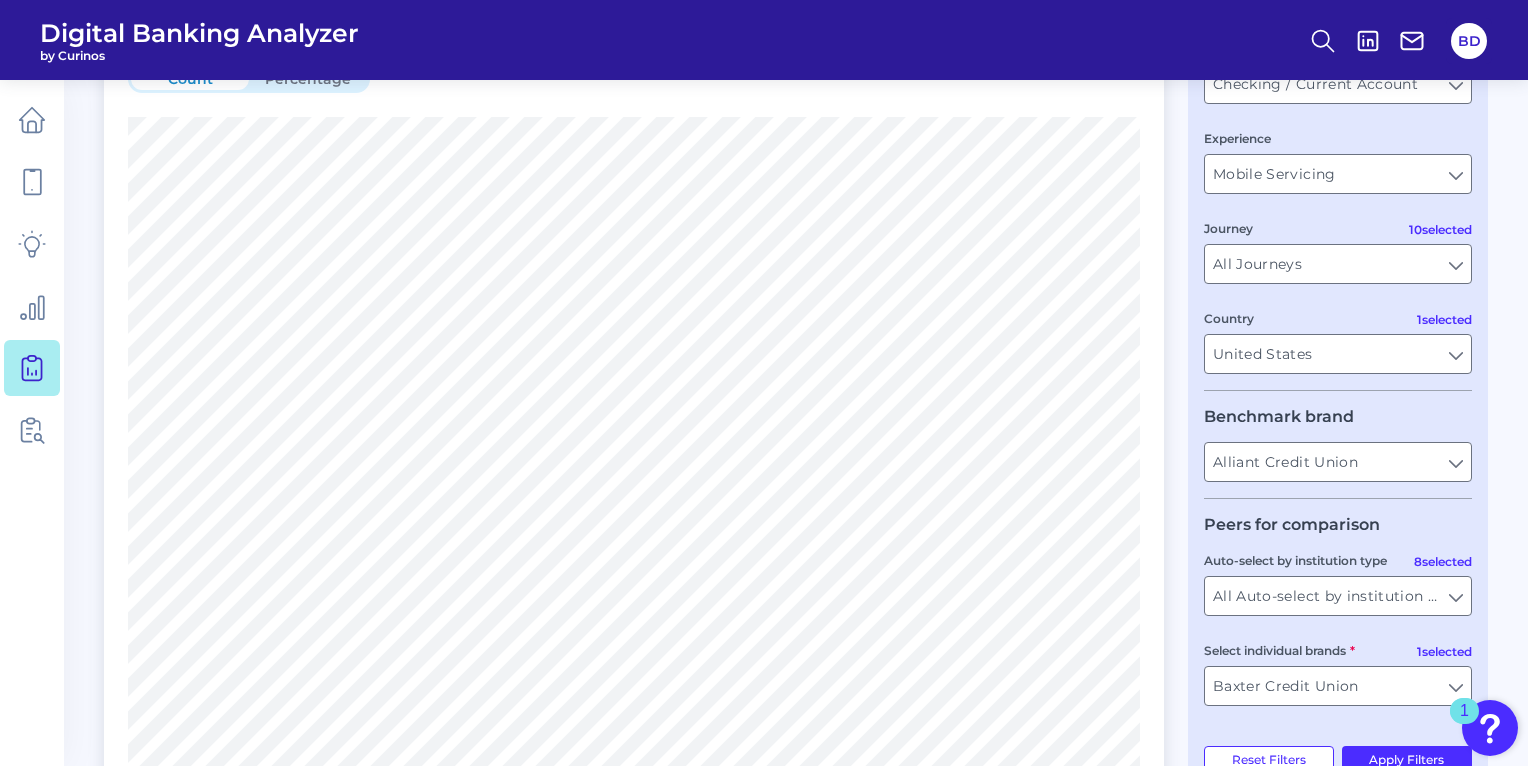 scroll, scrollTop: 179, scrollLeft: 0, axis: vertical 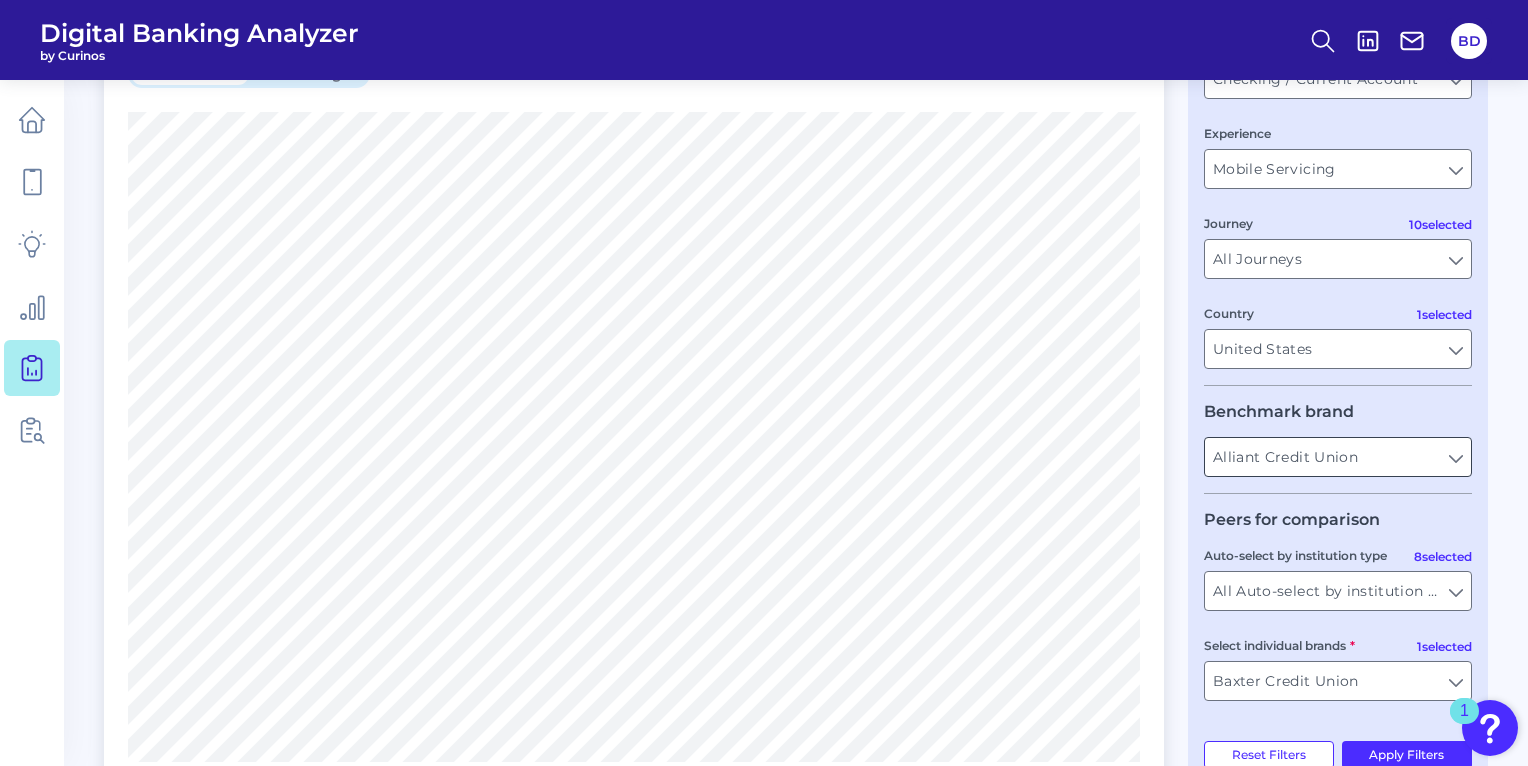click on "Alliant Credit Union" at bounding box center (1338, 457) 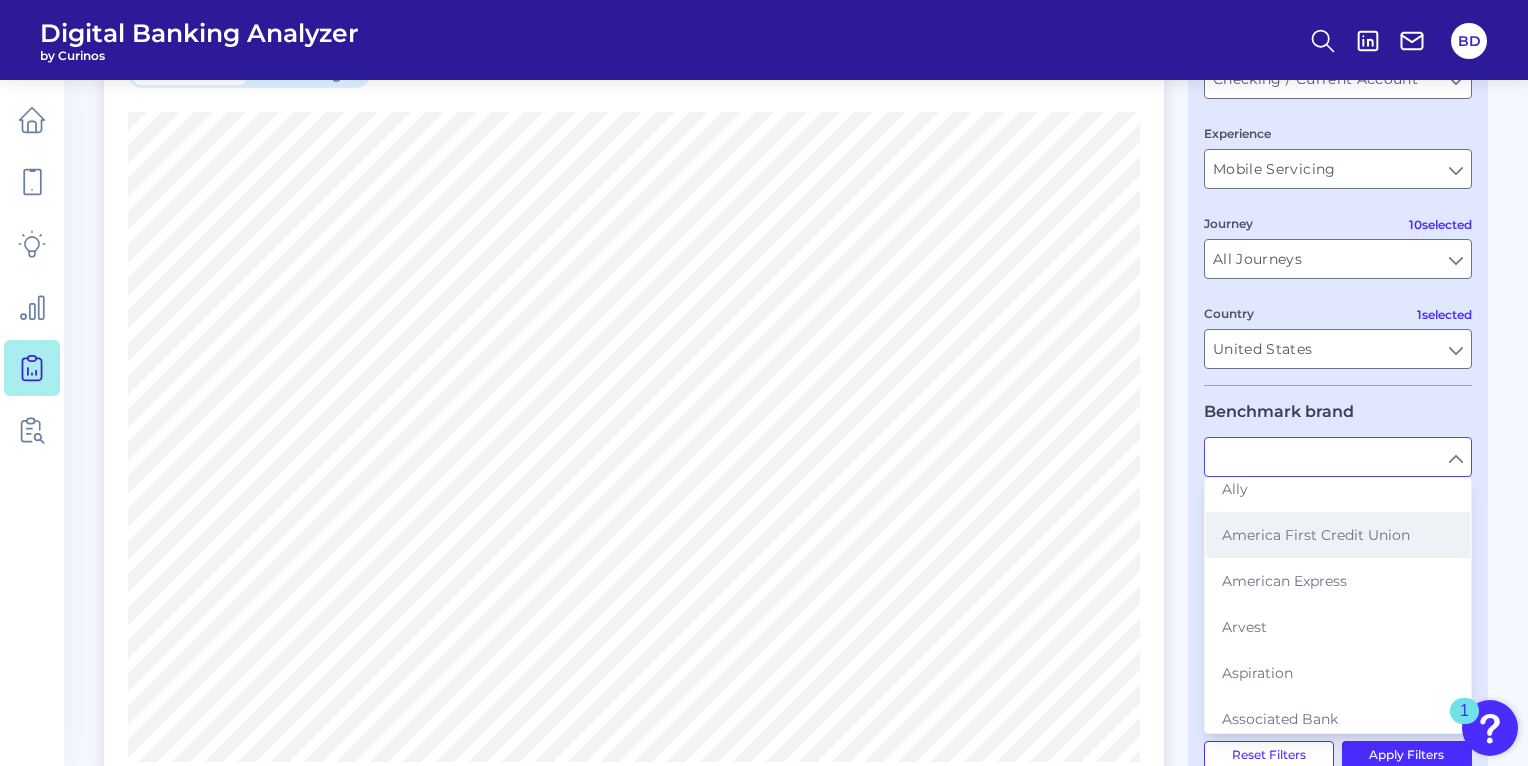 scroll, scrollTop: 94, scrollLeft: 0, axis: vertical 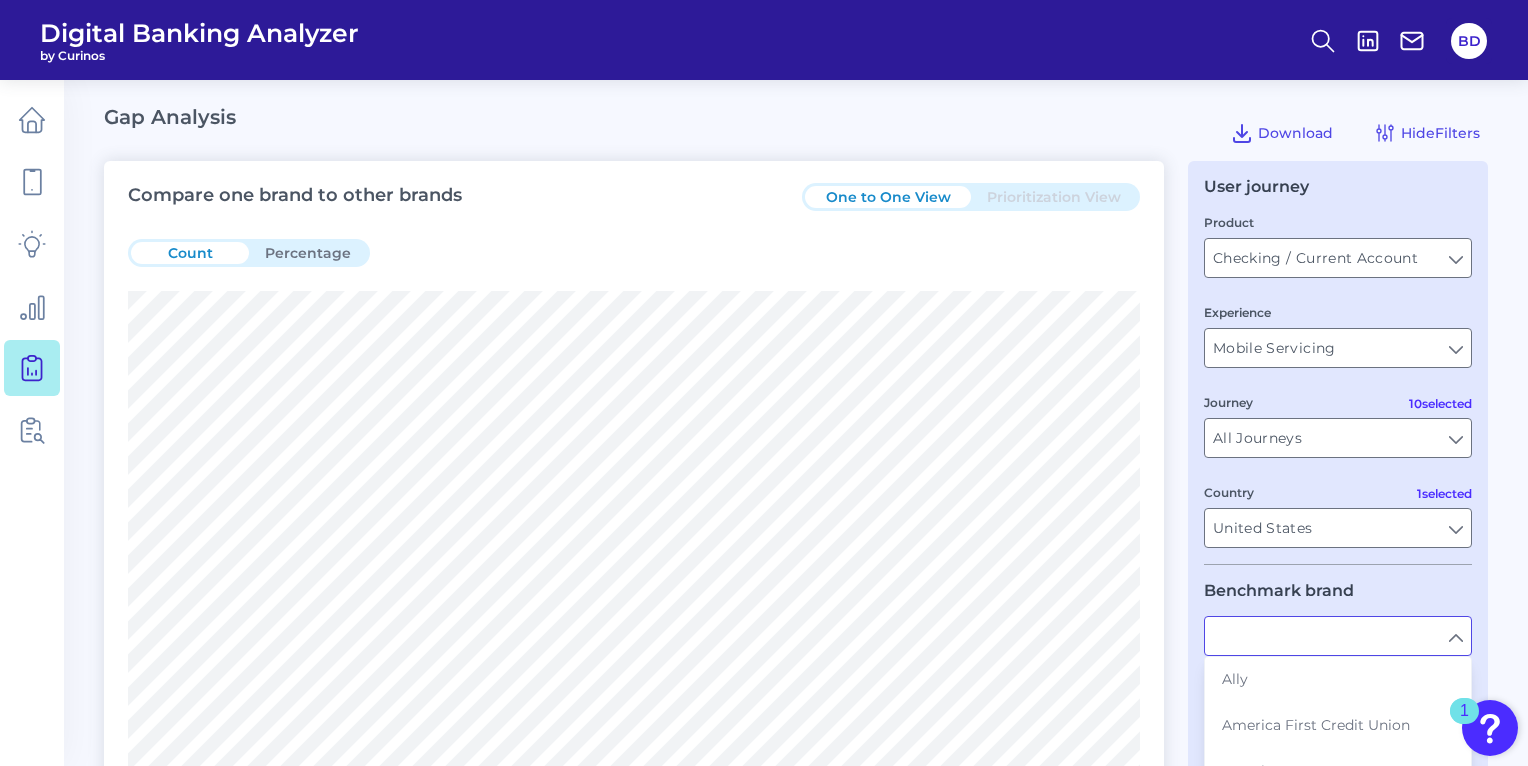 click on "Compare one brand to other brands One to One View Prioritization View Count Percentage 91 Alliant Credit Union gaps 76 Features in common 14 Alliant Credit Union unique features Go to Best Practices Pre-Login Area 4 features total Login & Authentication 1 feature total Accounts and transactions 15 features total Move Money 24 features total Is there a payment hub? Show Enable/Disable Payment to specific merchant types Show Are the limits of the card freeze explained to the user? Show Can the users contacts be automatically pulled from the device? Show Can you add a message to the payment? Show Does it show a list of the payees you pay the most frequently? Show Does it display the estimated transfer time? (US ONLY) Show P2P: Can you delete/cancel scheduled payments? Show P2P: Can you view existing scheduled payments? Show Can you view the payment history? Show P2P: Can you delete payees? Show Can you edit payees? Show P2P: Does it display the estimated payment delivery time? Hide Baxter Credit Union (US) Show" at bounding box center [796, 2259] 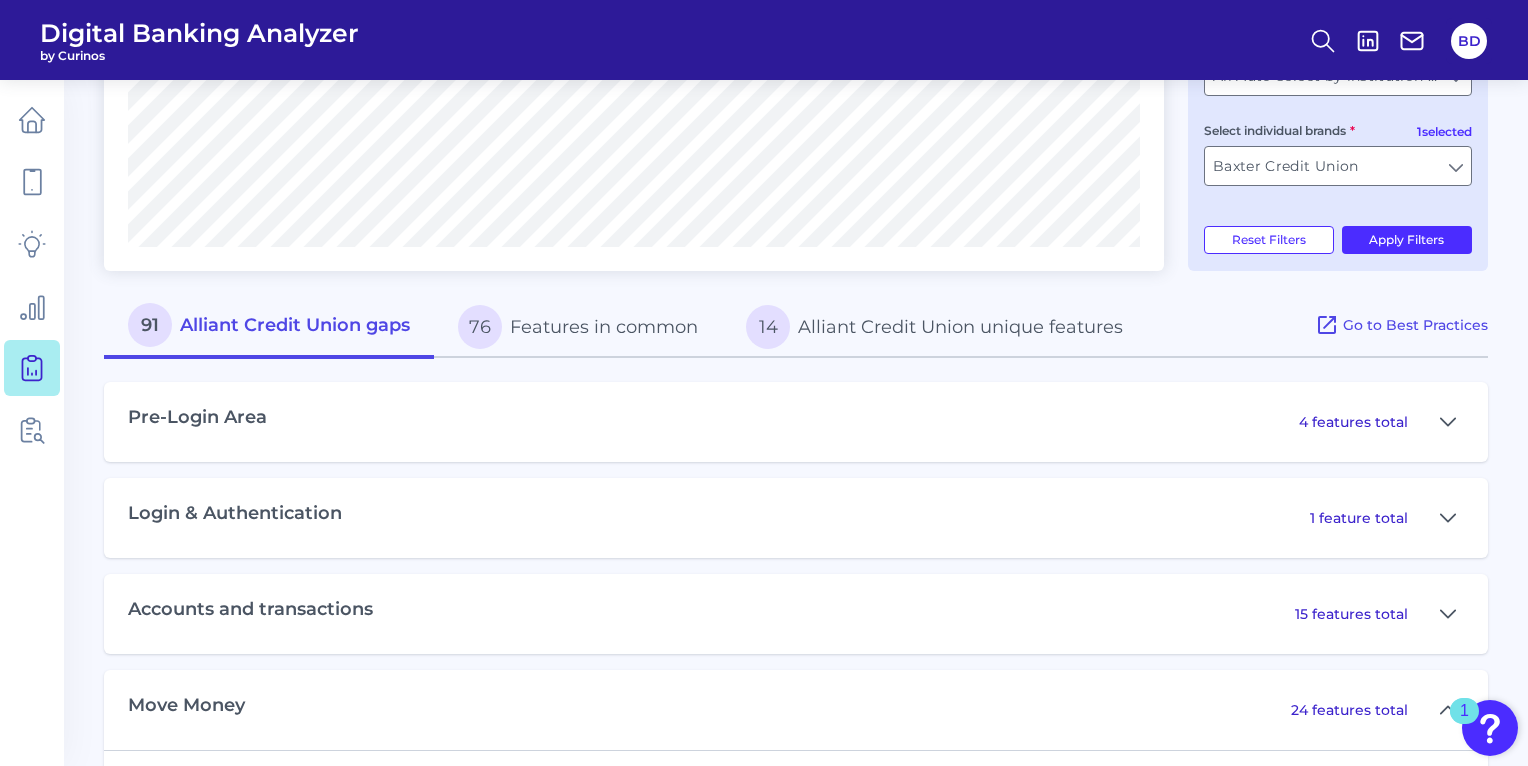 scroll, scrollTop: 697, scrollLeft: 0, axis: vertical 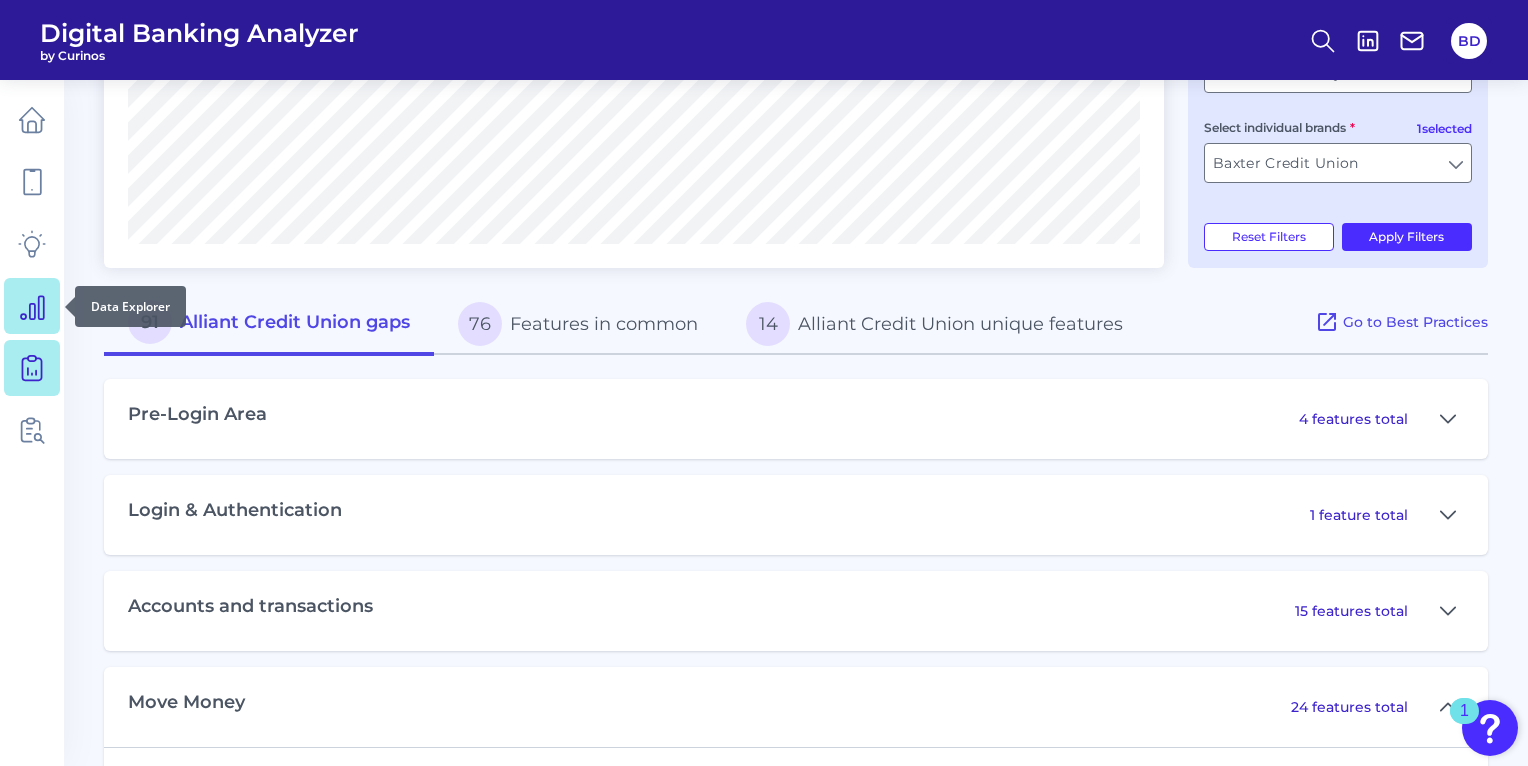 click 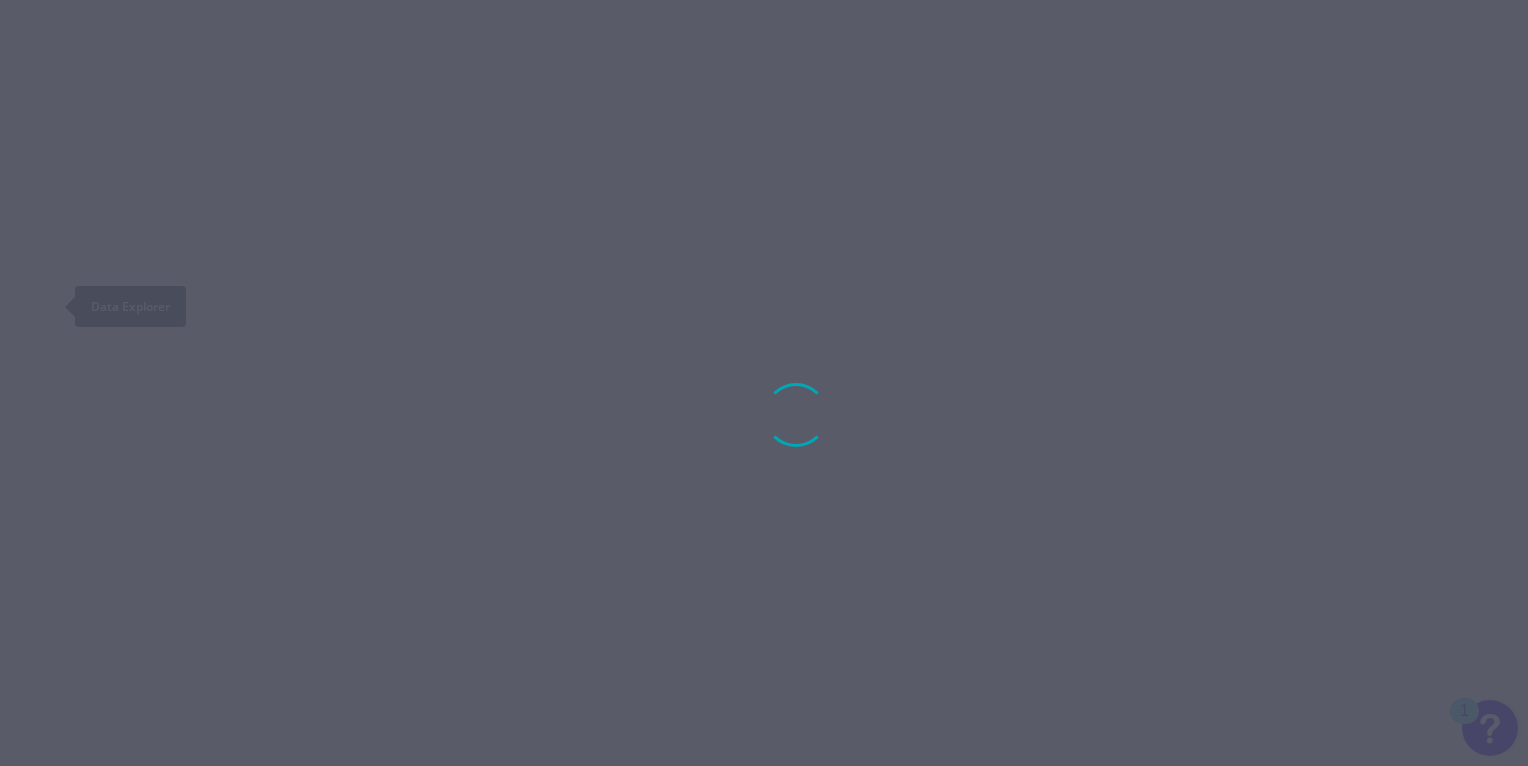 scroll, scrollTop: 0, scrollLeft: 0, axis: both 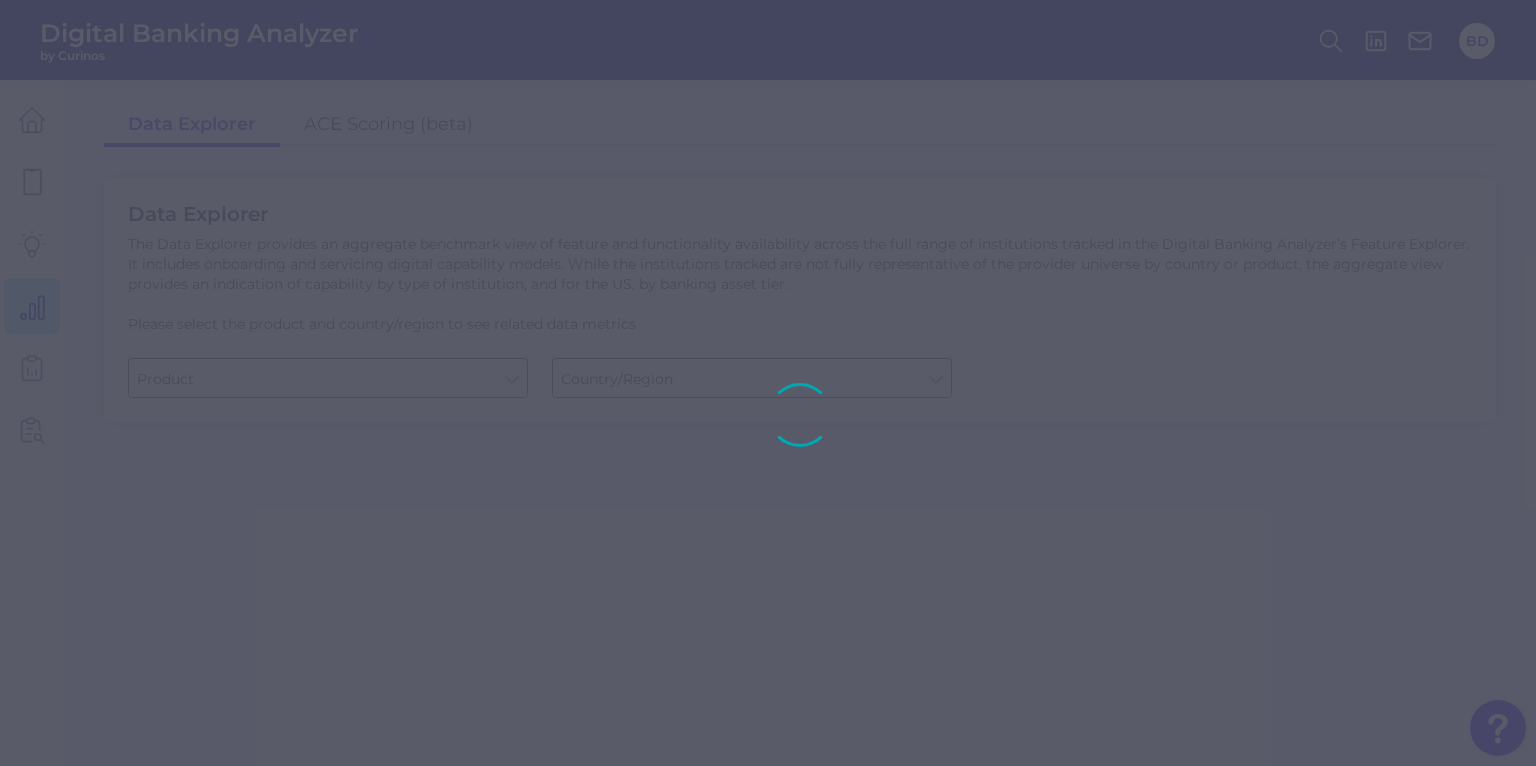 type on "Business Bank Account" 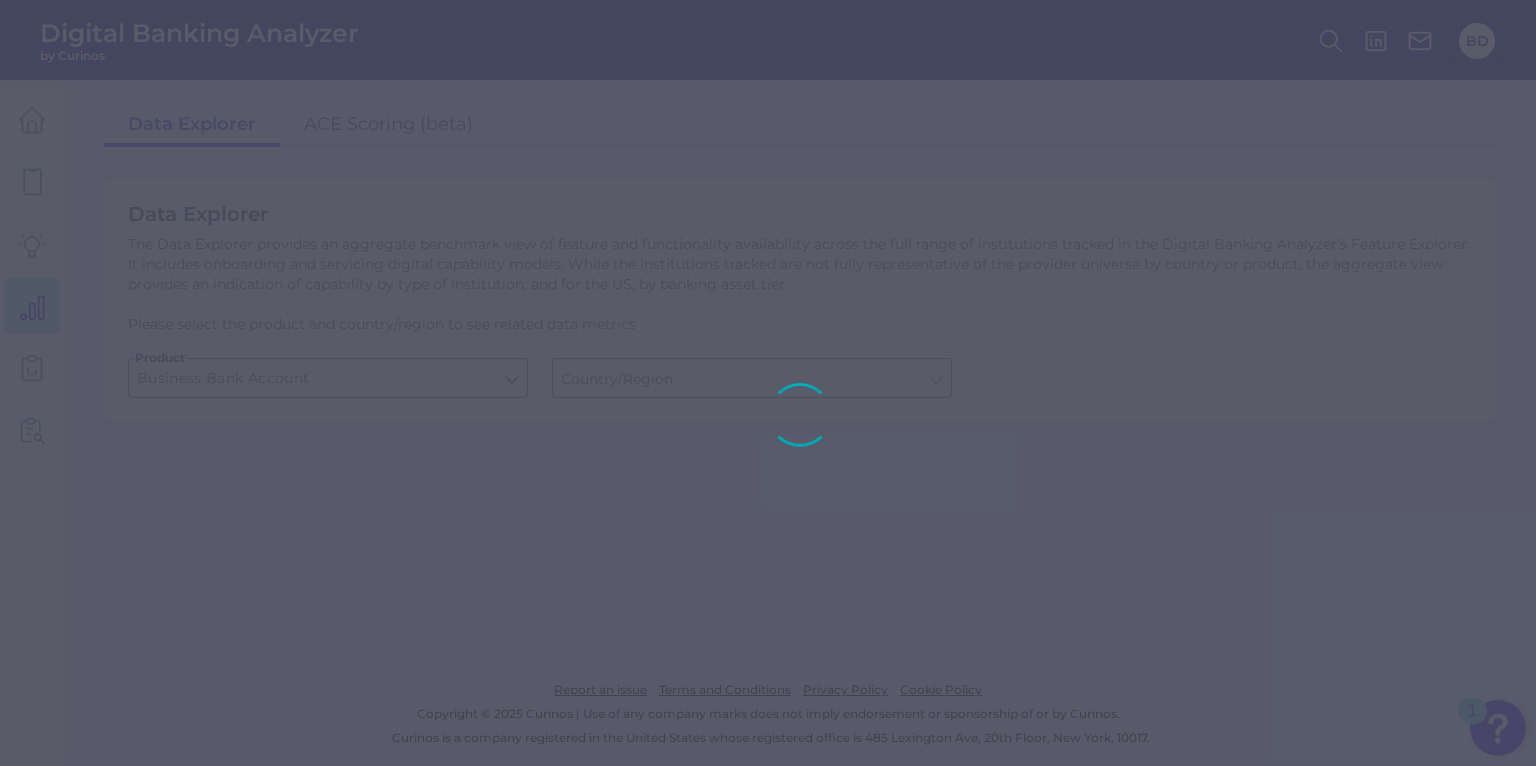 type on "United States" 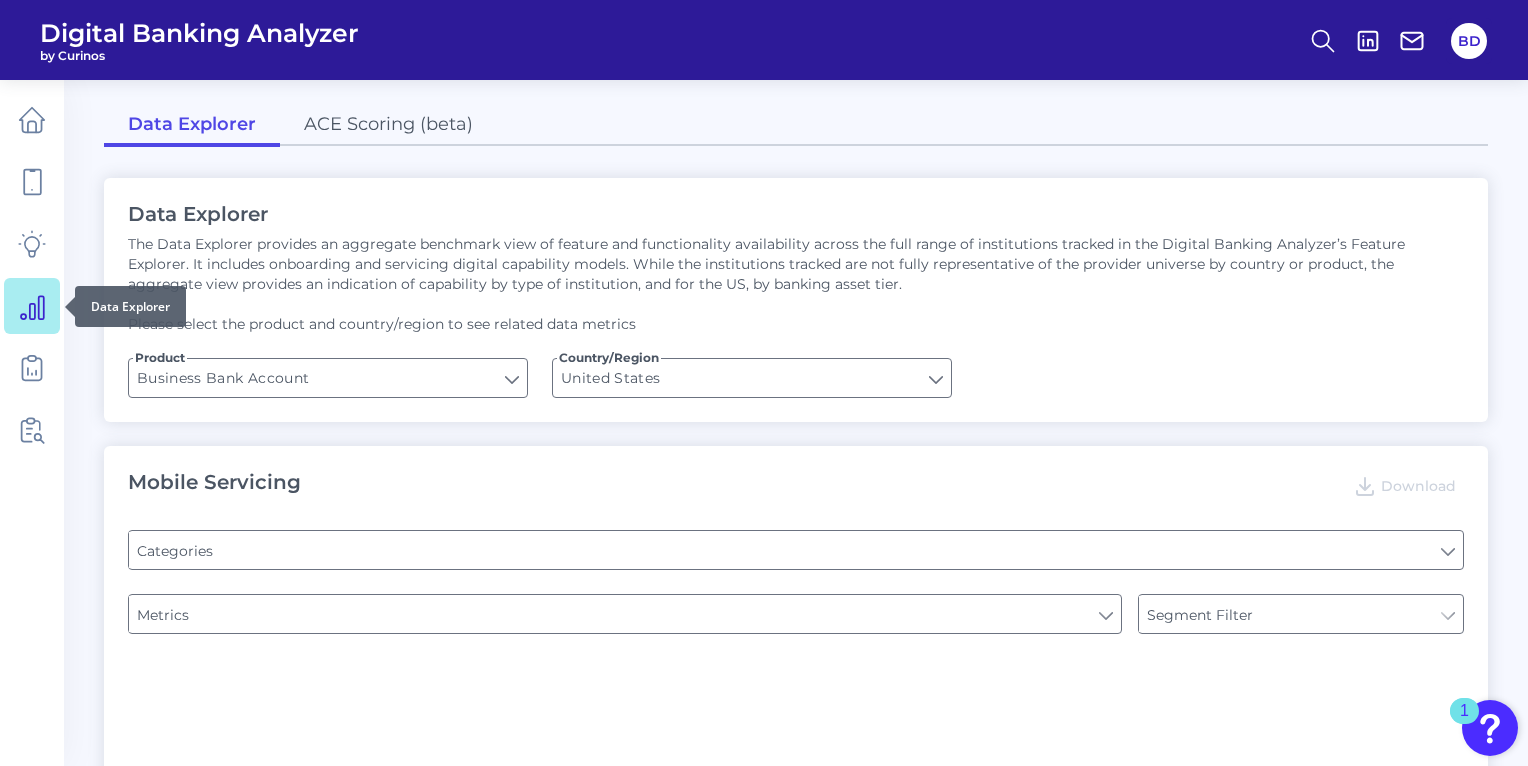type on "Type of Institution" 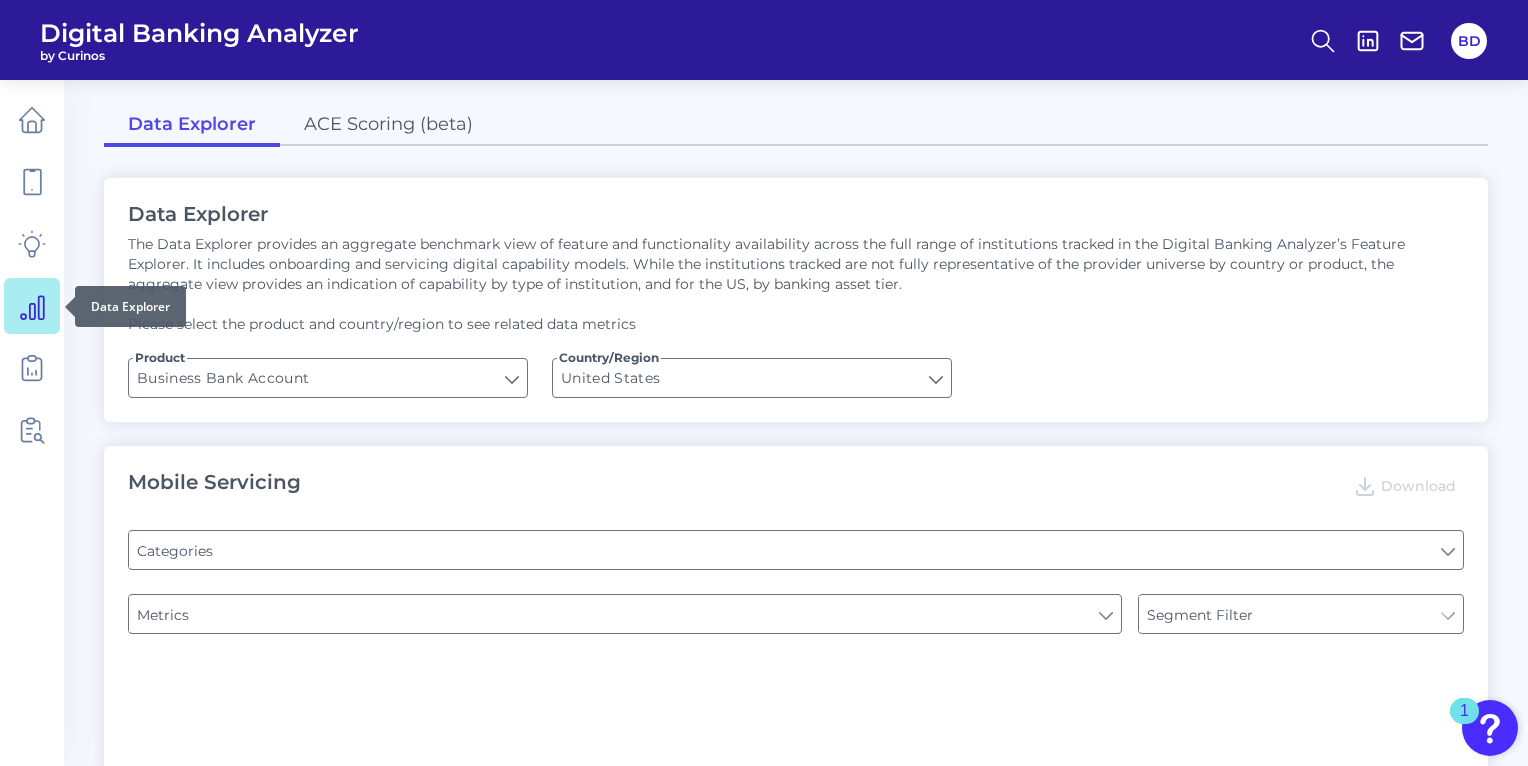 type on "Type of Institution" 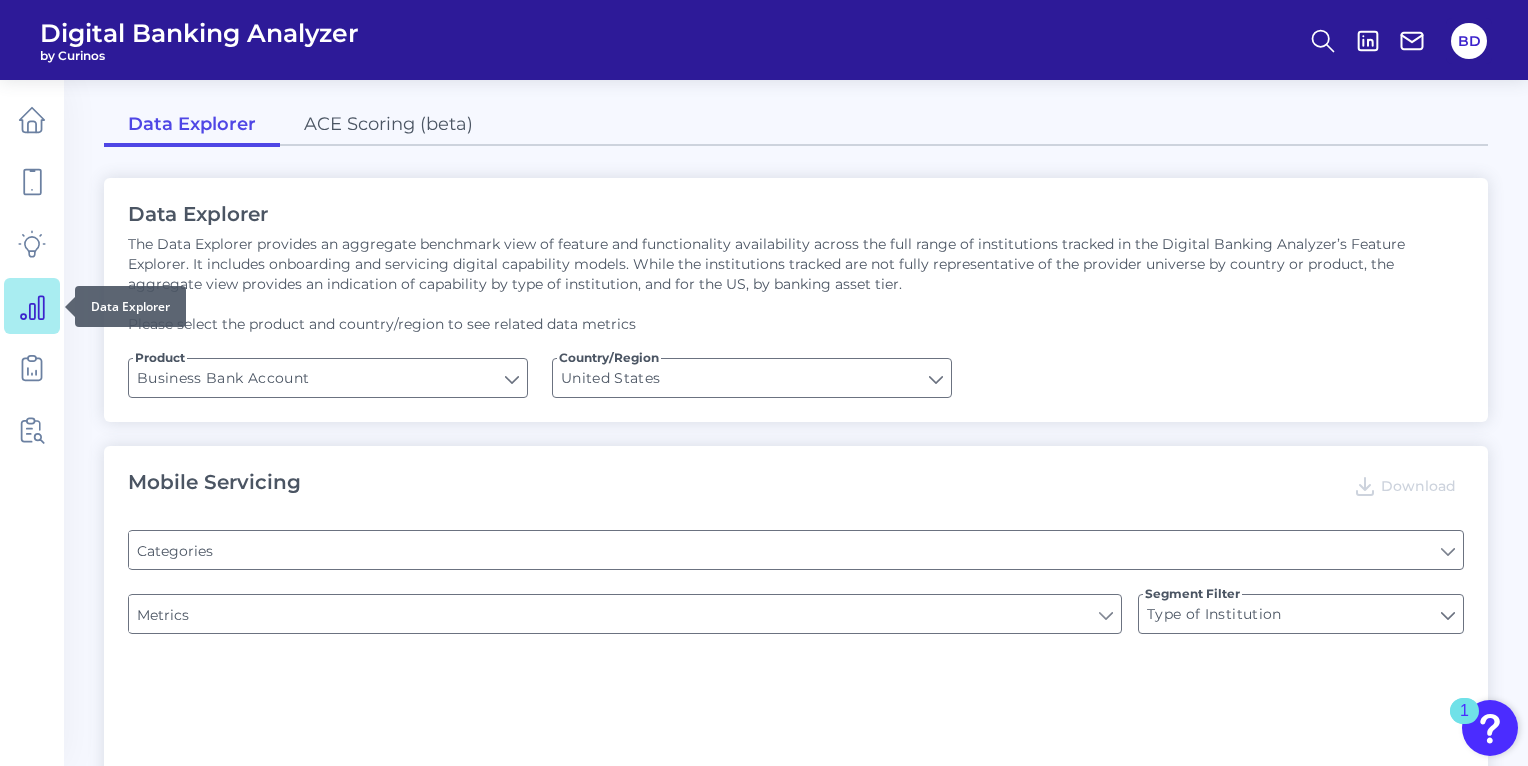 type on "Login" 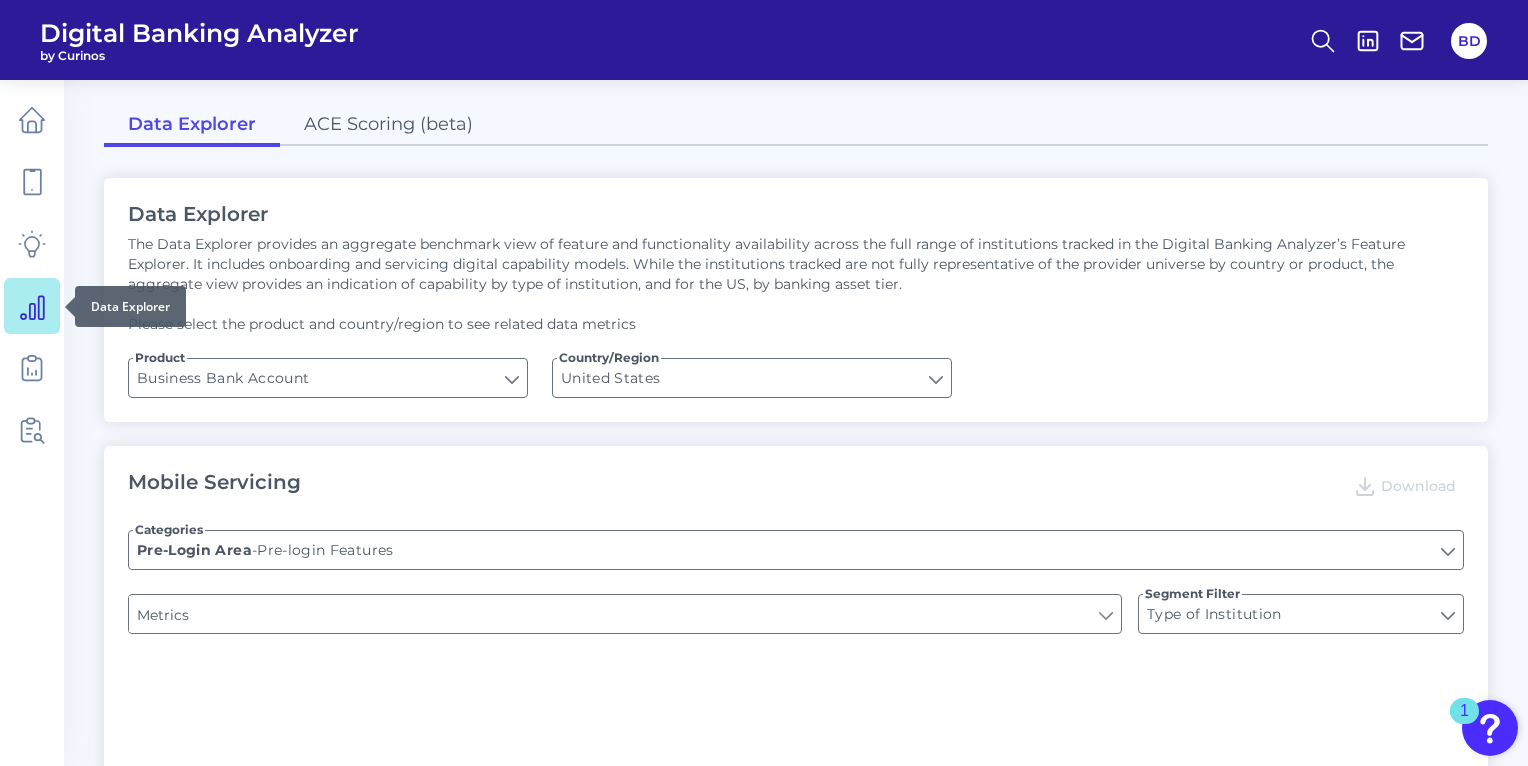 type on "Does it offer third-party single sign on?" 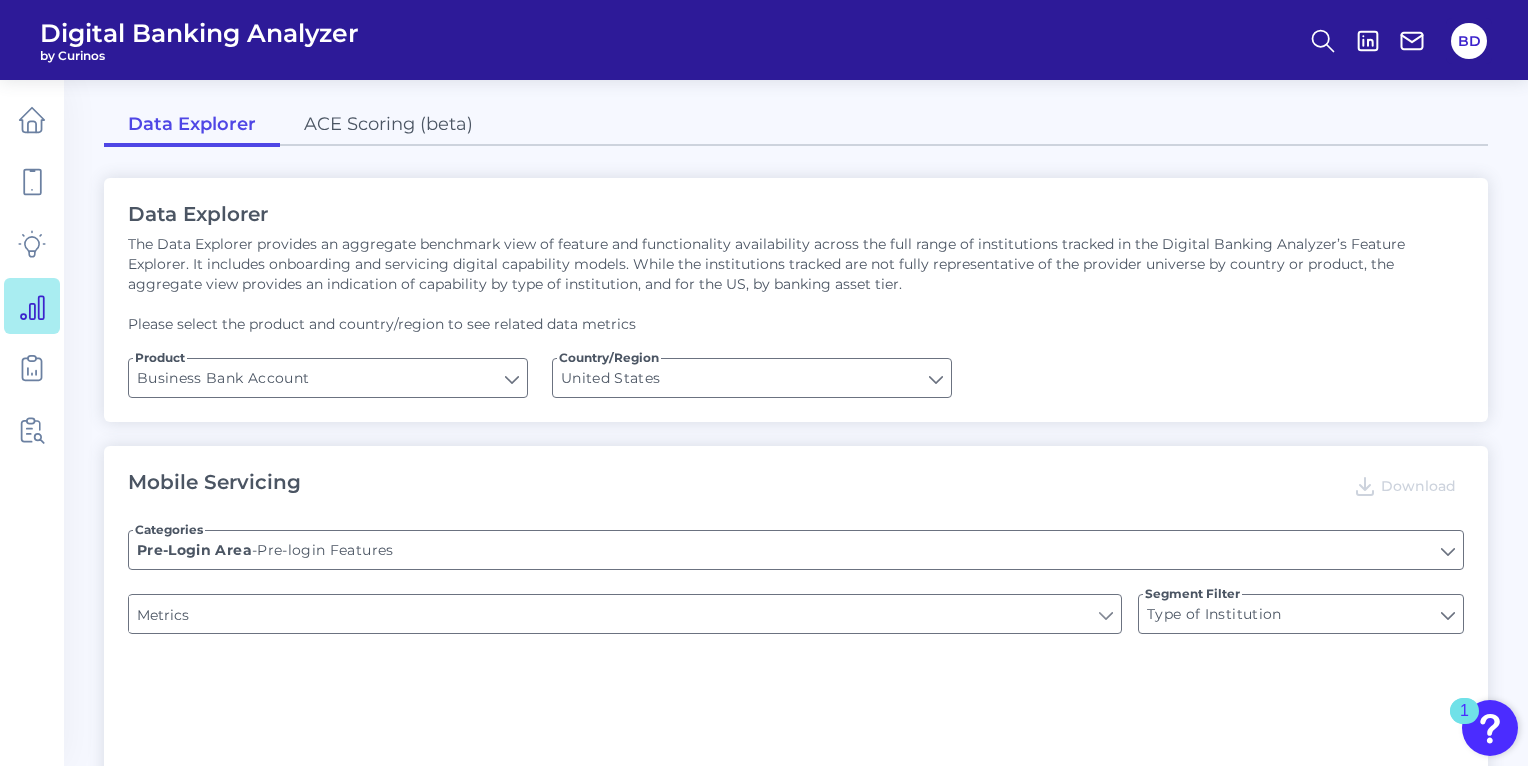 type on "Upon opening the app are users immediately prompted to use Touch/Face ID to login?" 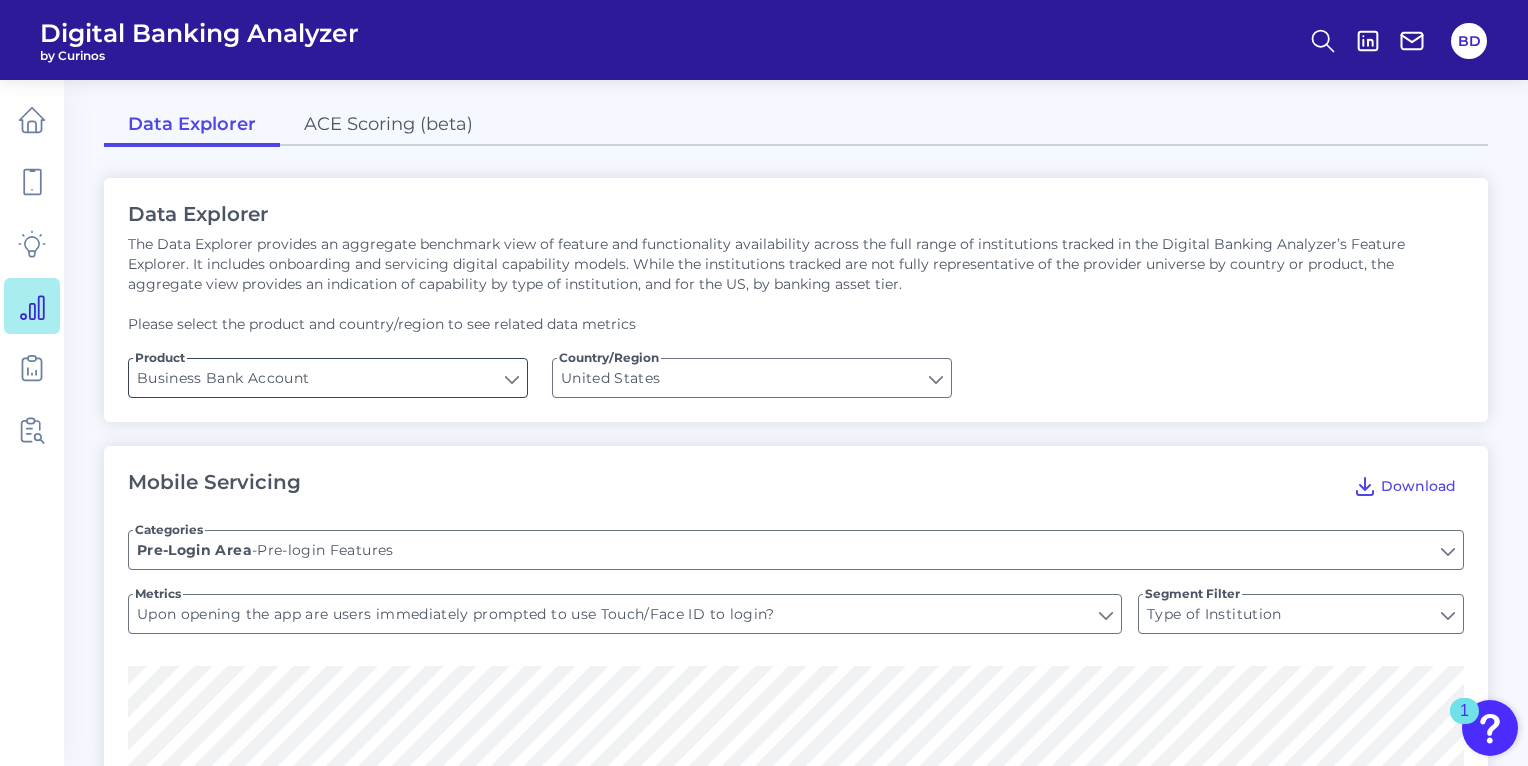click on "Business Bank Account" at bounding box center [328, 378] 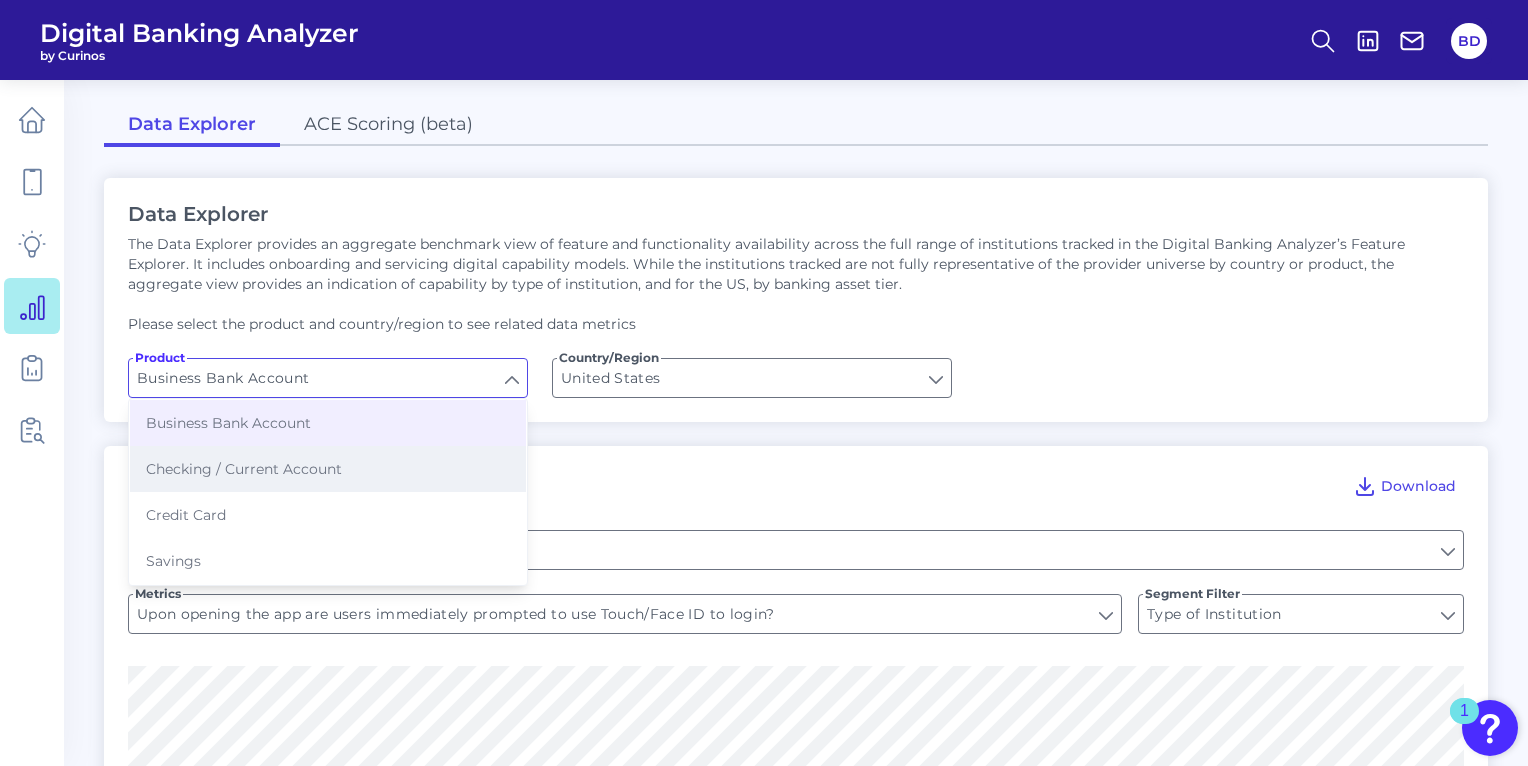 click on "Checking / Current Account" at bounding box center (328, 469) 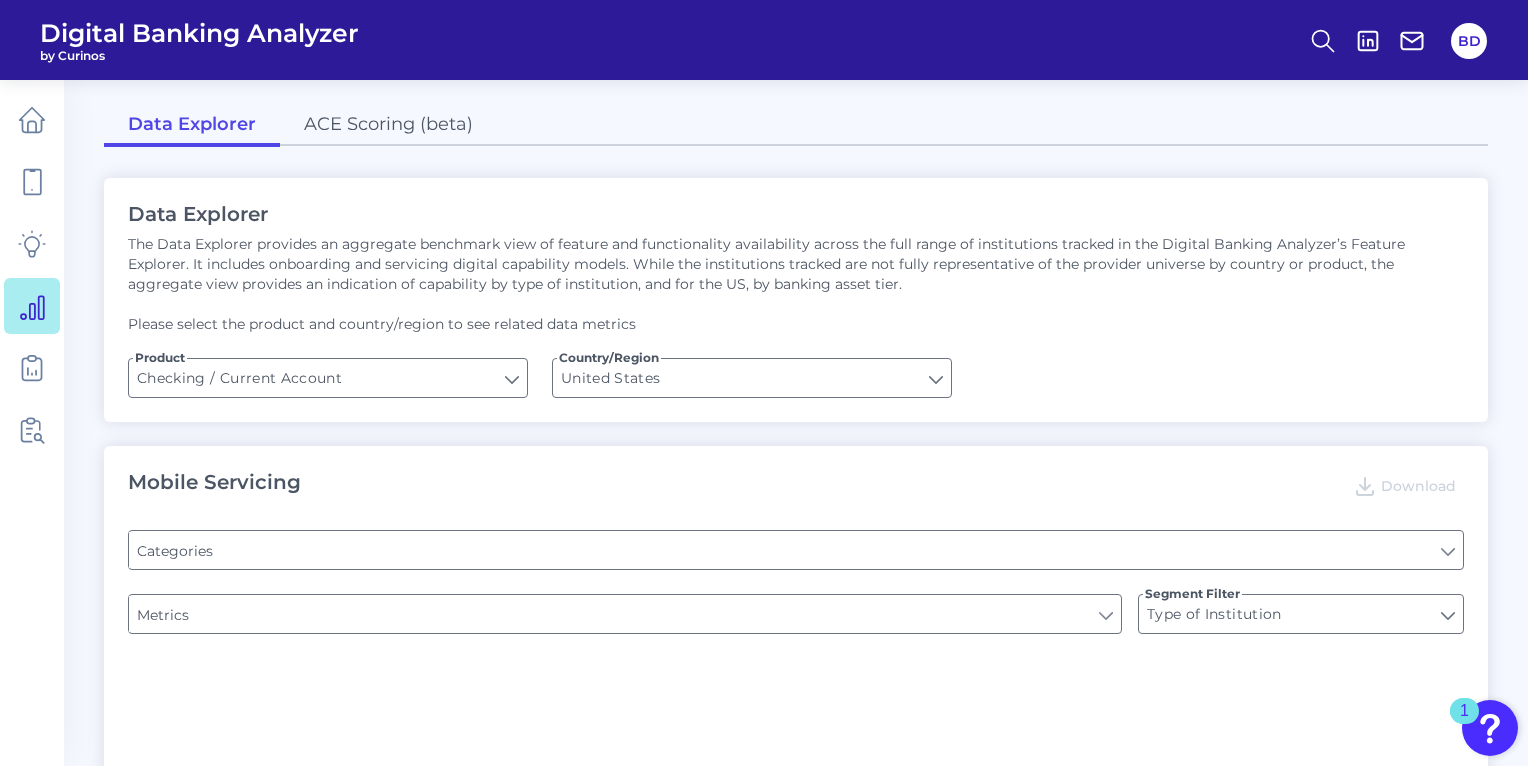 type on "Online Banking Registration" 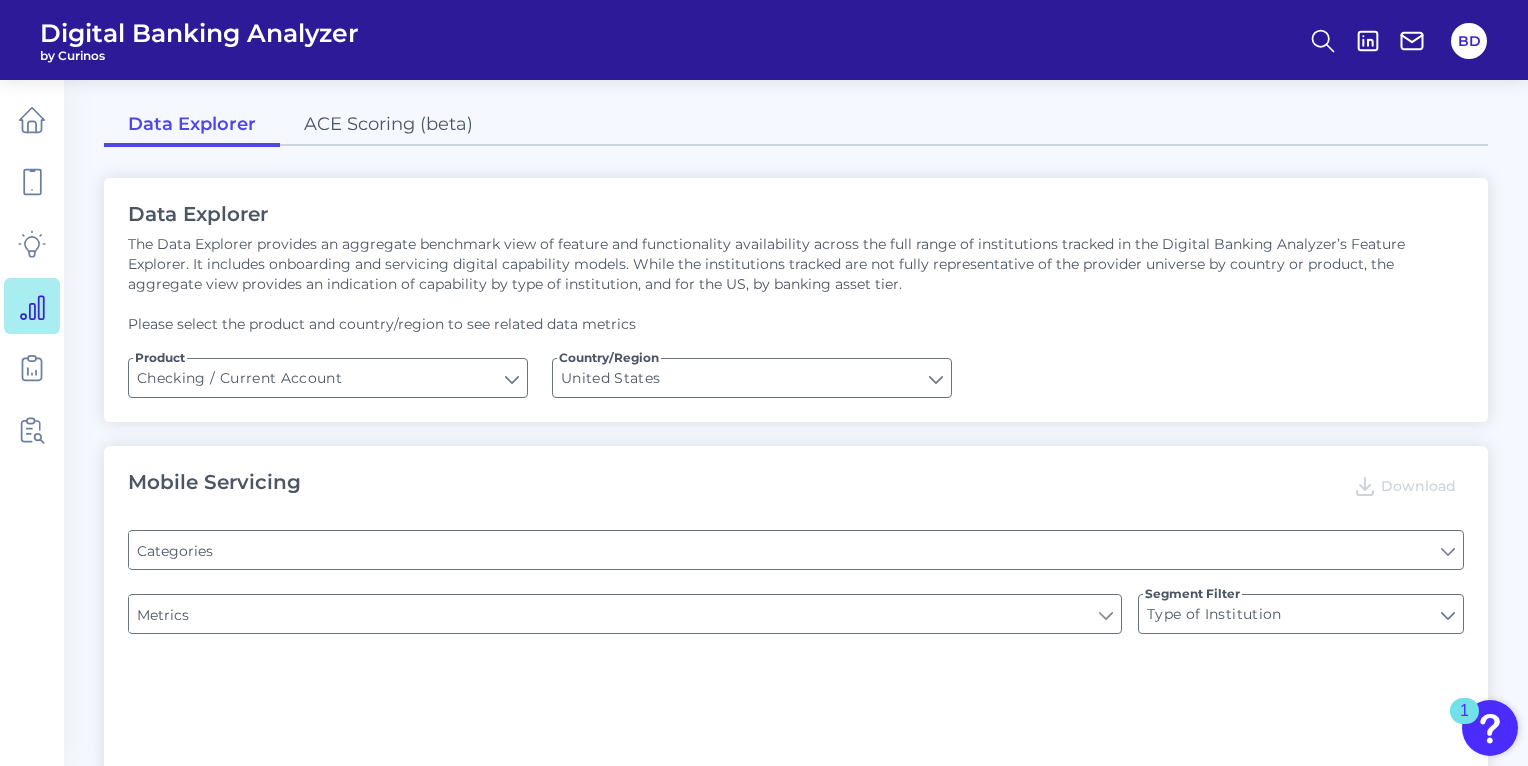 type on "Channel" 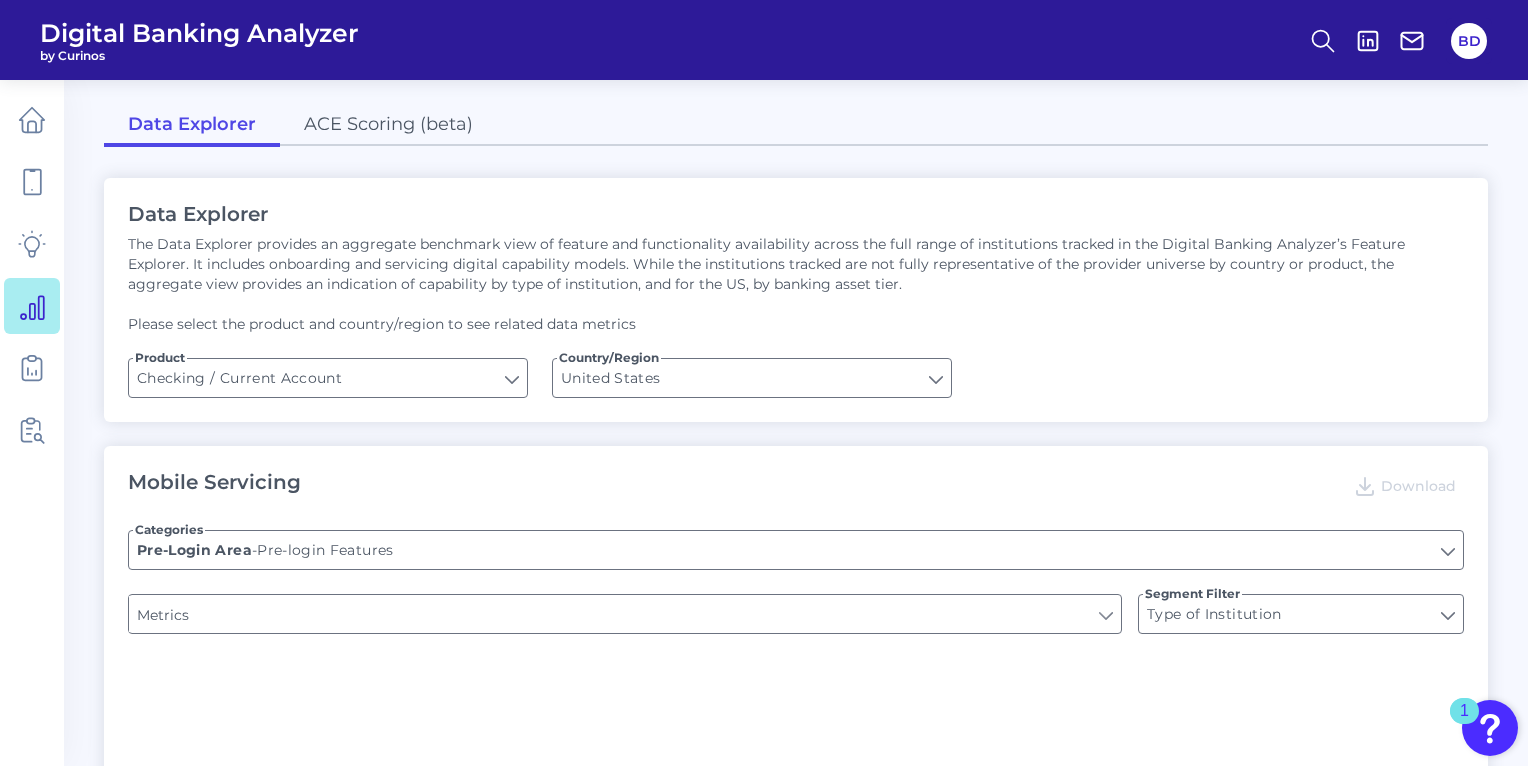 type on "Upon opening the app are users immediately prompted to use Touch/Face ID to login?" 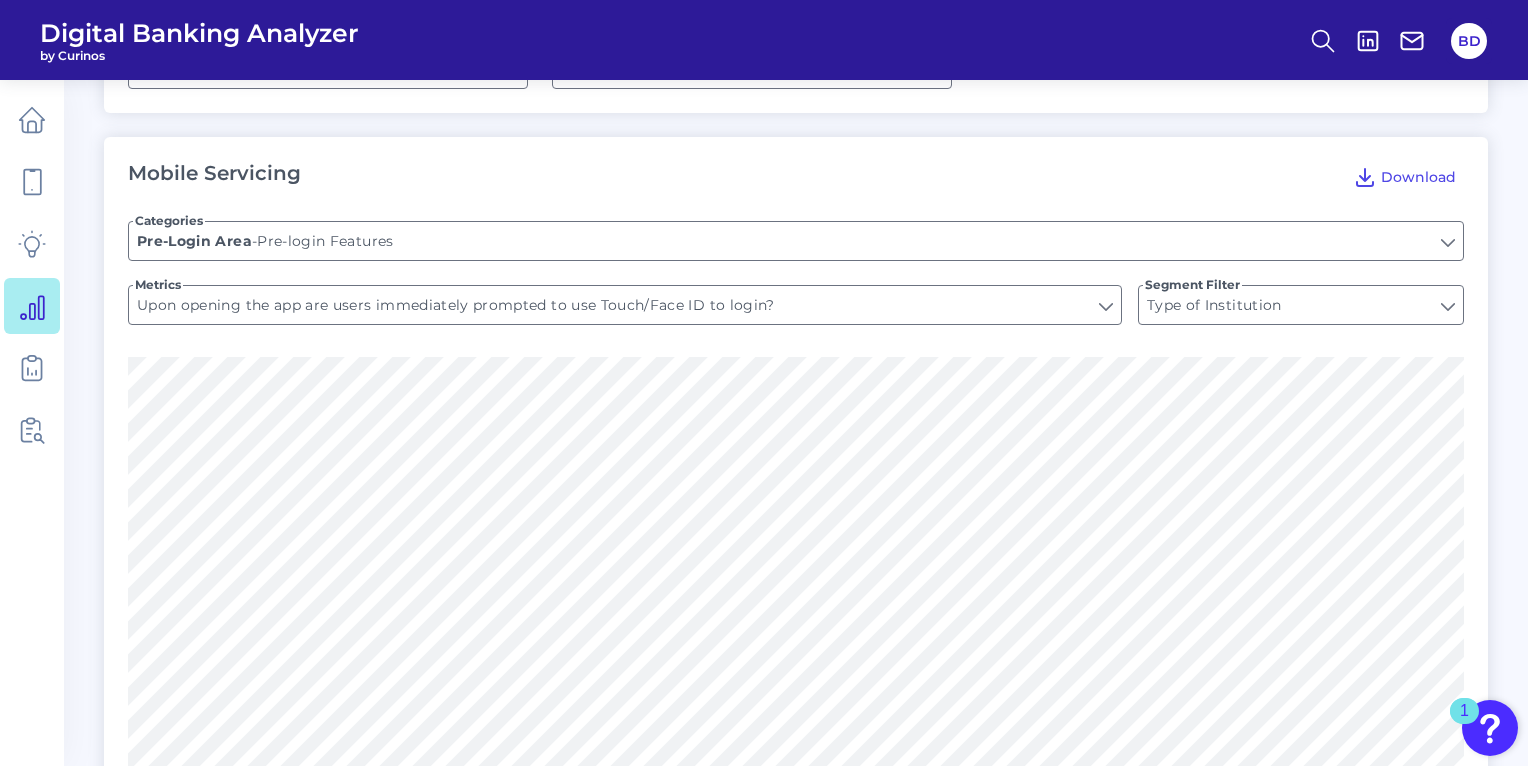 scroll, scrollTop: 310, scrollLeft: 0, axis: vertical 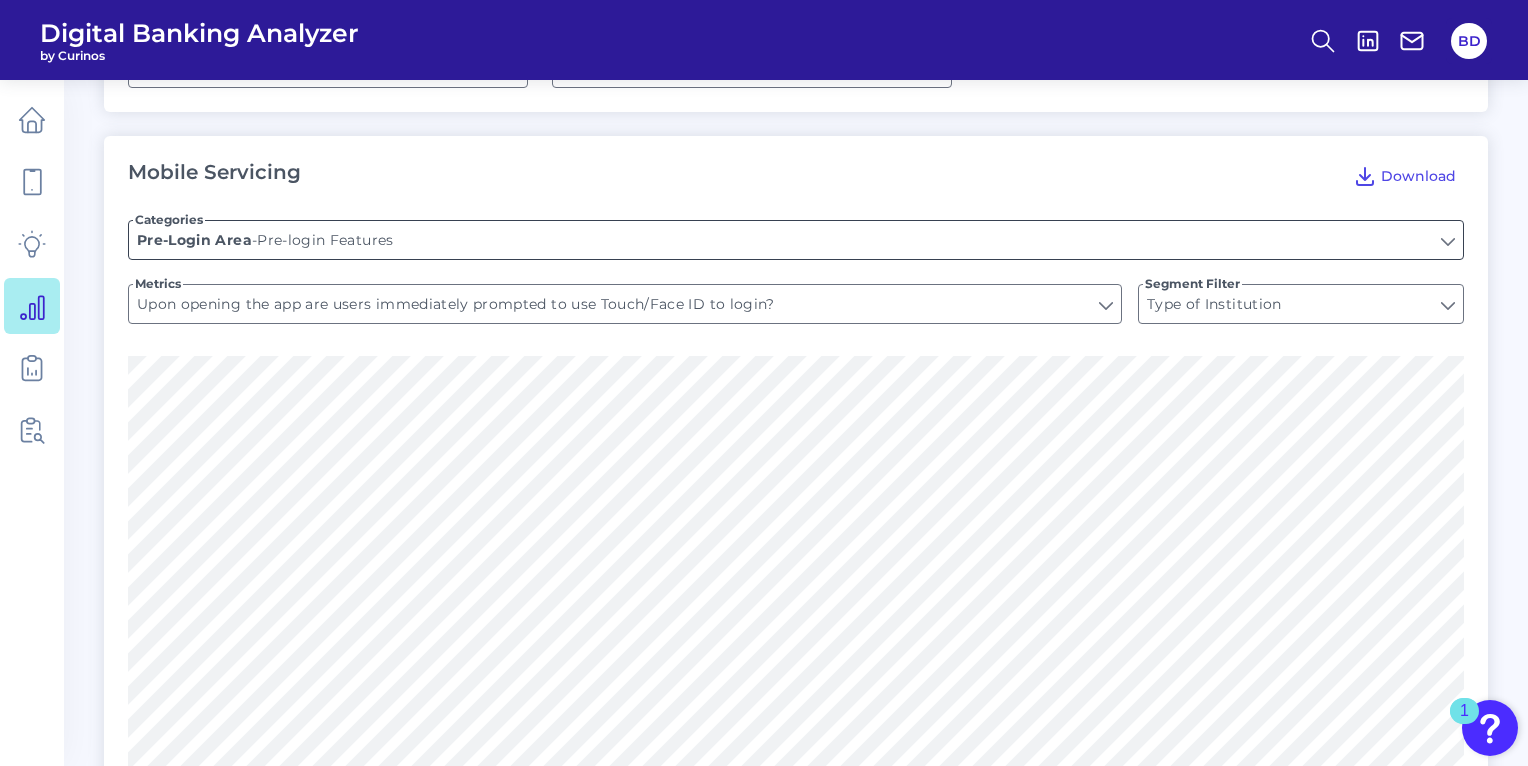 click on "Pre-login Features" at bounding box center [796, 240] 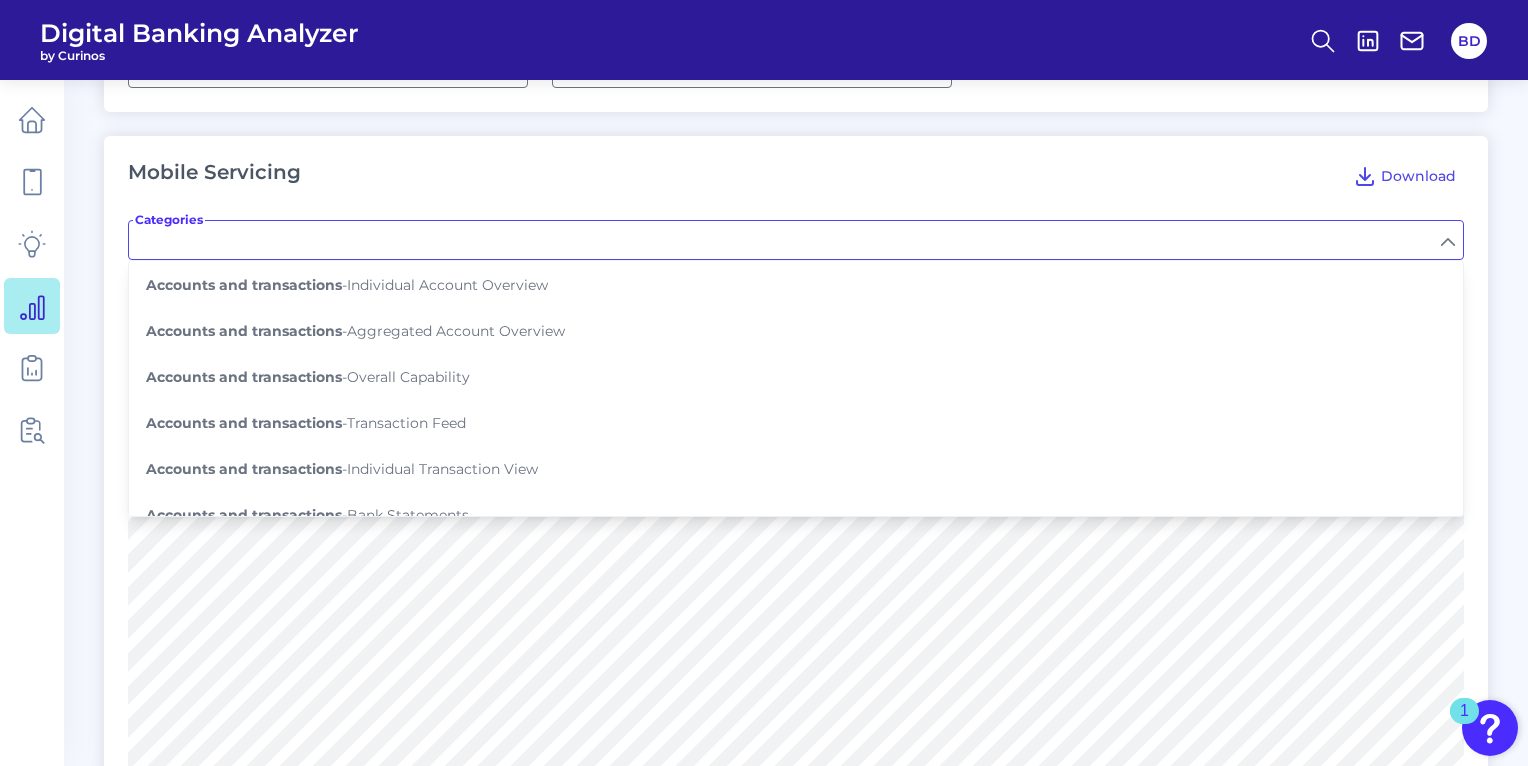 scroll, scrollTop: 231, scrollLeft: 0, axis: vertical 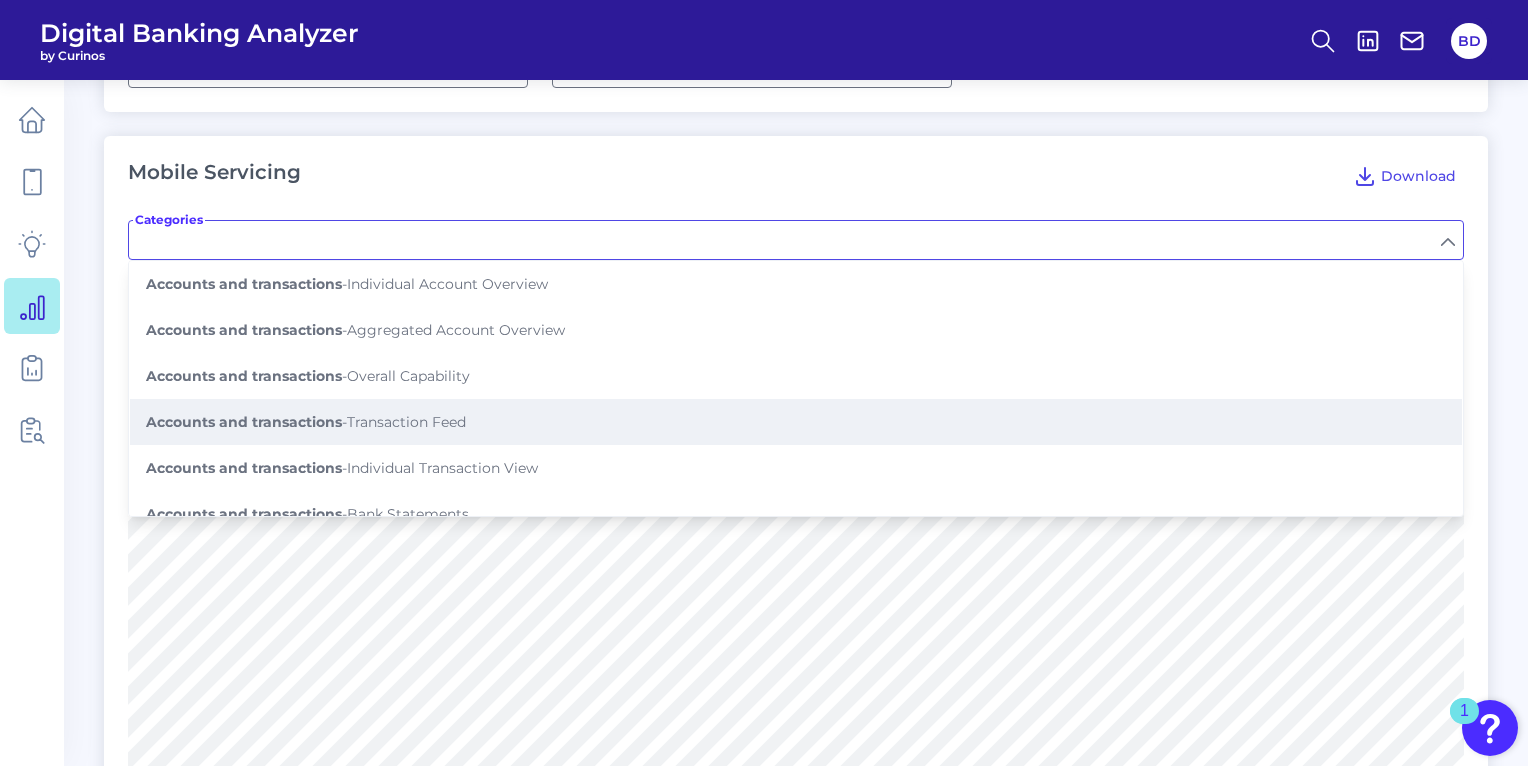 click on "Accounts and transactions  -  Transaction Feed" at bounding box center [796, 422] 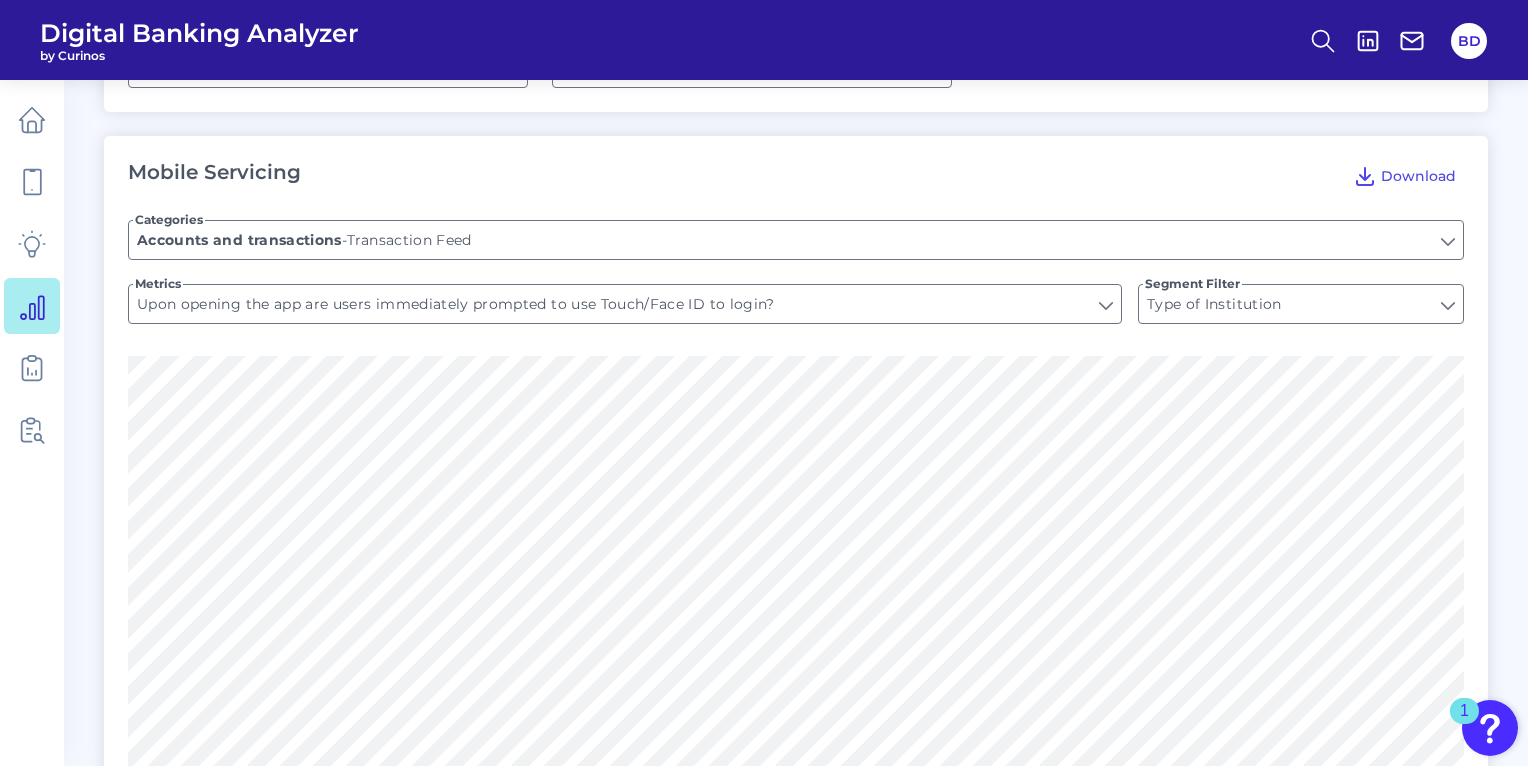 type on "Shows pending transactions" 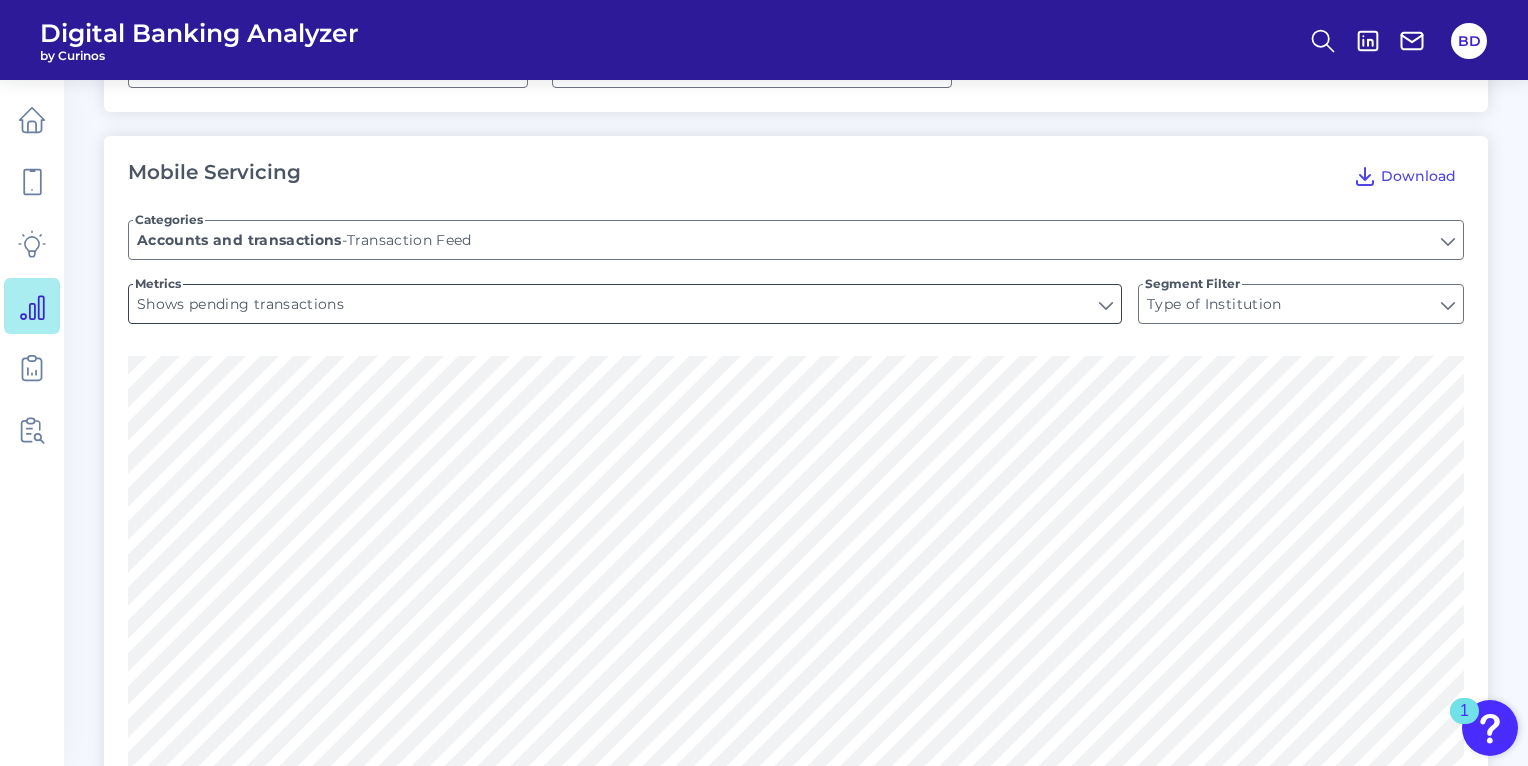 click on "Shows pending transactions" at bounding box center [625, 304] 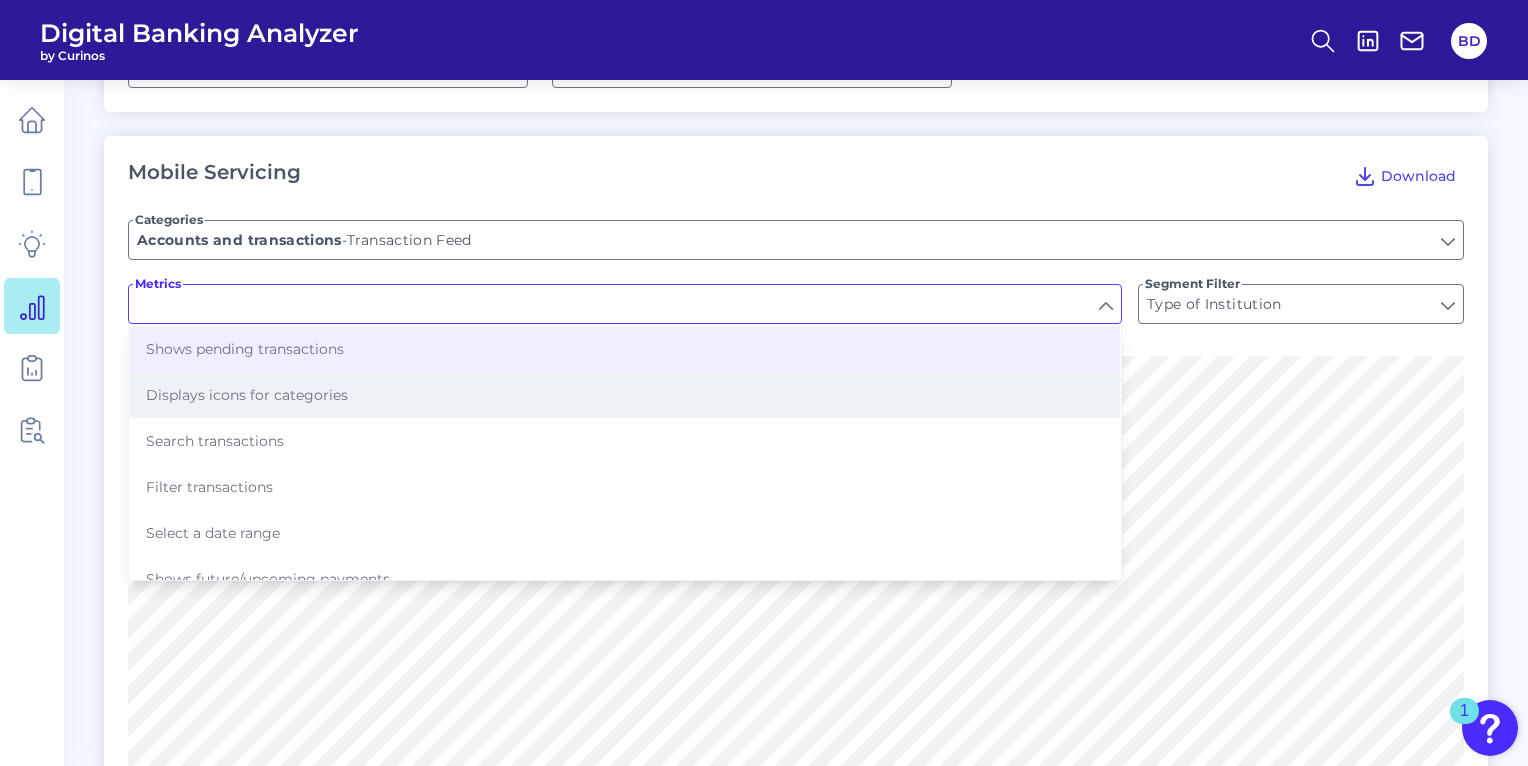 click on "Displays icons for categories" at bounding box center (247, 395) 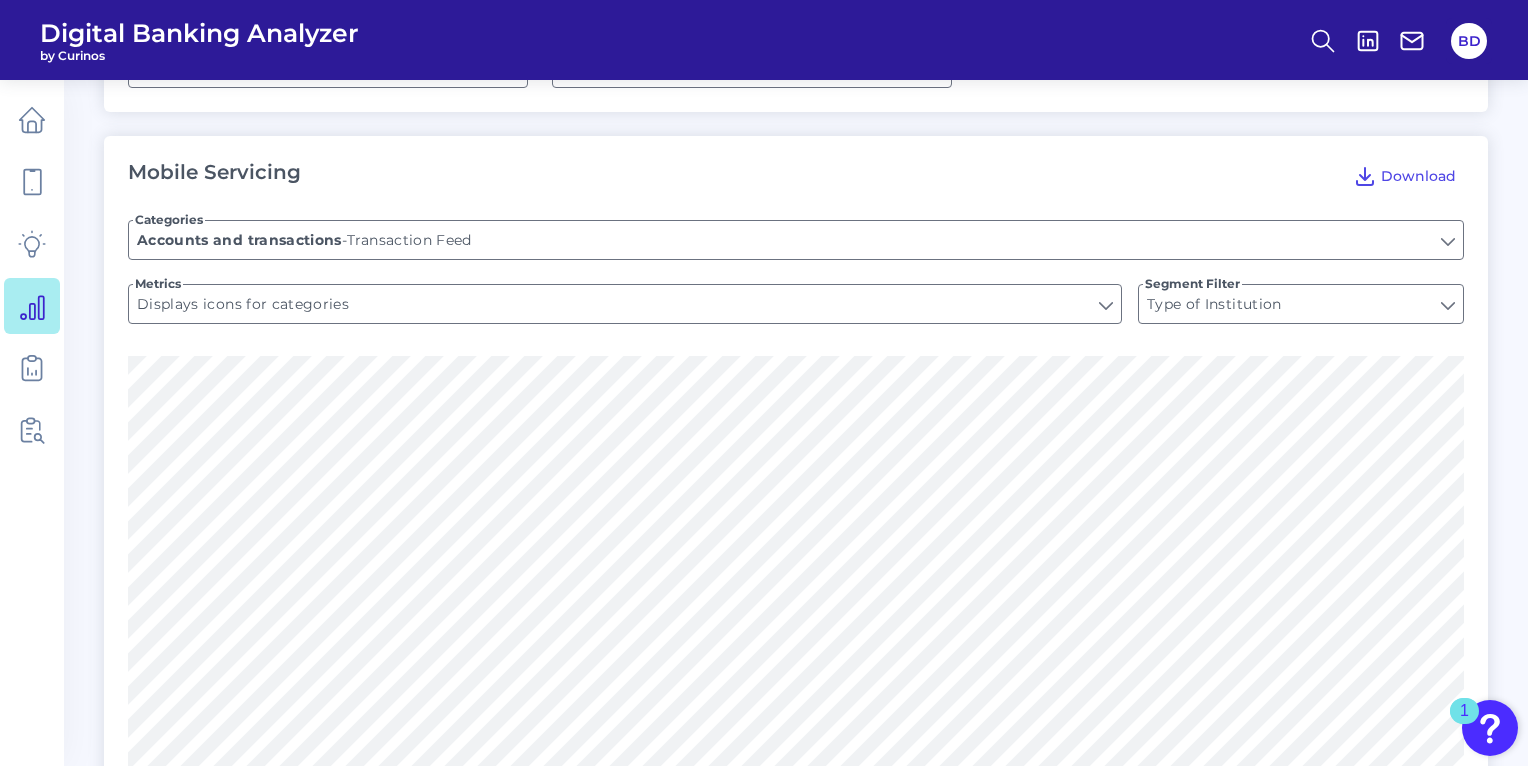 click on "Data Explorer ACE Scoring (beta) Data Explorer The Data Explorer provides an aggregate benchmark view of feature and functionality
availability across the full range of institutions tracked in the Digital Banking Analyzer’s
Feature Explorer.
It includes onboarding and servicing digital capability models.
While the institutions tracked are not fully representative of the provider universe by
country or product, the aggregate view provides an indication of capability by type of
institution, and for the US, by banking asset tier. Please select the product and country/region to see related data metrics Product Checking / Current Account Checking / Current Account Country/Region United States United States Mobile Servicing Download Categories Transaction Feed Accounts and transactions  -  Transaction Feed Metrics Displays icons for categories Displays icons for categories Segment Filter Type of Institution Type of Institution Desktop Servicing  -" at bounding box center [764, 1459] 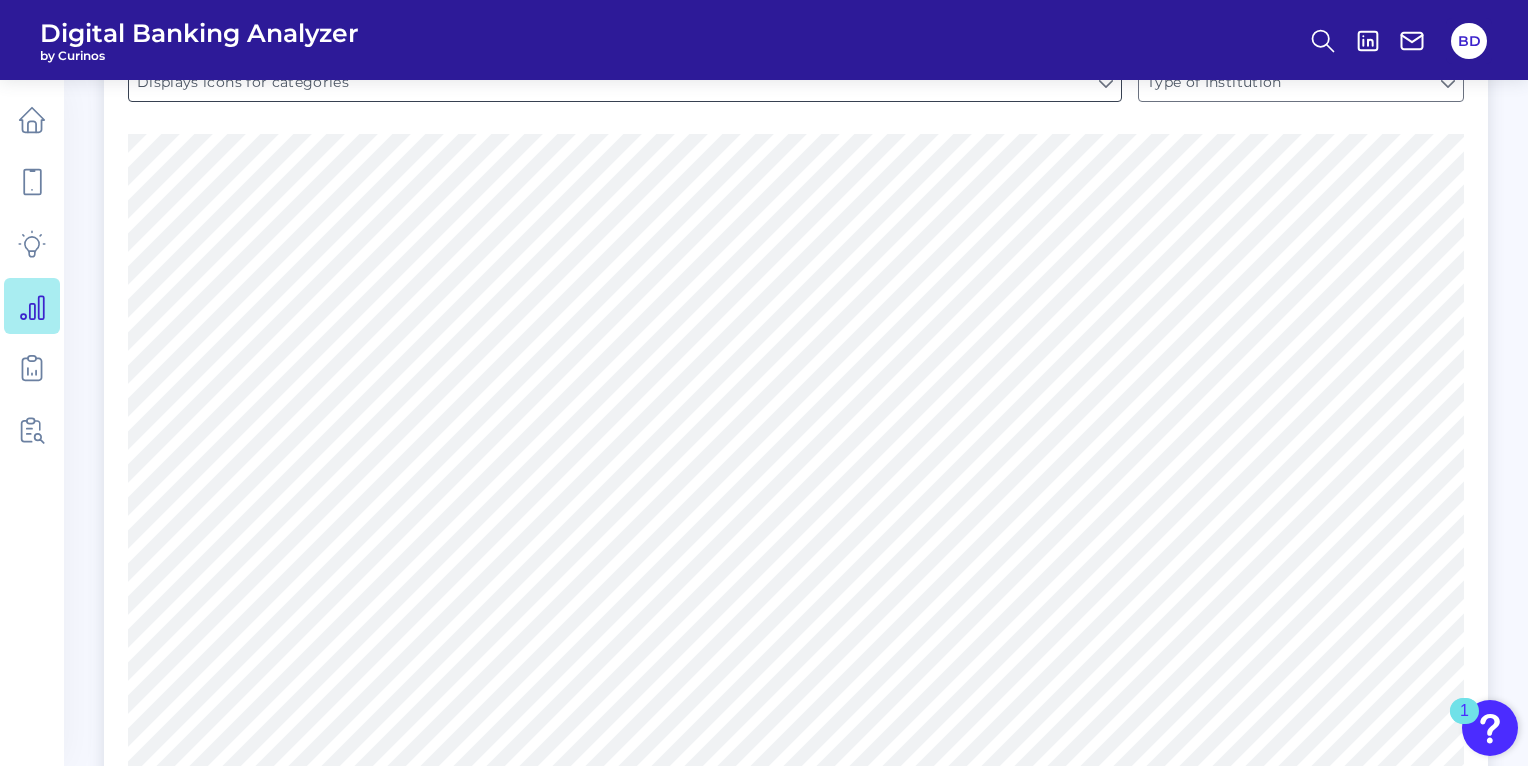 scroll, scrollTop: 534, scrollLeft: 0, axis: vertical 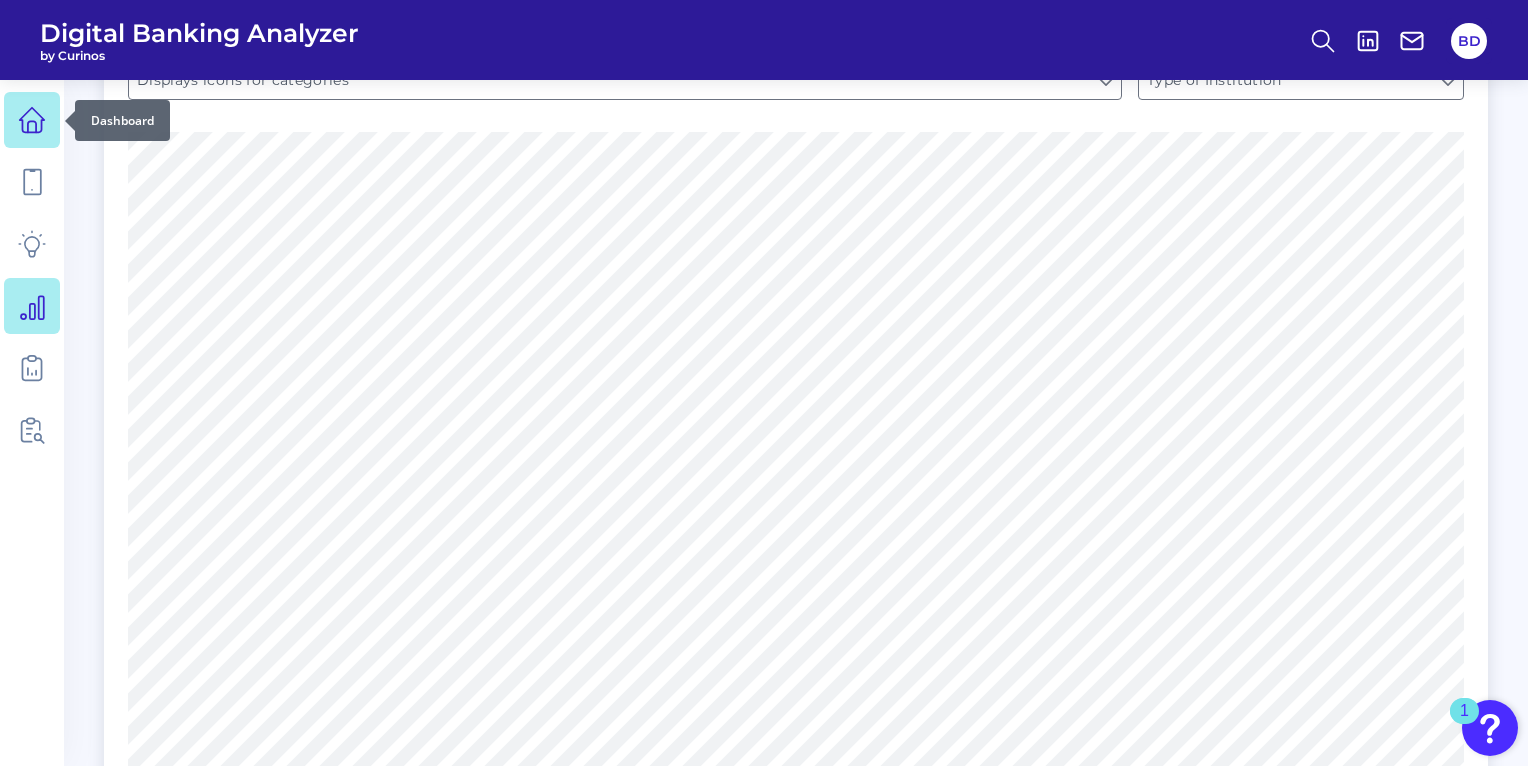 click 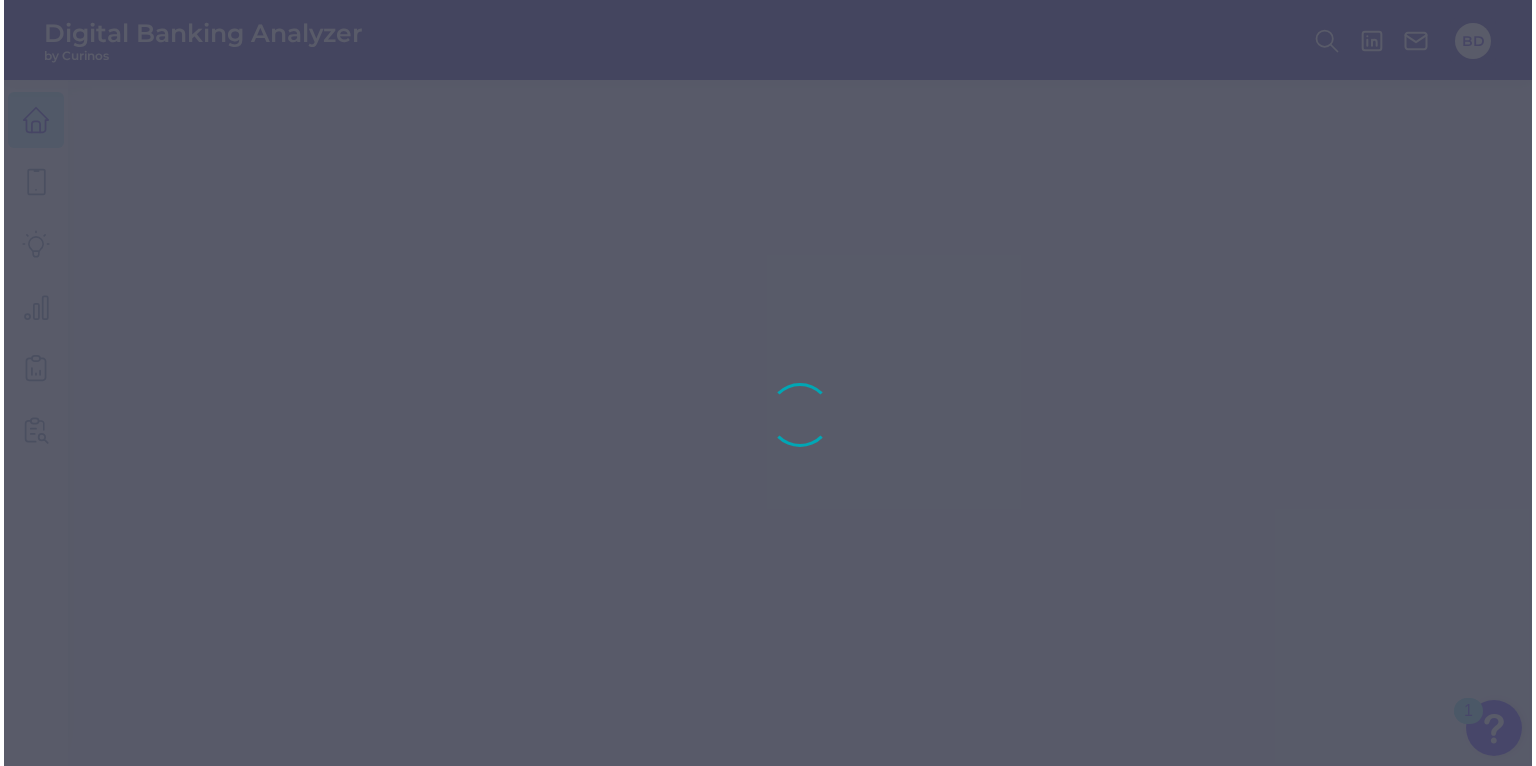scroll, scrollTop: 0, scrollLeft: 0, axis: both 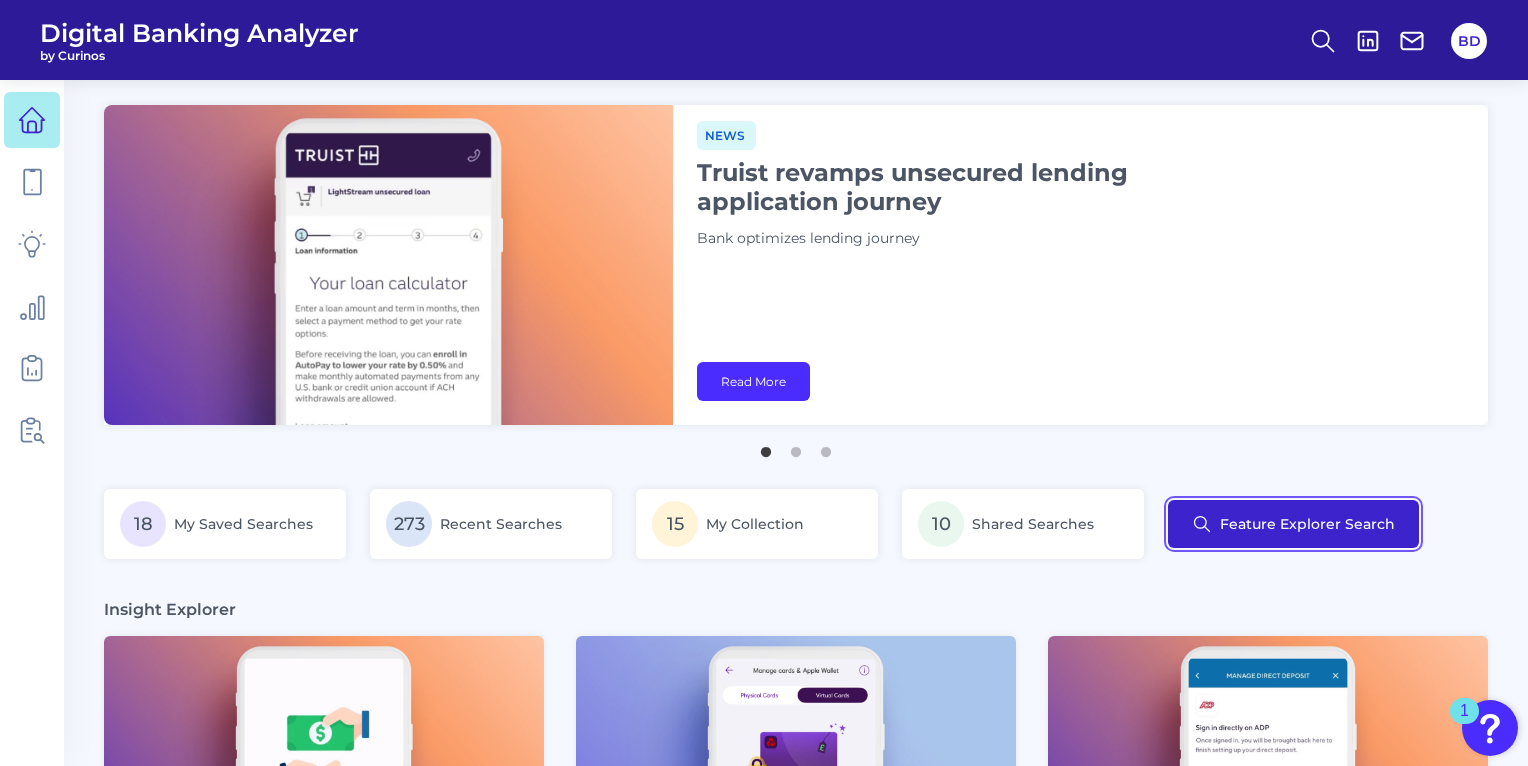 click on "Feature Explorer Search" at bounding box center [1293, 524] 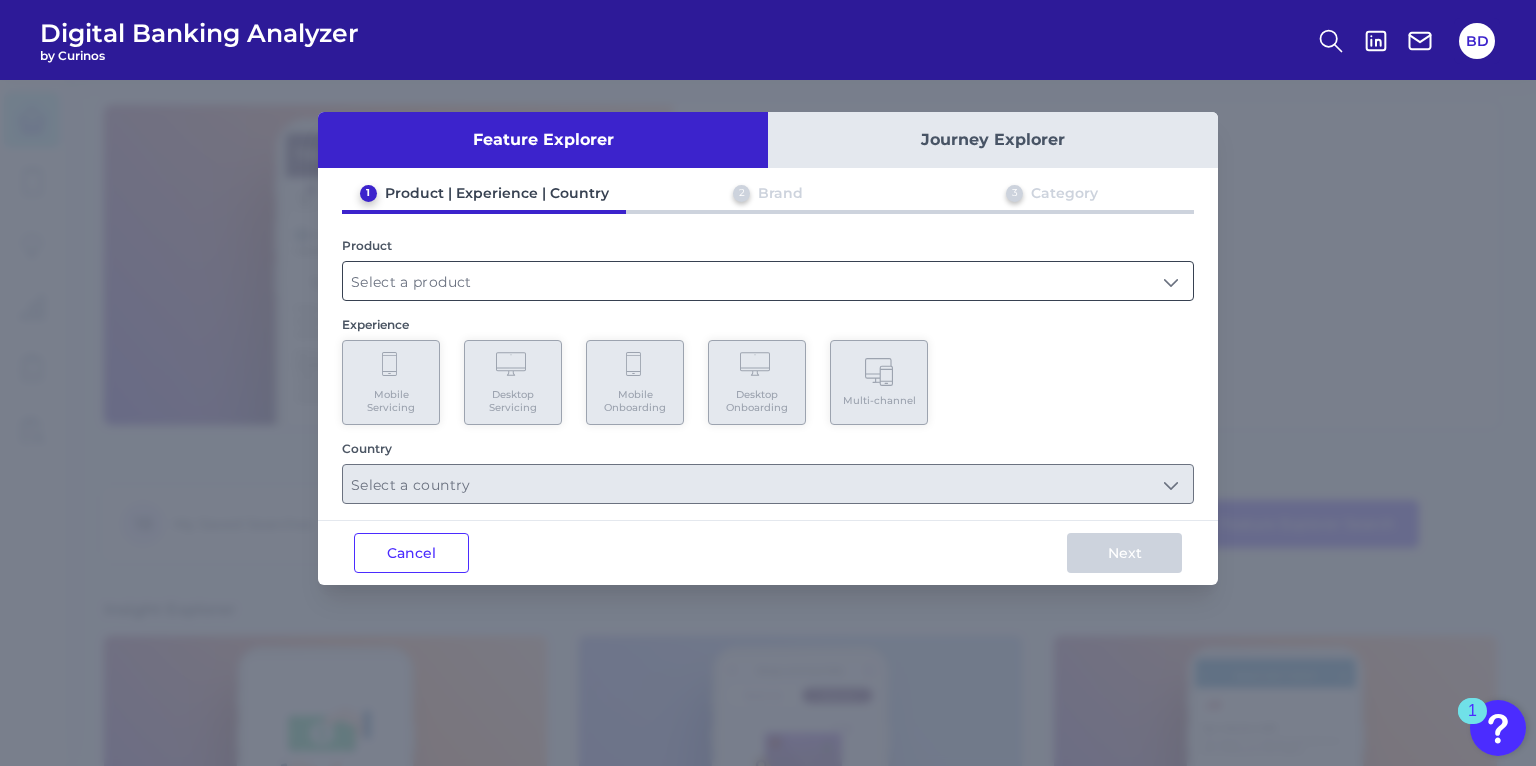 click at bounding box center [768, 281] 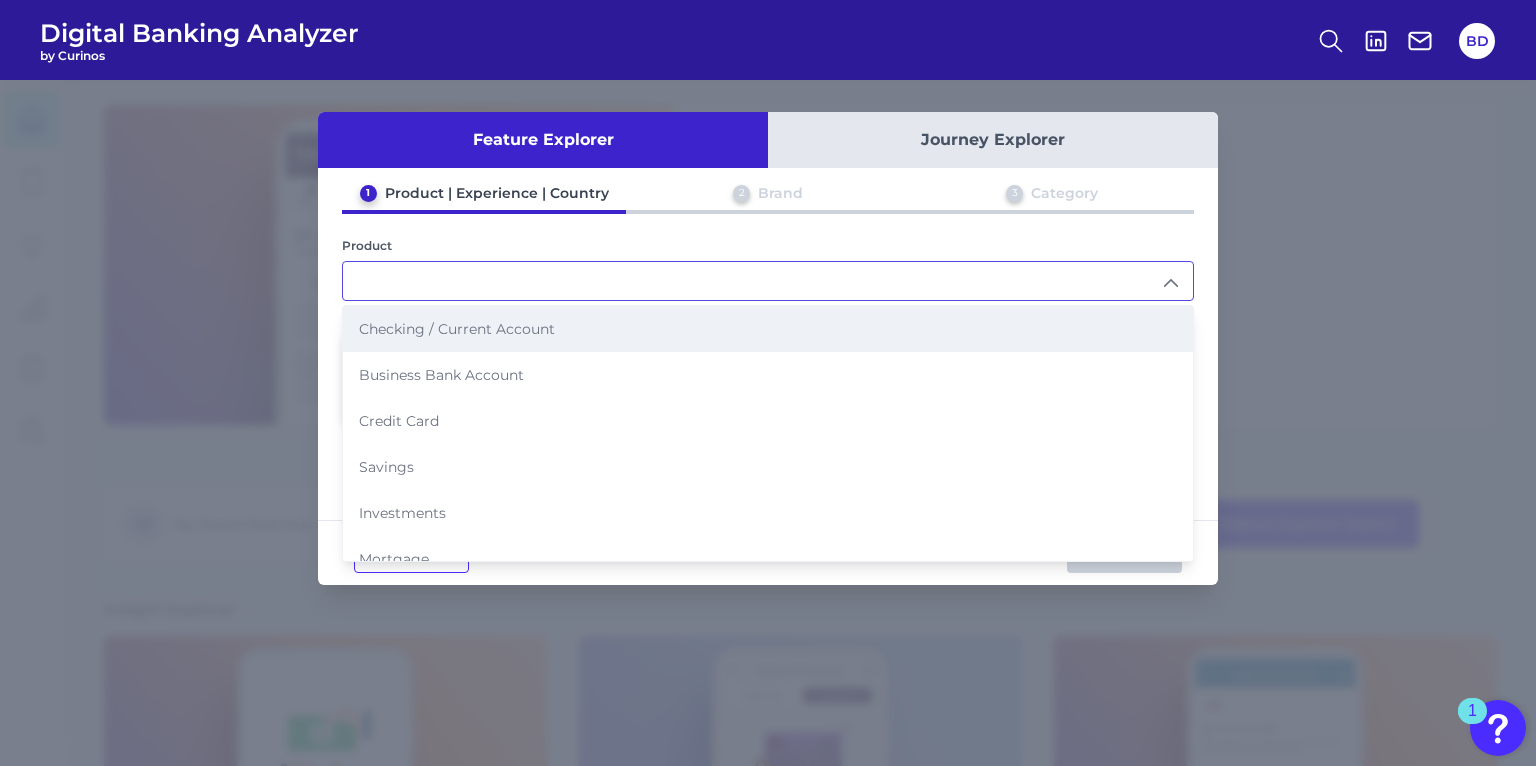 click on "Checking / Current Account" at bounding box center (457, 329) 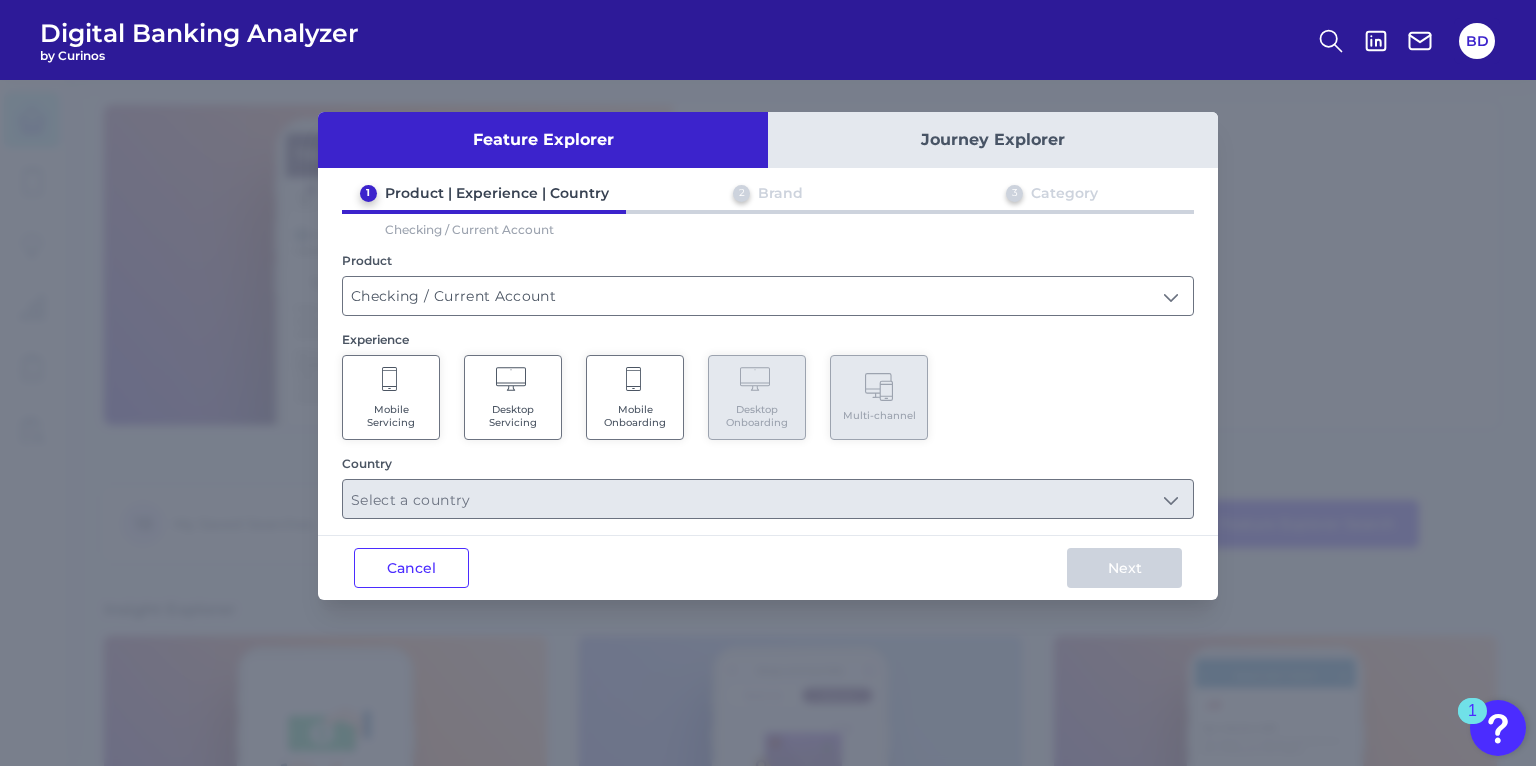 click on "Mobile Servicing" at bounding box center (391, 397) 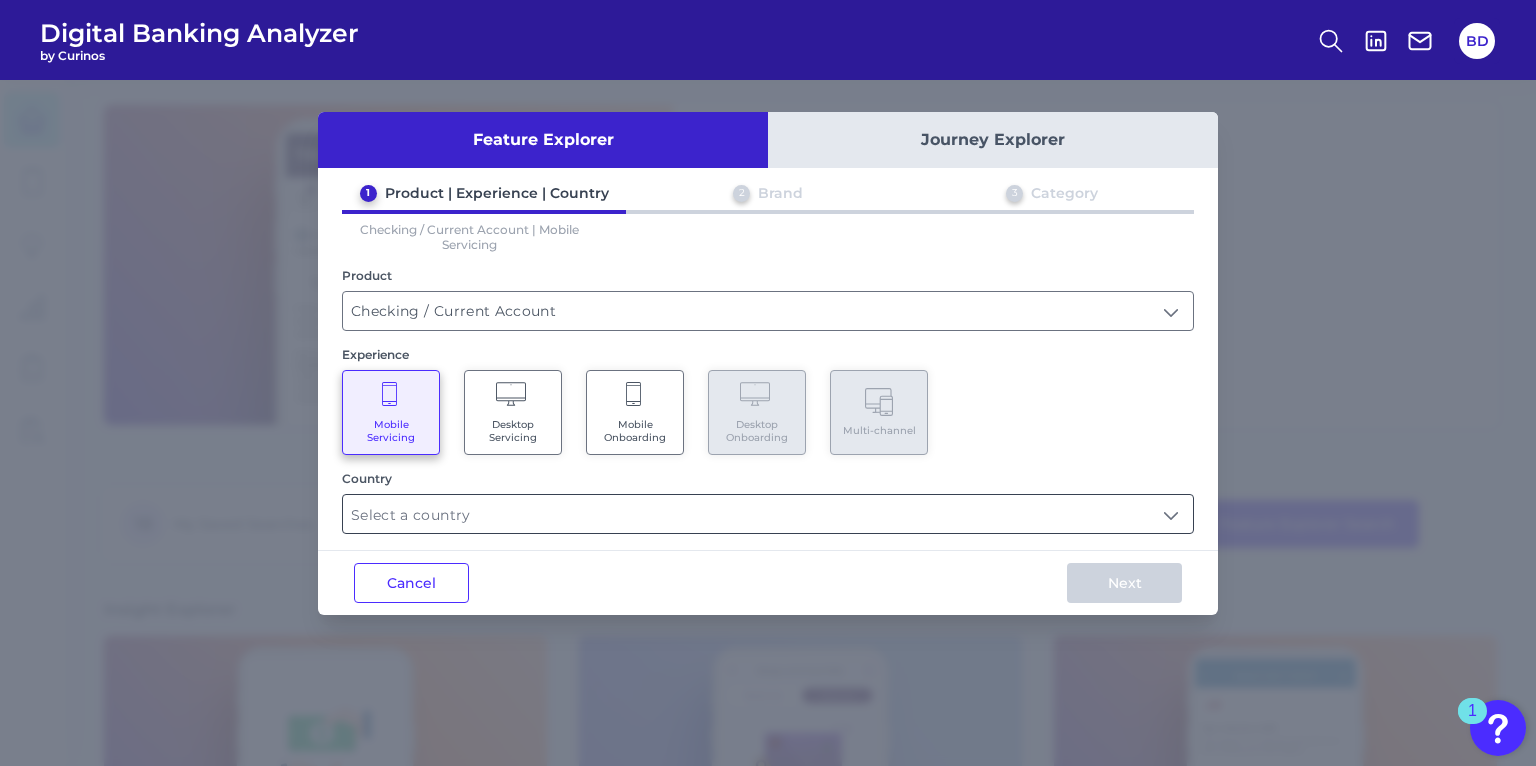 click at bounding box center (768, 514) 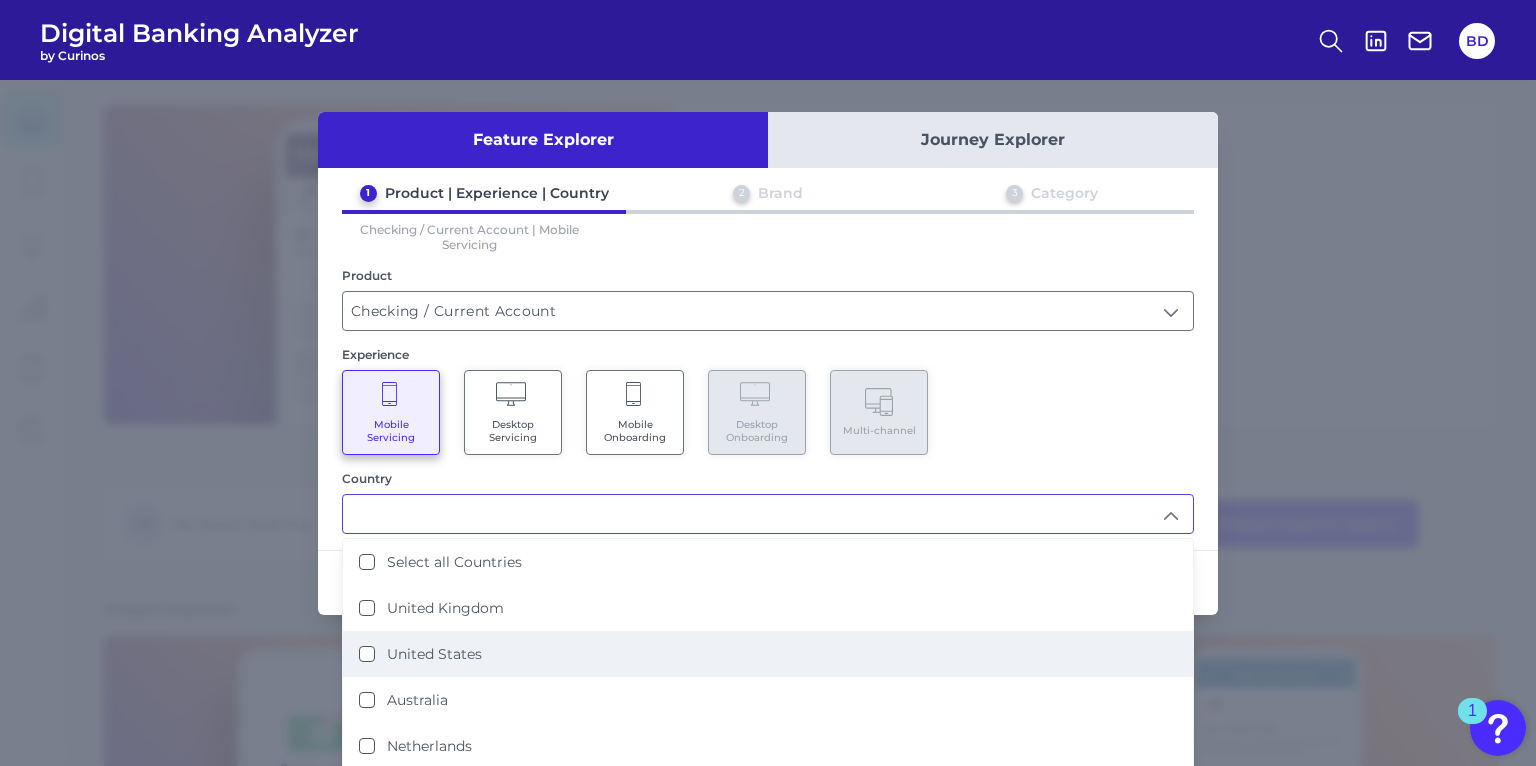 click on "United States" at bounding box center [367, 654] 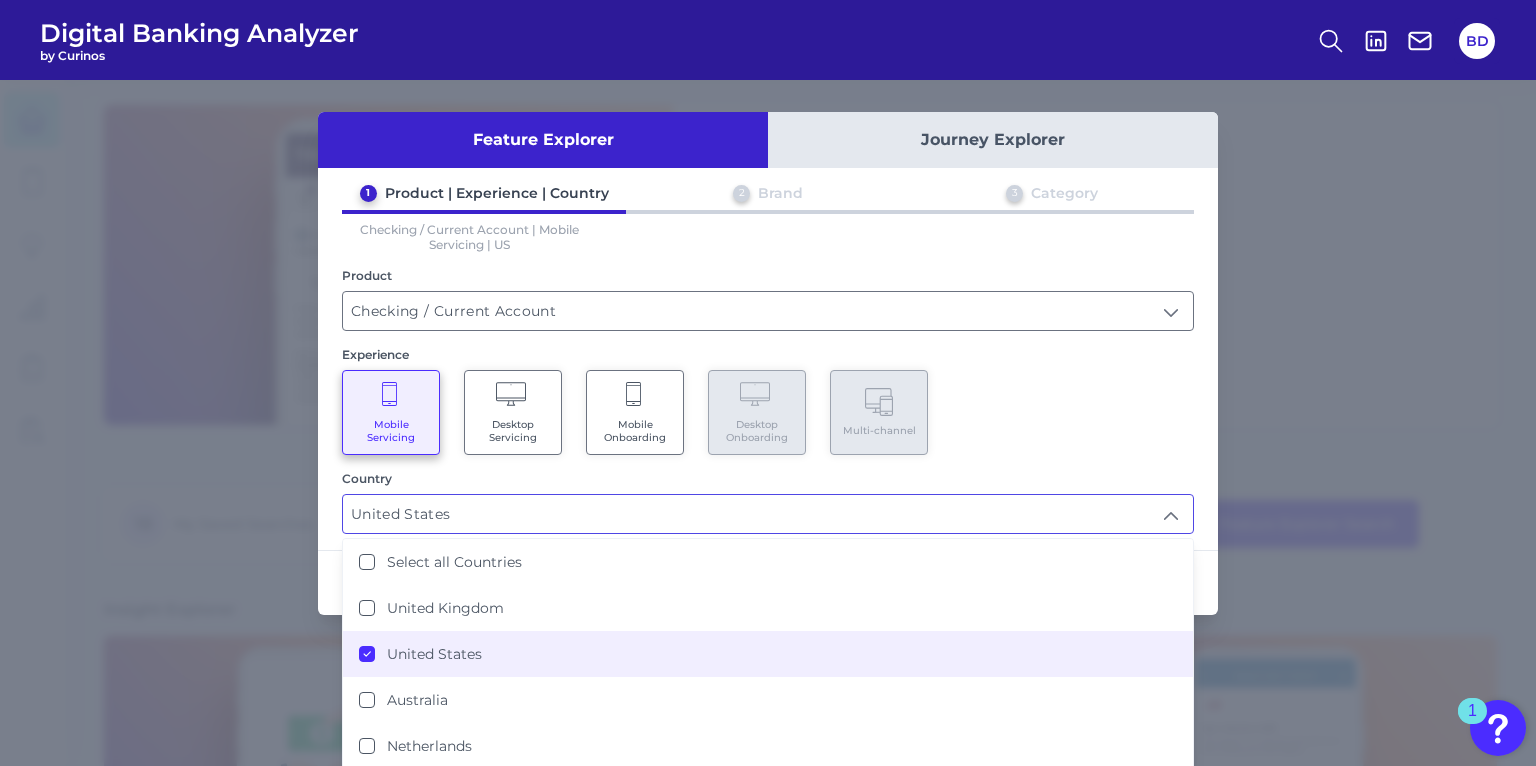 scroll, scrollTop: 0, scrollLeft: 0, axis: both 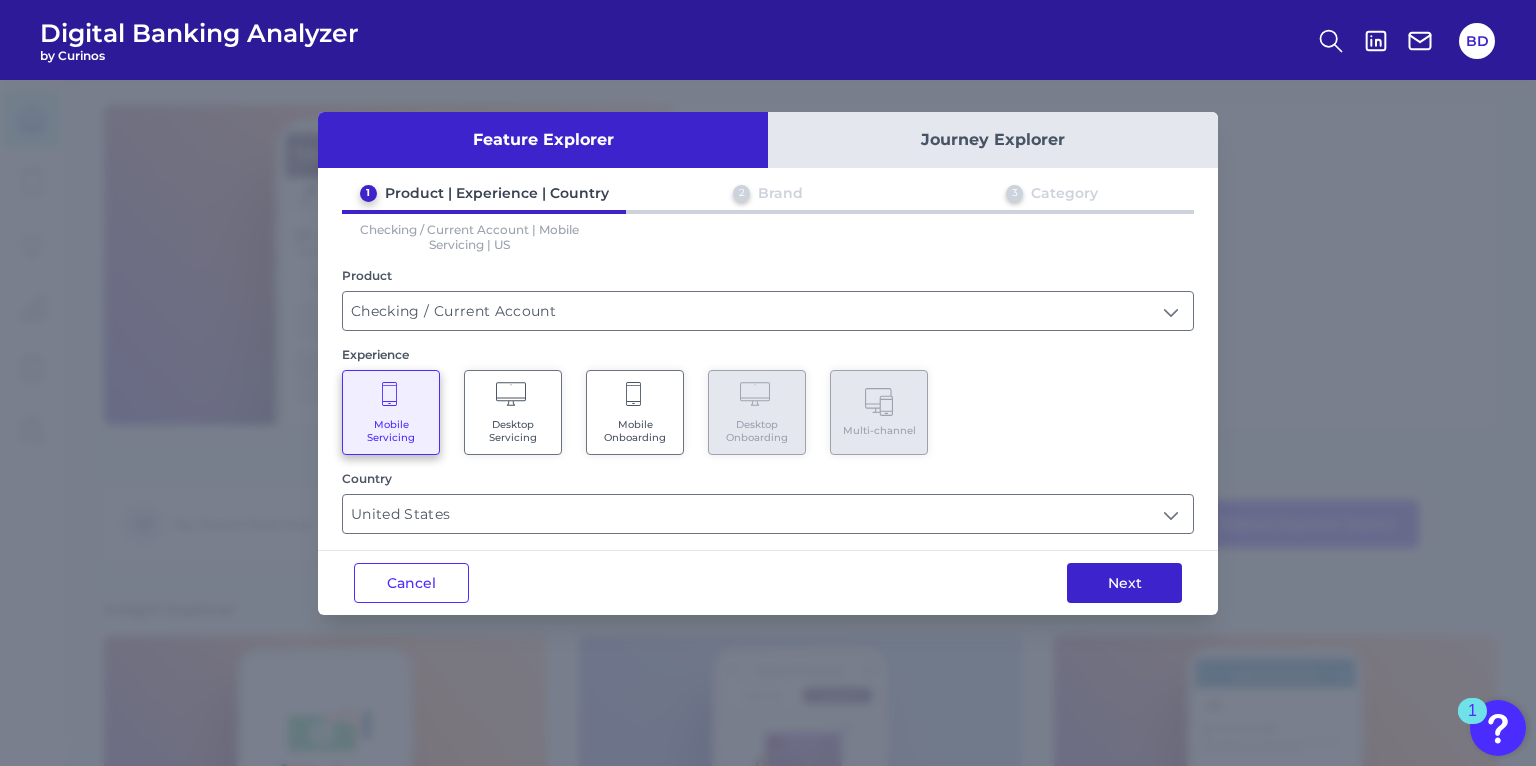 click on "Next" at bounding box center (1124, 583) 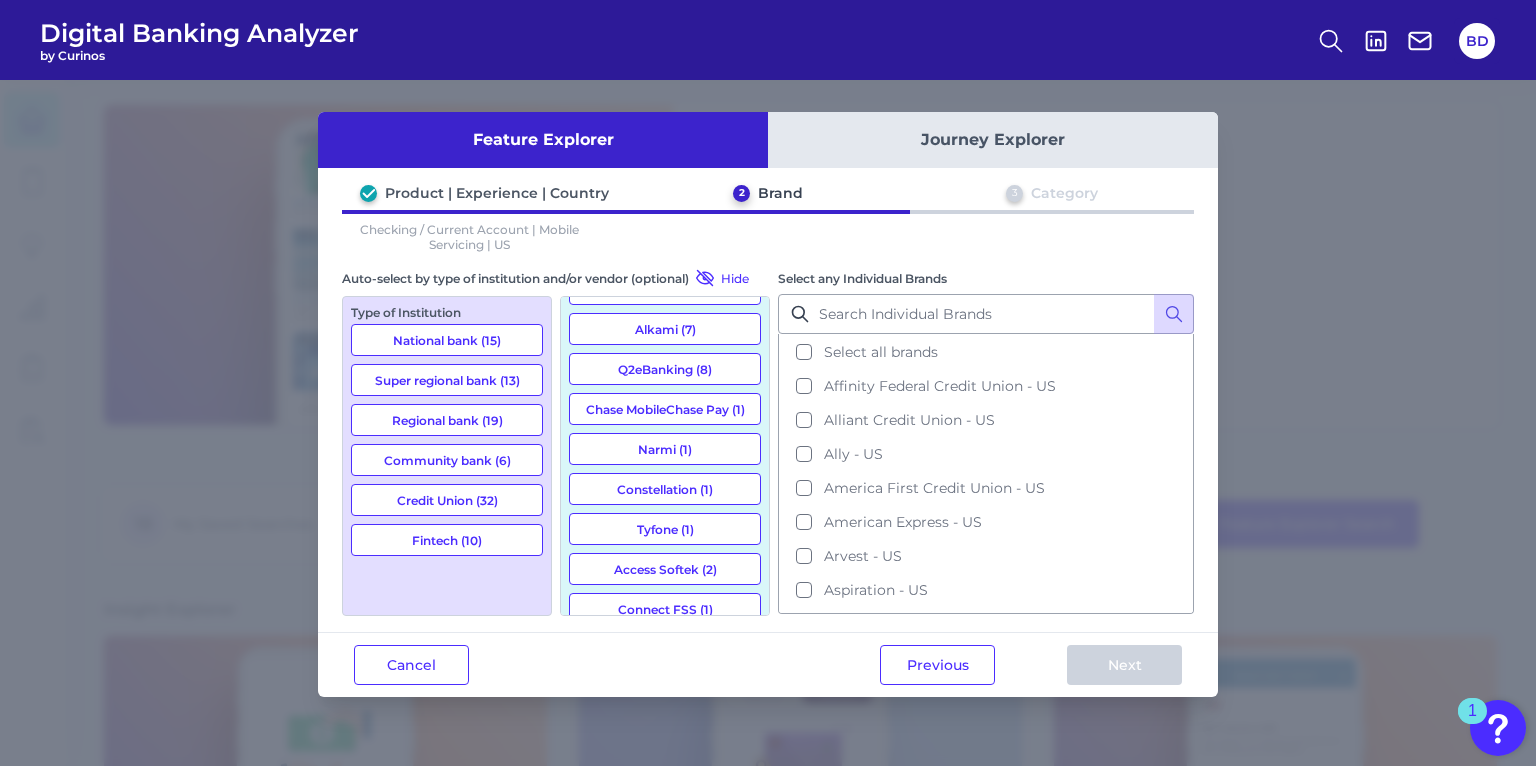 scroll, scrollTop: 312, scrollLeft: 0, axis: vertical 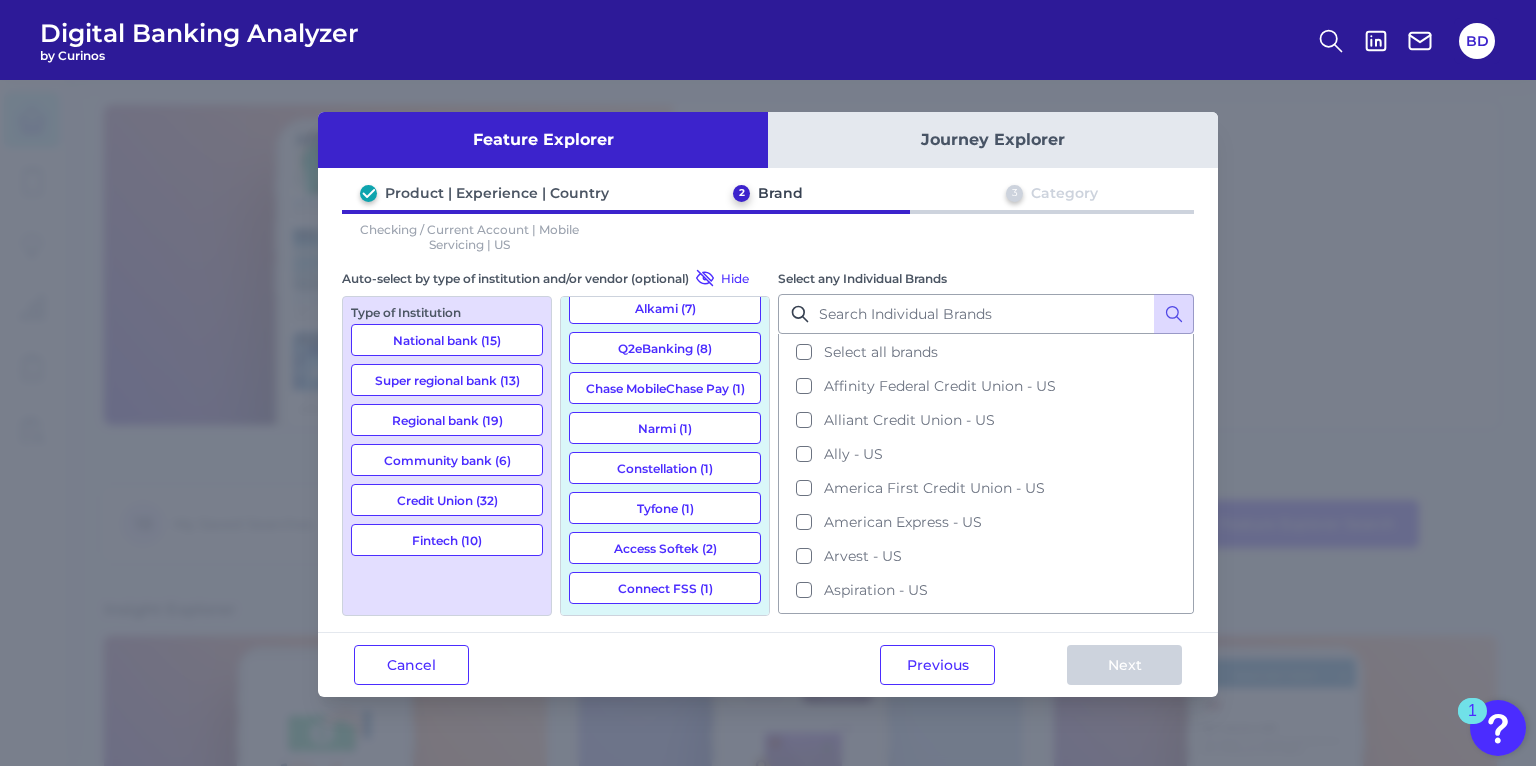 click on "Q2eBanking (8)" at bounding box center (665, 348) 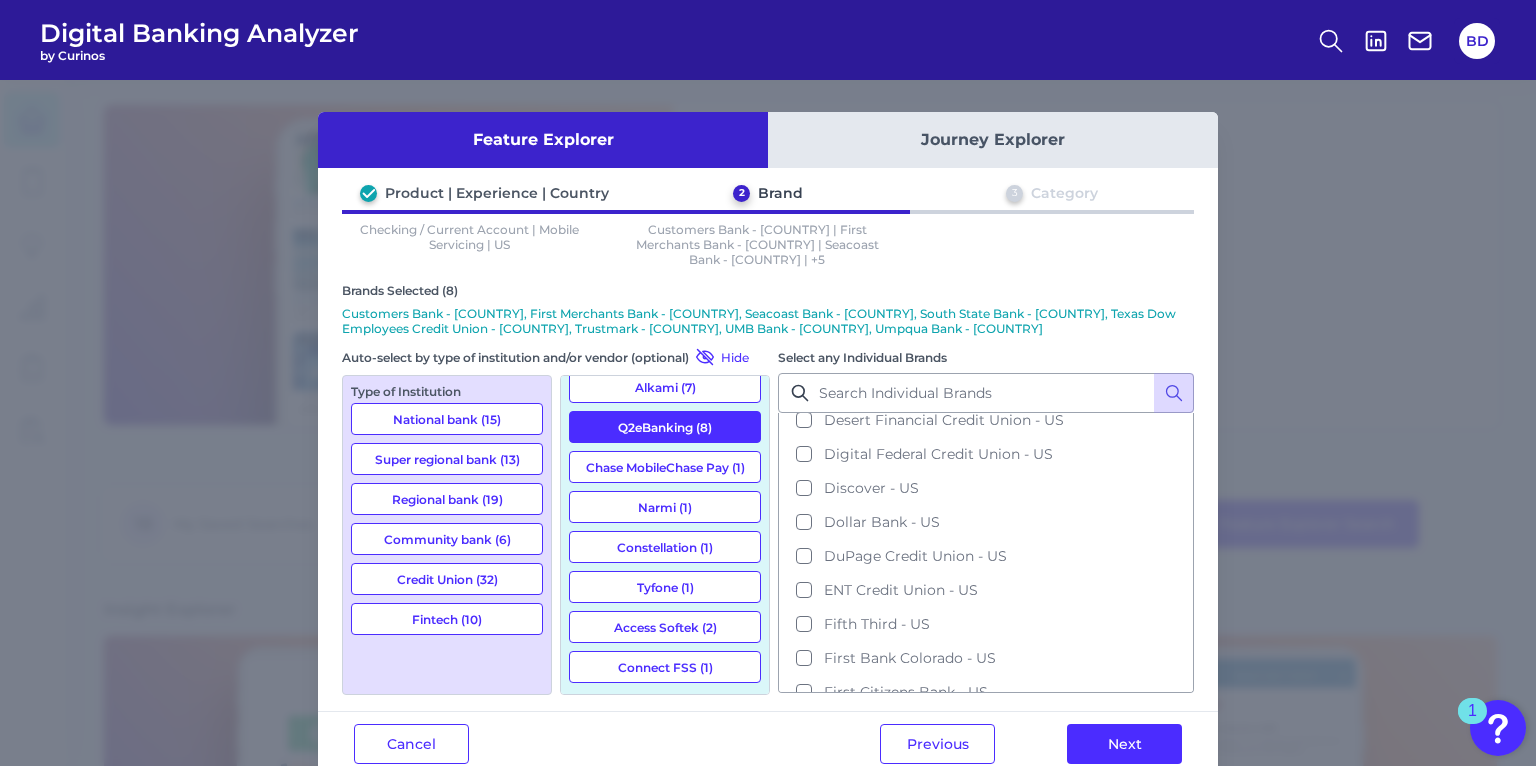 scroll, scrollTop: 1120, scrollLeft: 0, axis: vertical 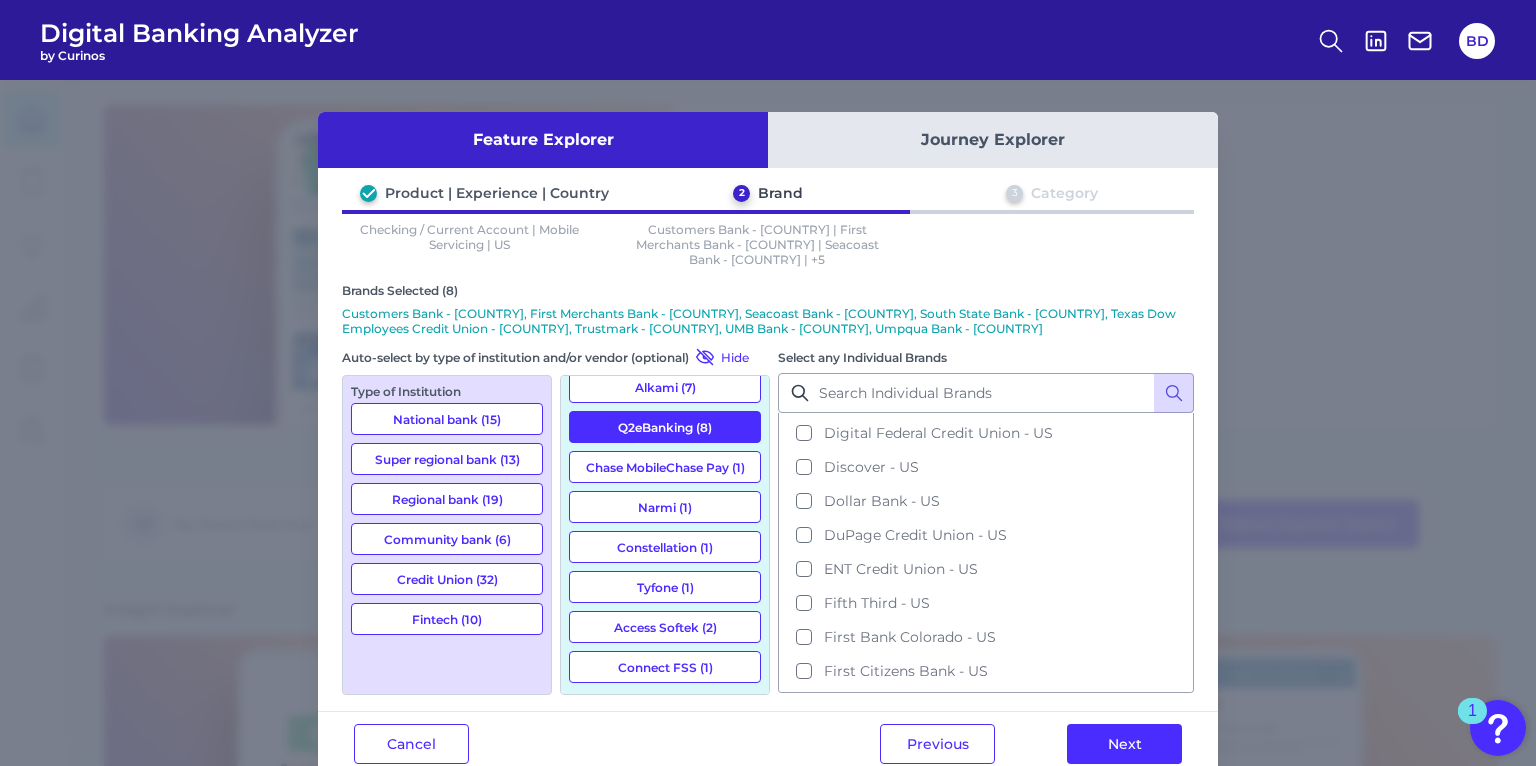 click on "Alkami (7)" at bounding box center (665, 387) 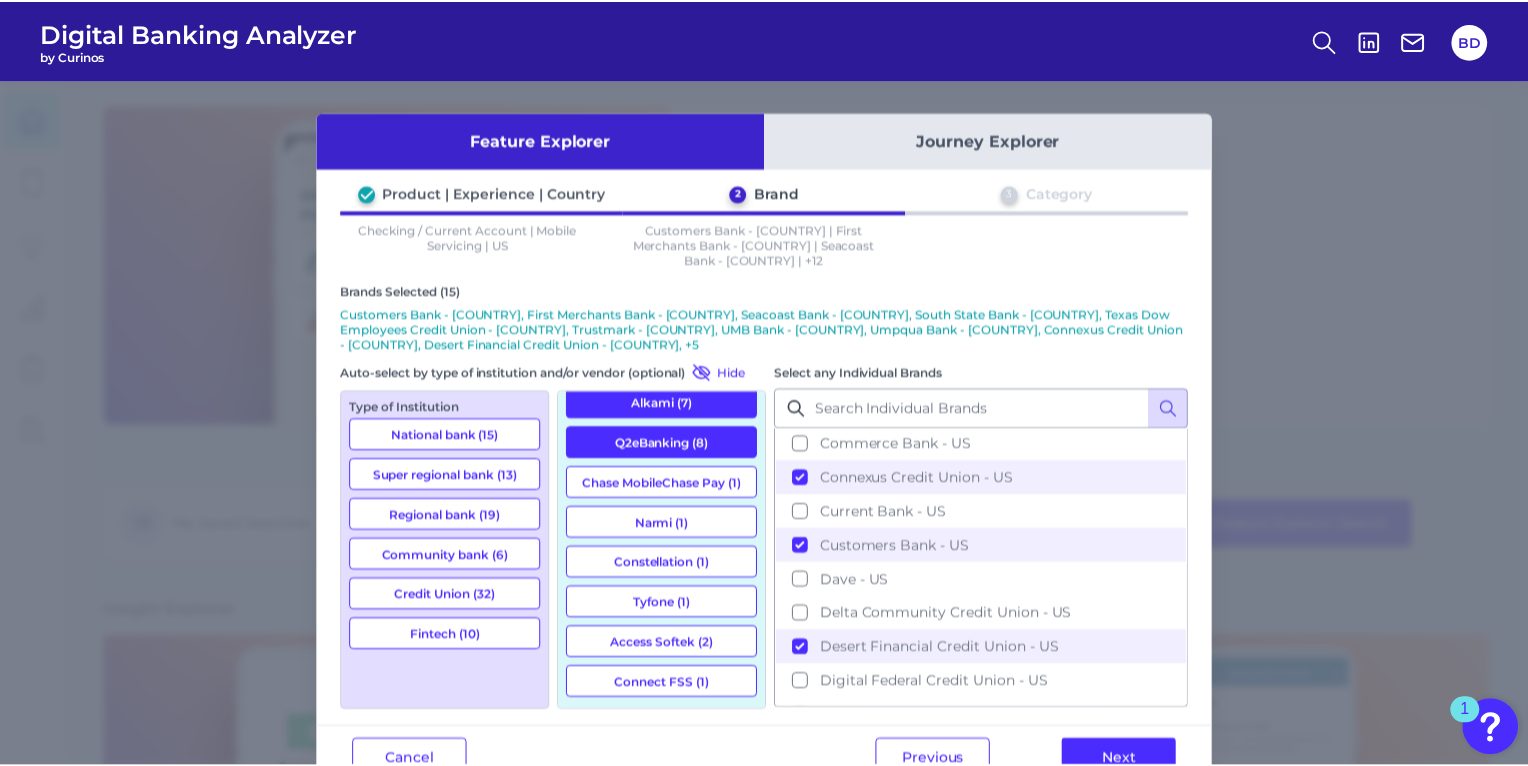 scroll, scrollTop: 888, scrollLeft: 0, axis: vertical 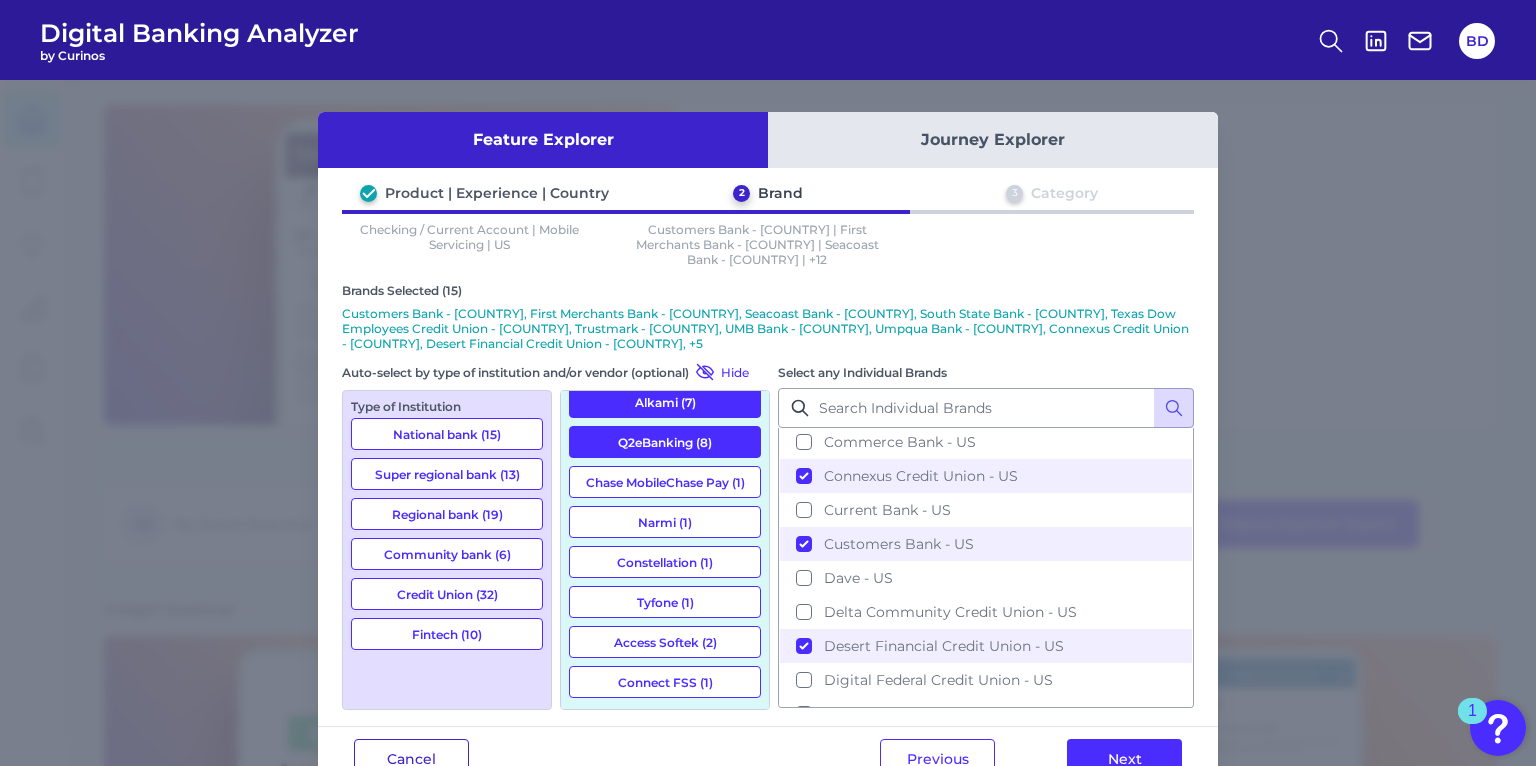 click on "Cancel" at bounding box center (411, 759) 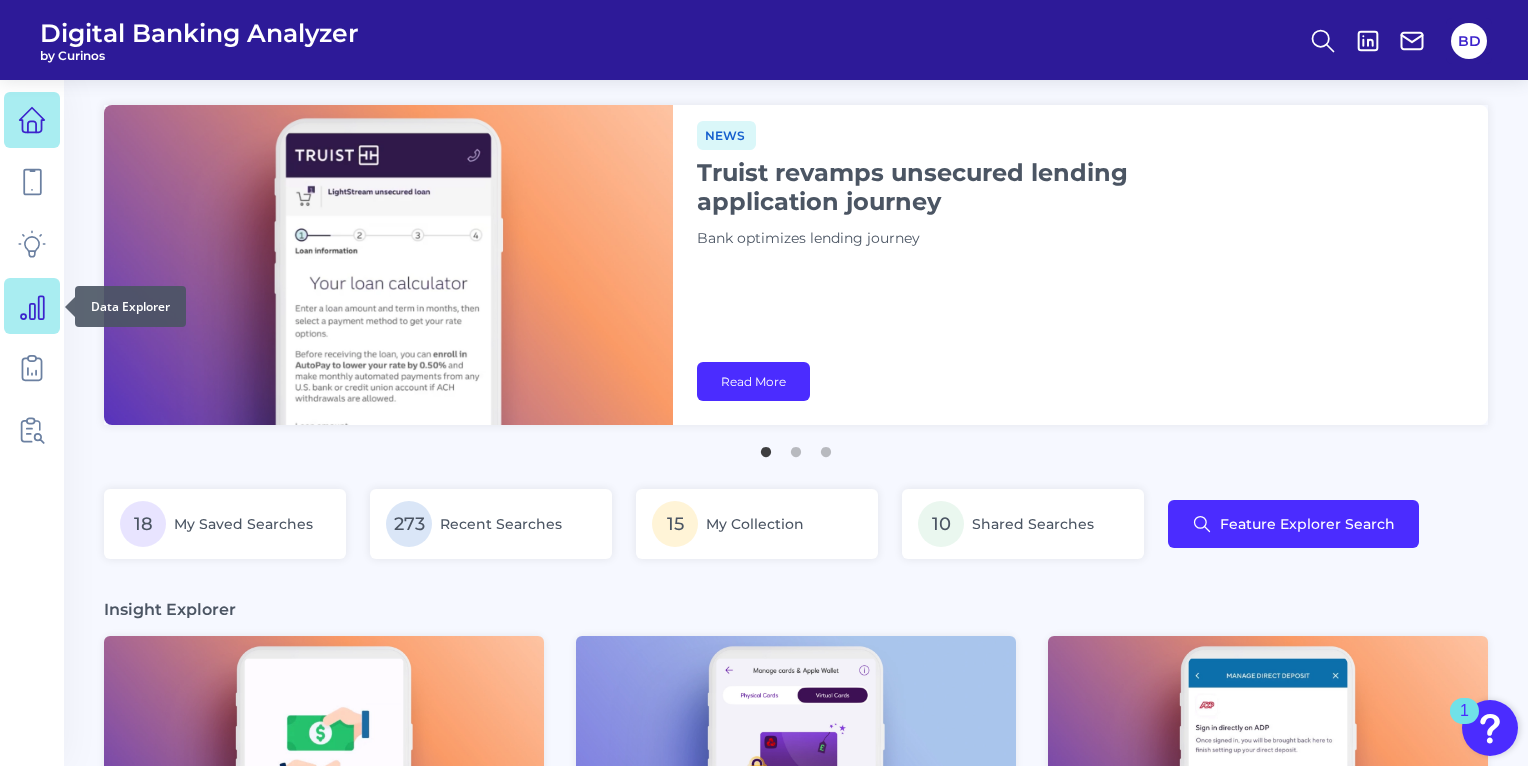 click at bounding box center [32, 306] 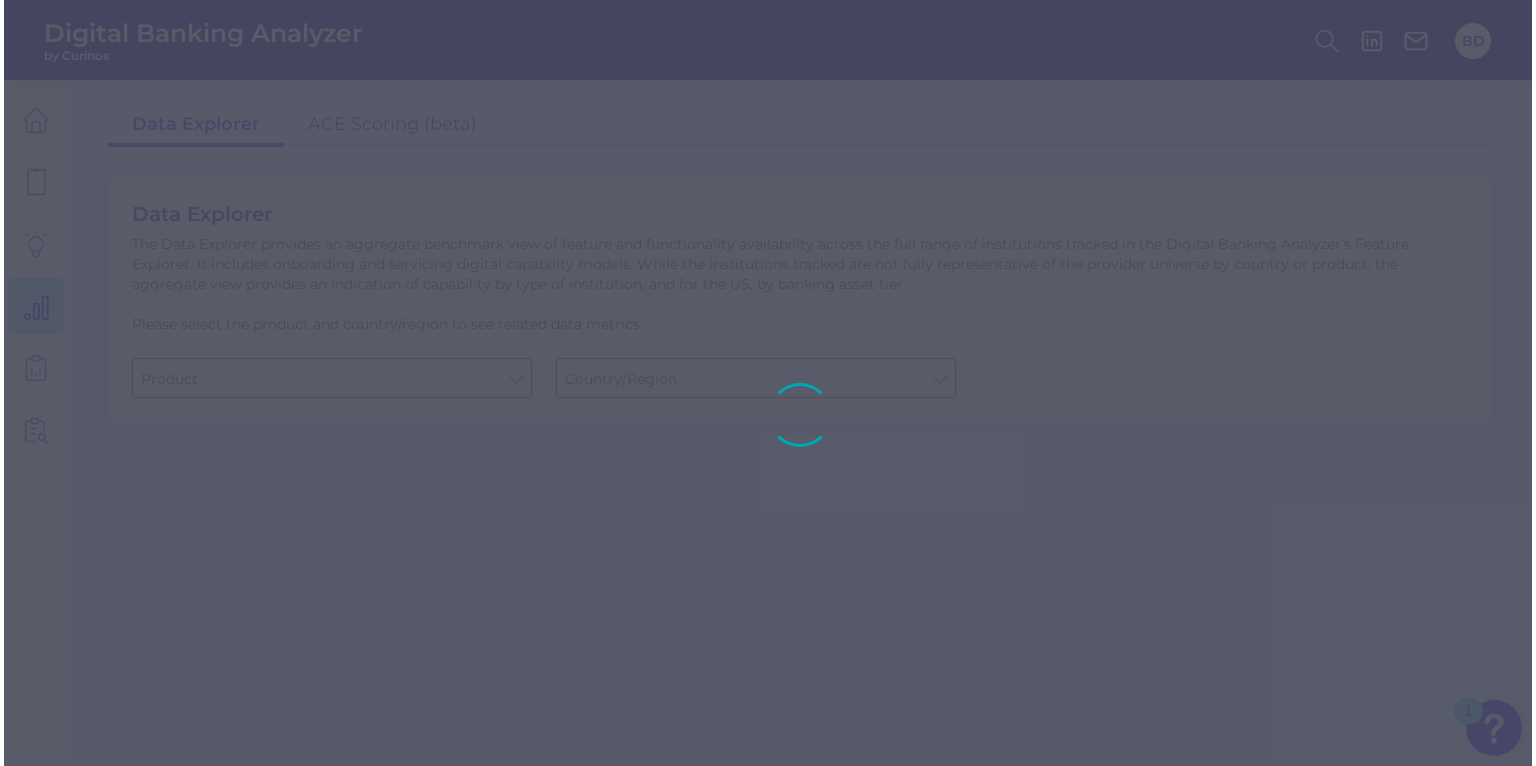scroll, scrollTop: 0, scrollLeft: 0, axis: both 